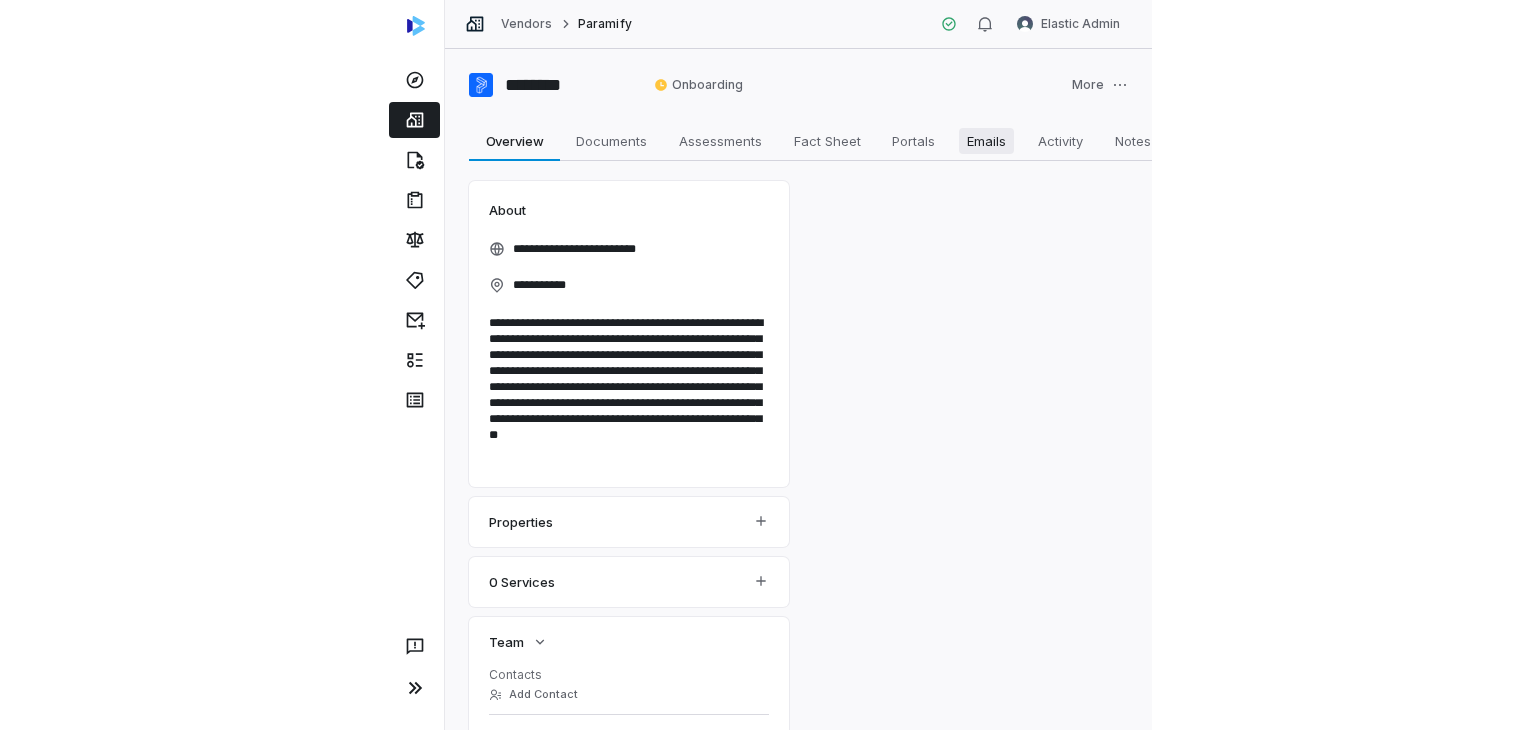 scroll, scrollTop: 0, scrollLeft: 0, axis: both 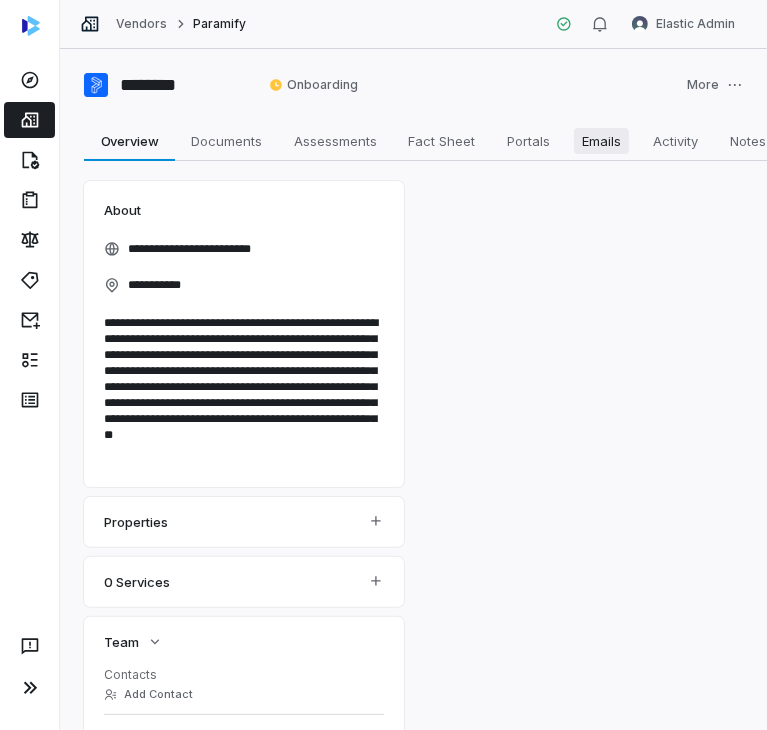 click on "Emails" at bounding box center (601, 141) 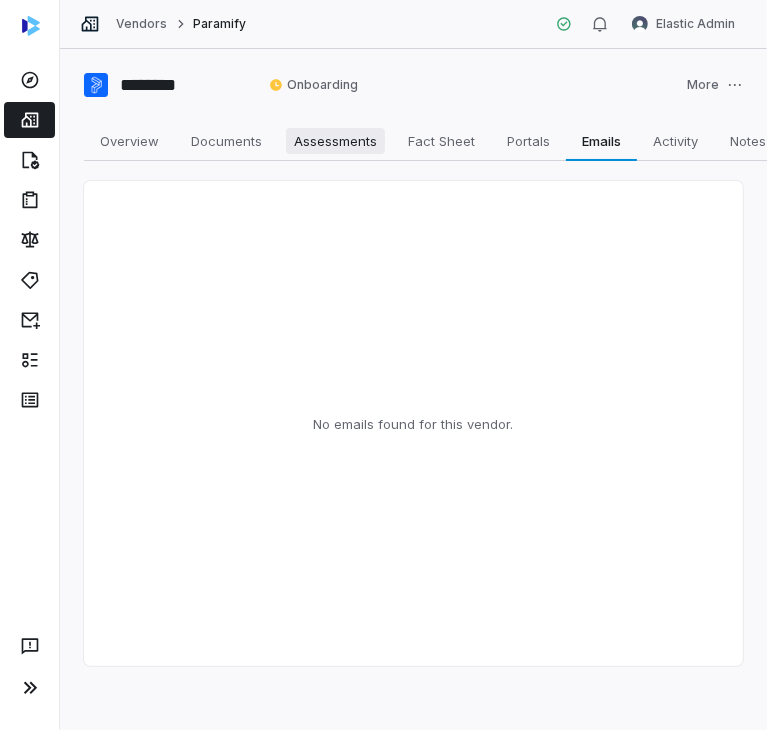 click on "Assessments Assessments" at bounding box center [335, 141] 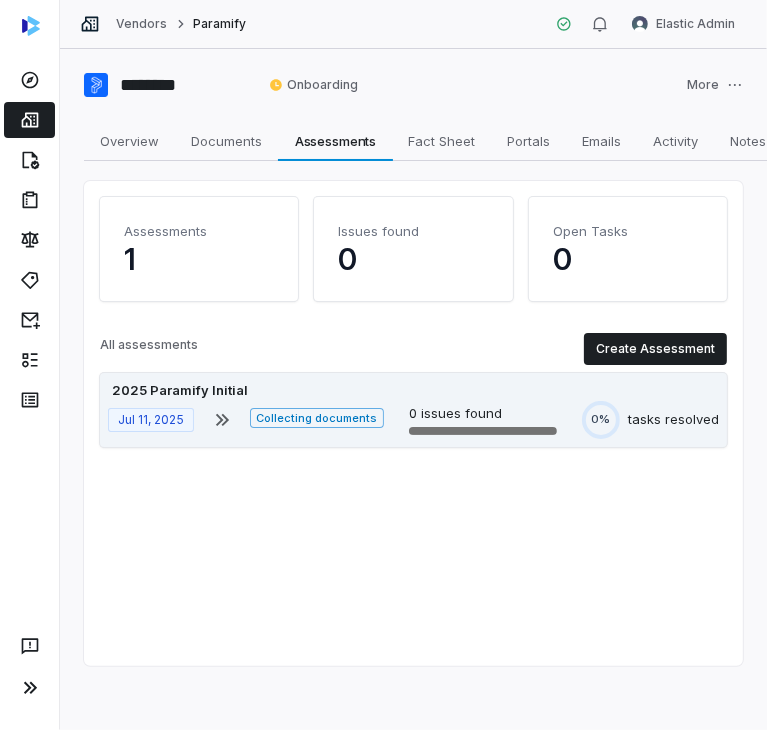 click at bounding box center (483, 431) 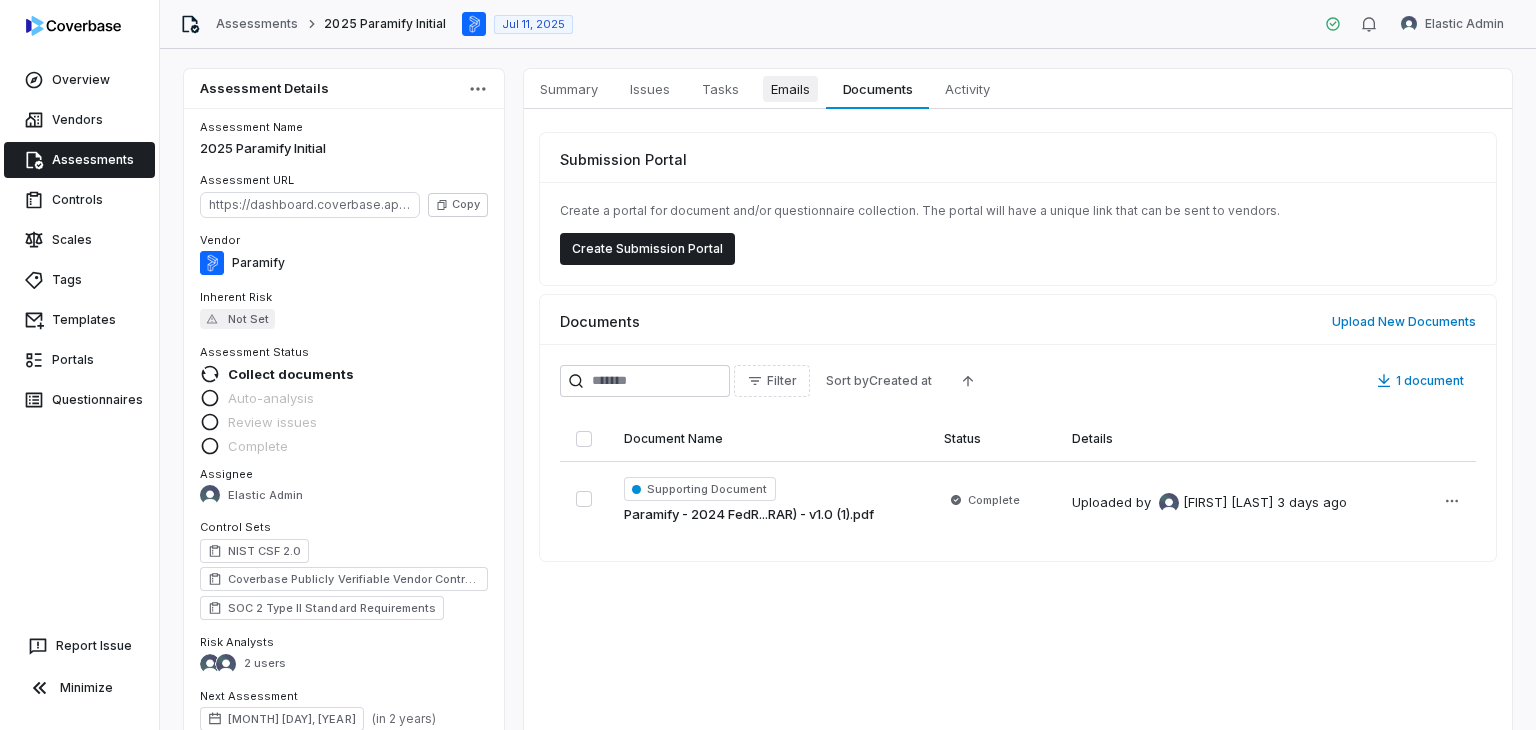 click on "Emails Emails" at bounding box center [790, 89] 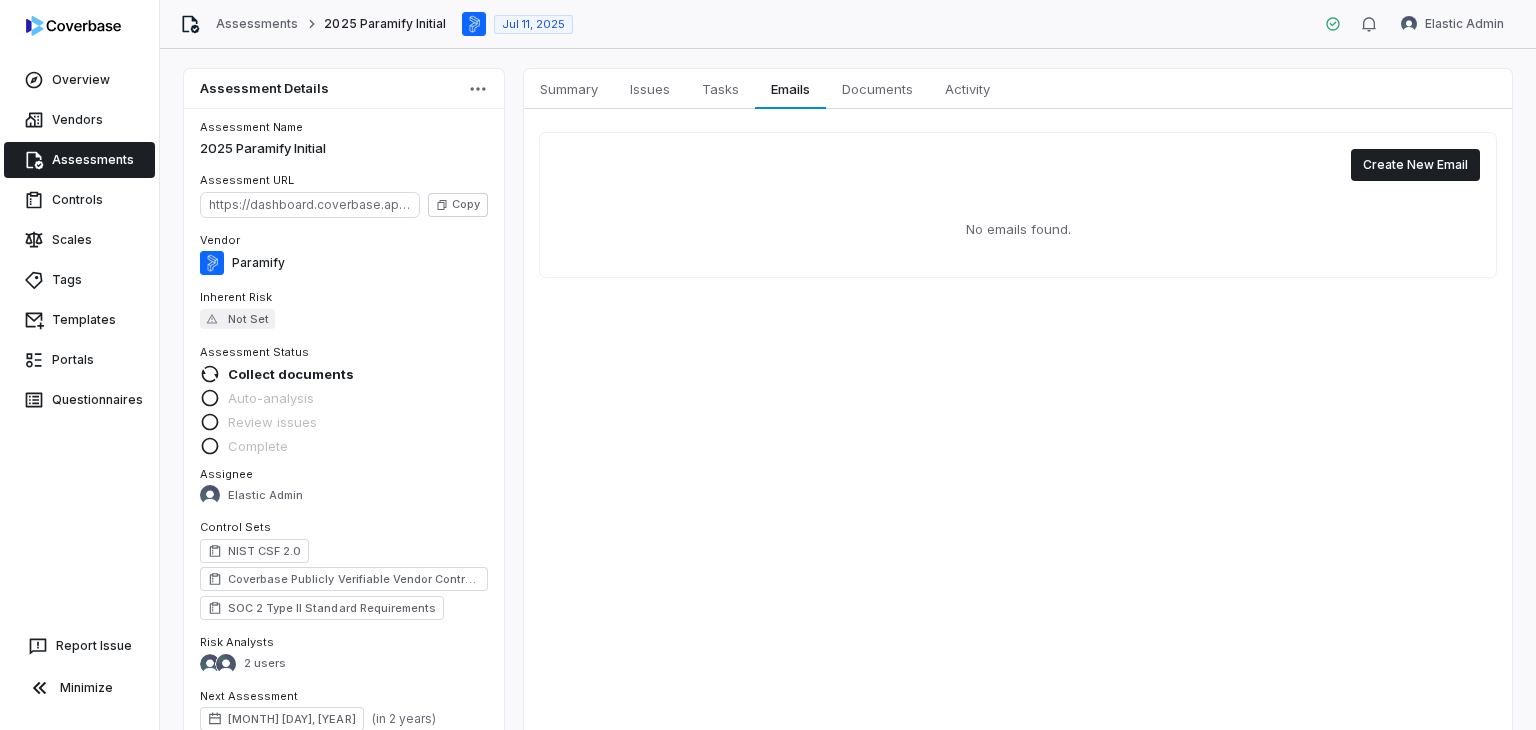 click on "Create New Email No emails found." at bounding box center (1018, 205) 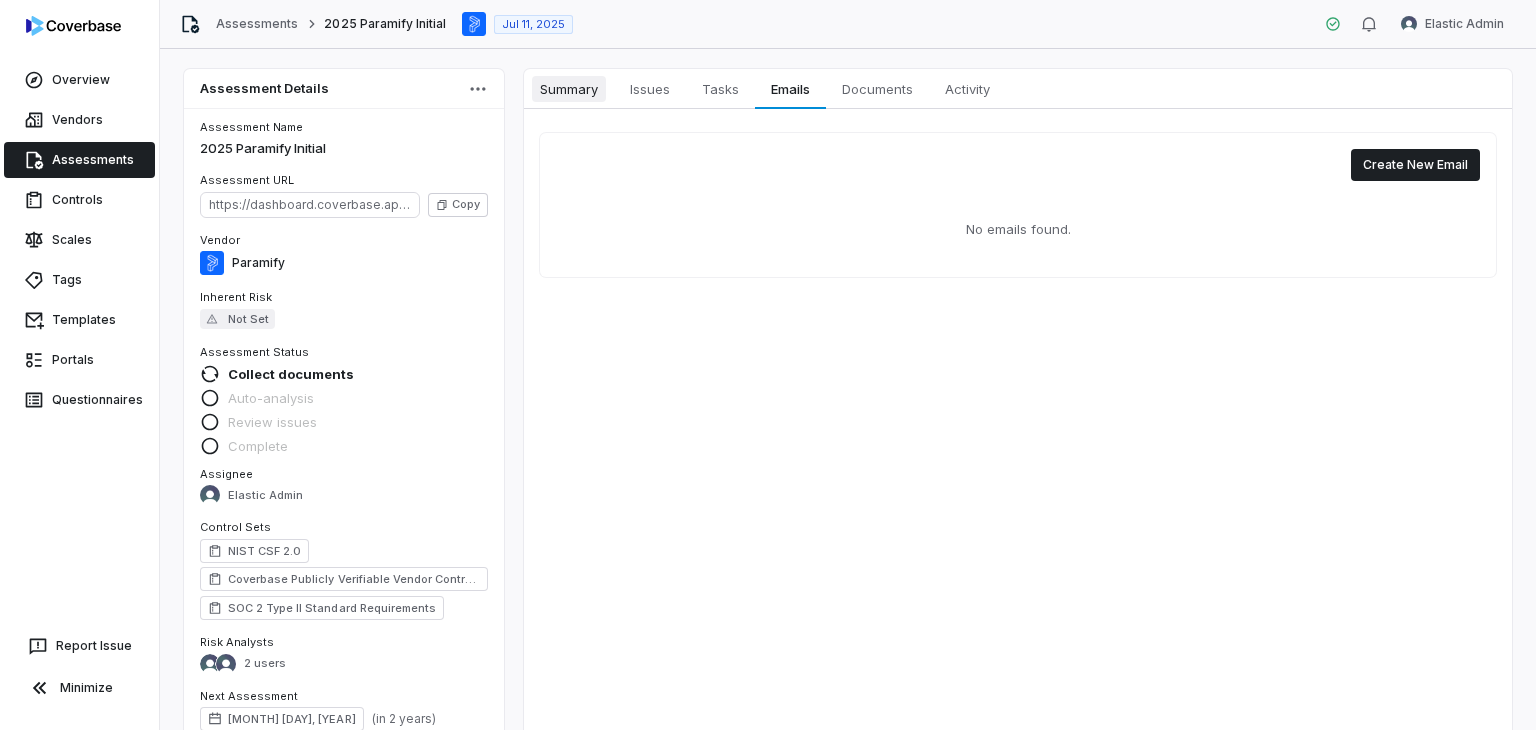 click on "Summary" at bounding box center (569, 89) 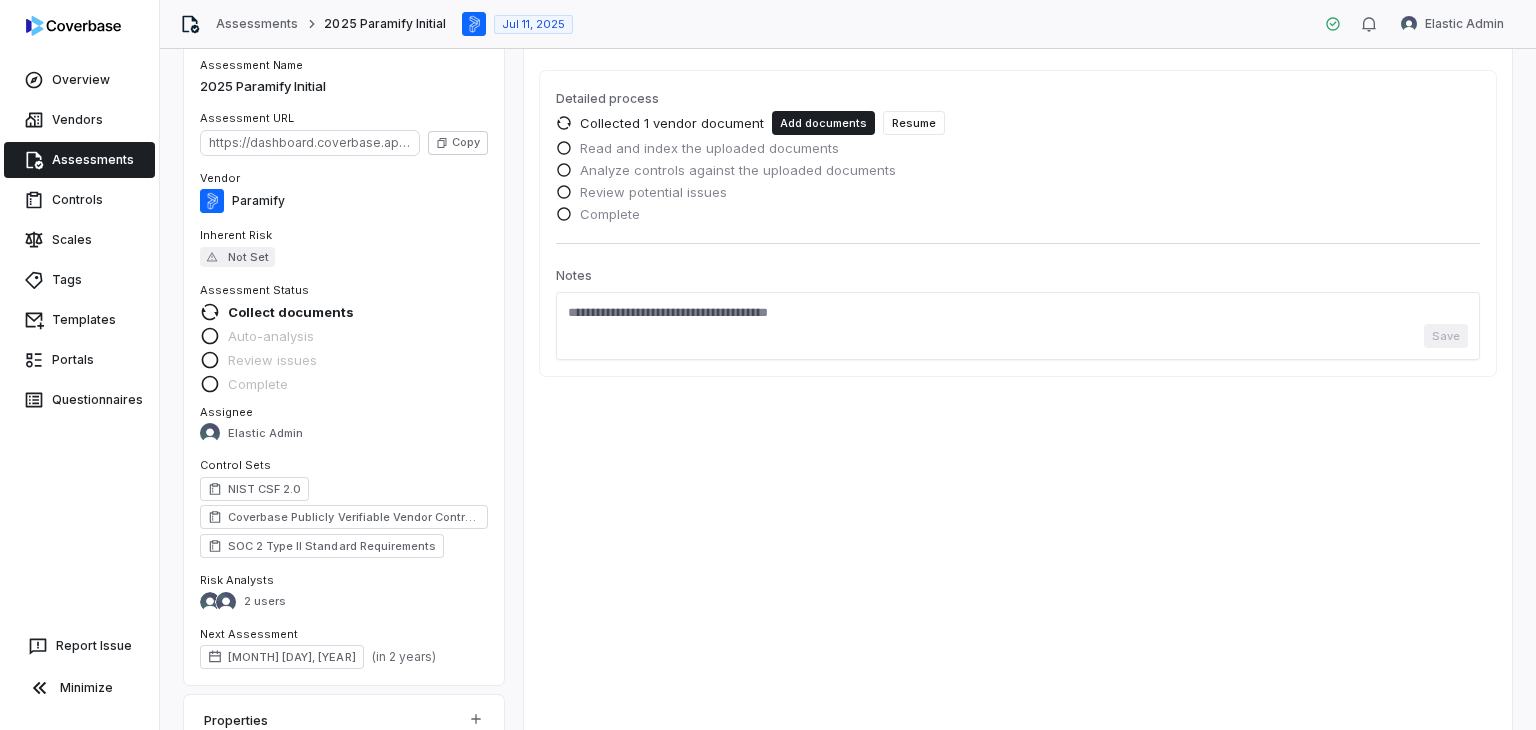 scroll, scrollTop: 95, scrollLeft: 0, axis: vertical 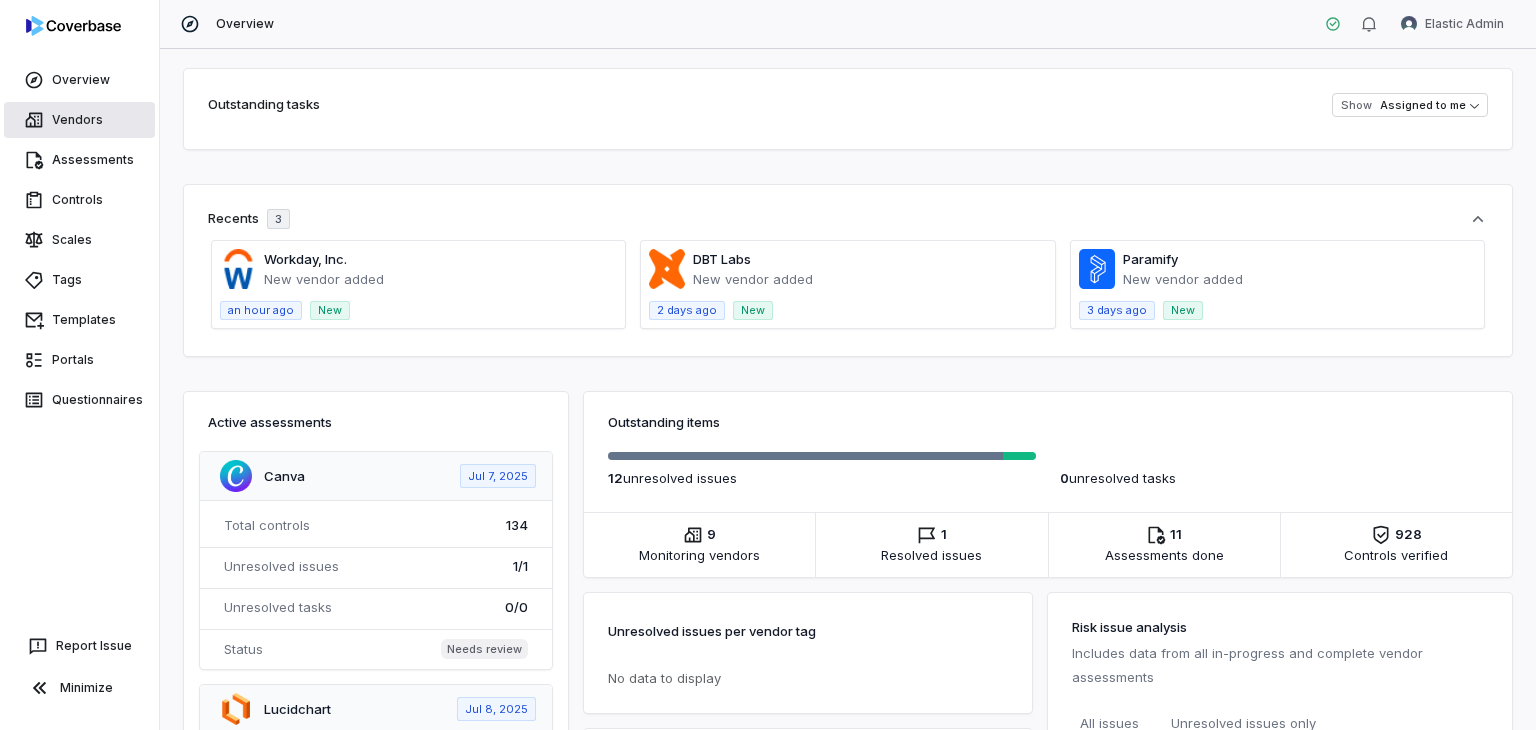 click on "Vendors" at bounding box center [79, 120] 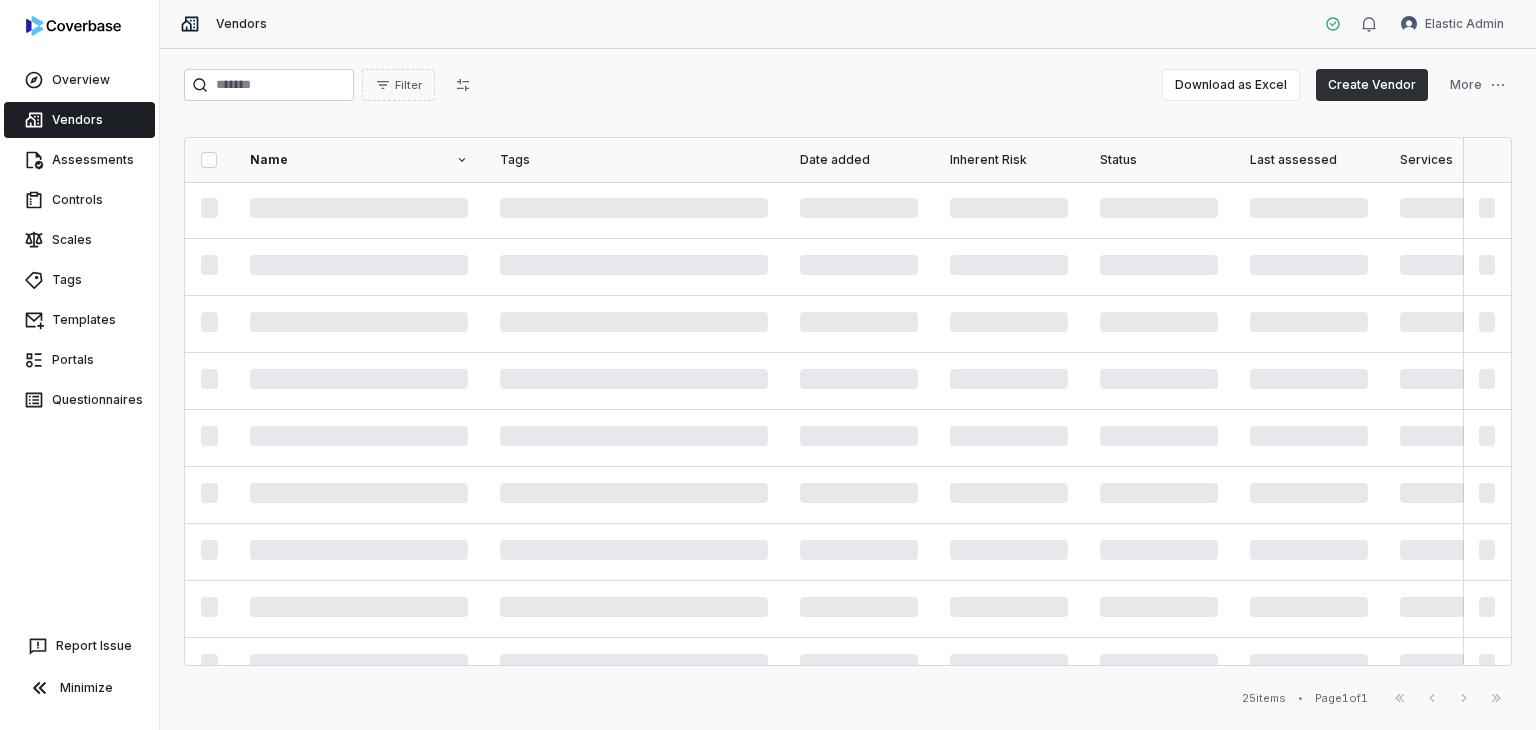 click on "Create Vendor" at bounding box center (1372, 85) 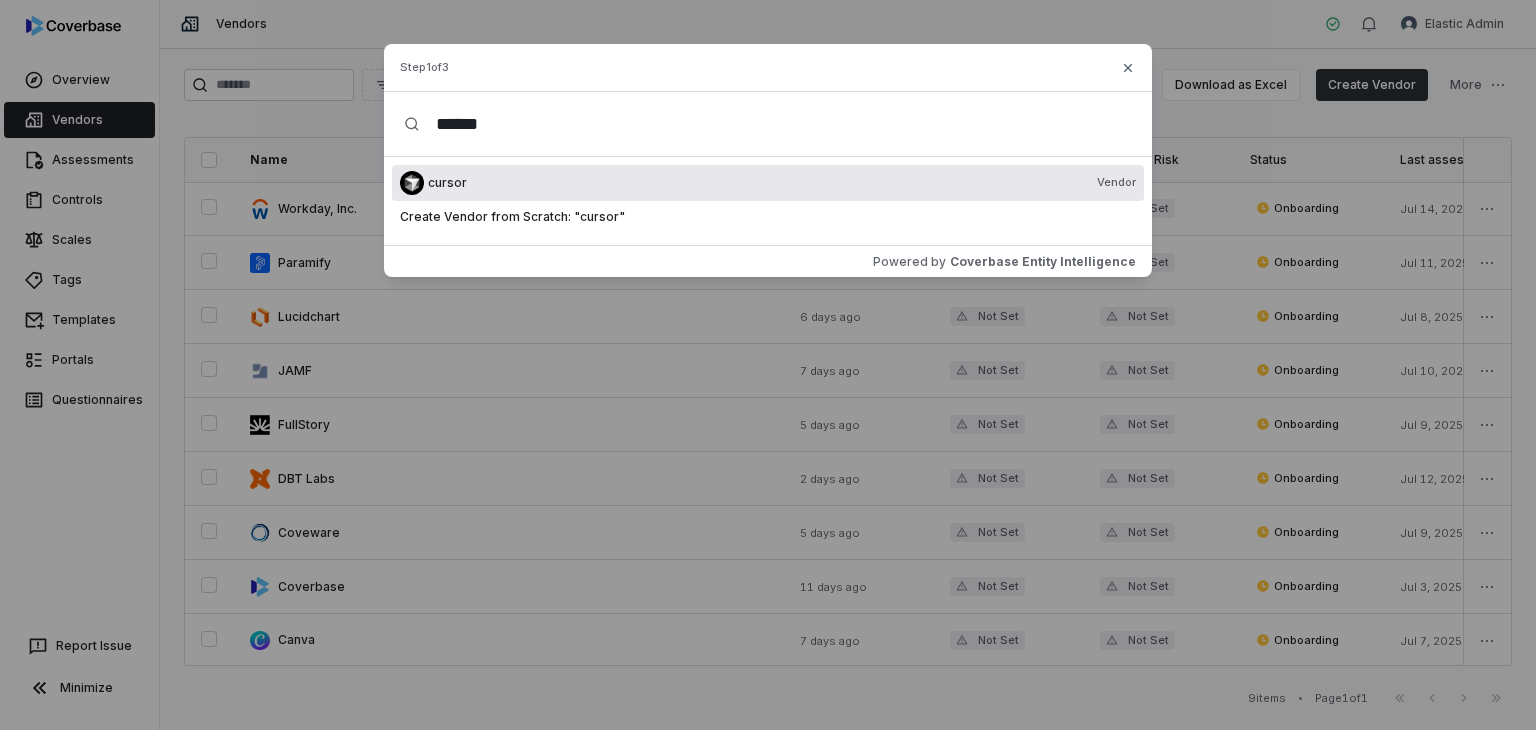 type on "******" 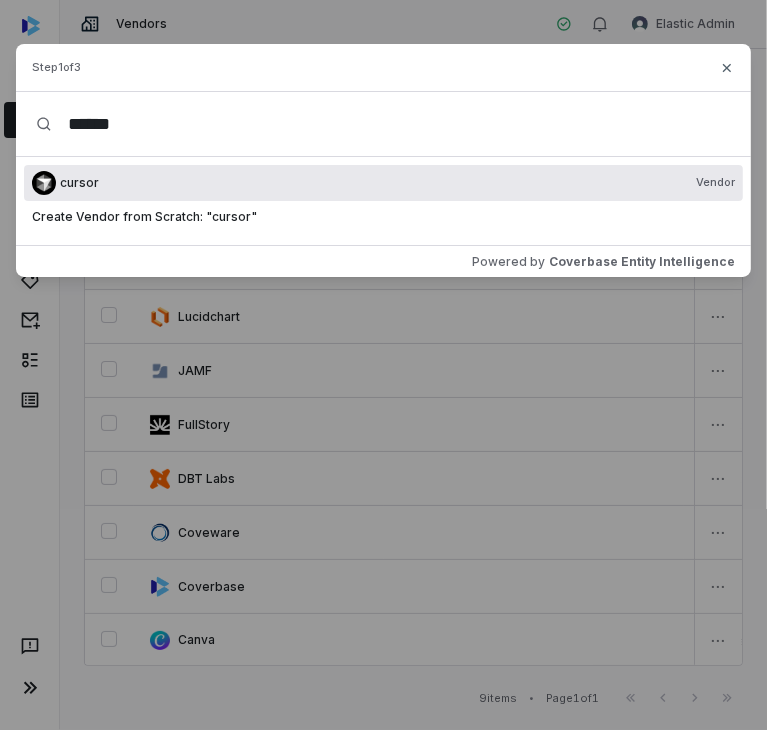 click on "Step  1  of  3" at bounding box center [383, 68] 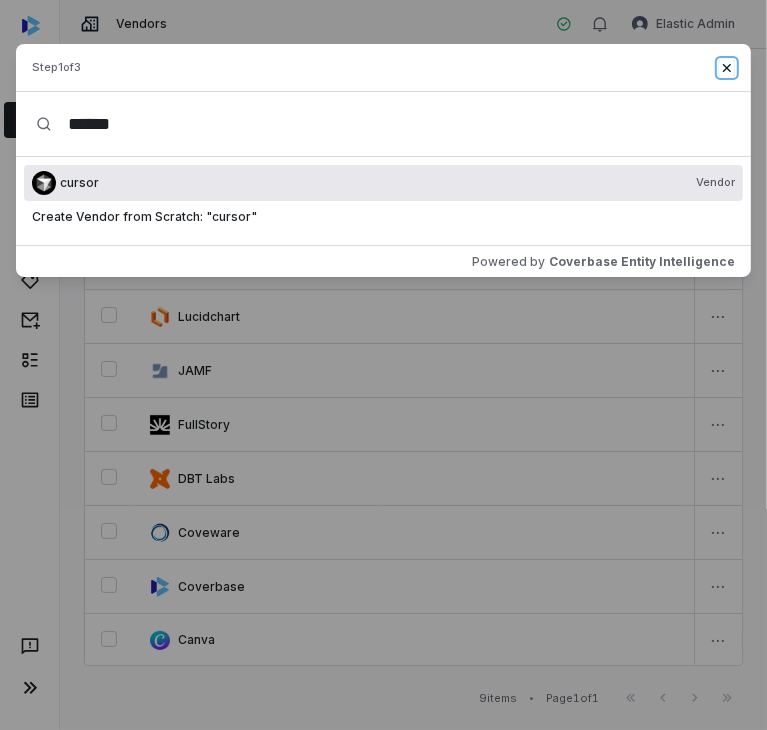 click 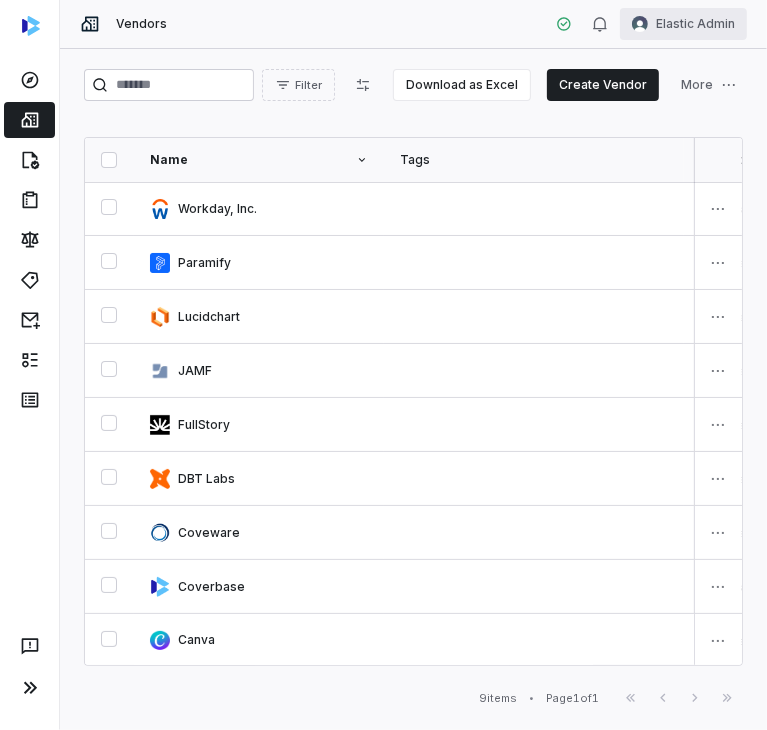 click on "Vendors Elastic Admin Filter Download as Excel Create Vendor More Name Tags Date added Inherent Risk Residual Risk Status Last assessed Services Risk Analysts Relationship Owners Watchers # Issues # Open Issues Workday, Inc. 2 hours ago Not Set Not Set Onboarding Jul 14, 2025 None None None 0 0   Paramify 3 days ago Not Set Not Set Onboarding Jul 11, 2025 2  users None None 0 0   Lucidchart 6 days ago Not Set Not Set Onboarding Jul 8, 2025 2  users None None 1 1   JAMF 7 days ago Not Set Not Set Onboarding Jul 10, 2025 2  users None None 3 3   FullStory 5 days ago Not Set Not Set Onboarding Jul 9, 2025 2  users None None 3 2   DBT Labs 2 days ago Not Set Not Set Onboarding Jul 12, 2025 2  users None None 0 0   Coveware 5 days ago Not Set Not Set Onboarding Jul 9, 2025 2  users None None 5 4   Coverbase 11 days ago Not Set Not Set Onboarding Jul 3, 2025 None None None 0 0   Canva 7 days ago Not Set Not Set Onboarding Jul 7, 2025 2  users None None 1 1   9  items • Page  1  of  1 First Page" at bounding box center [383, 365] 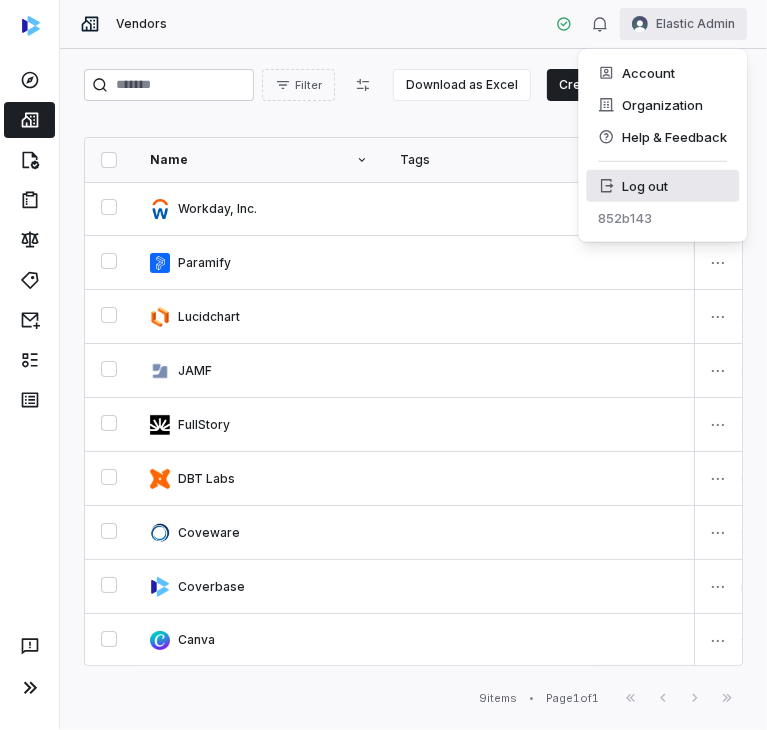 click on "Log out" at bounding box center (662, 186) 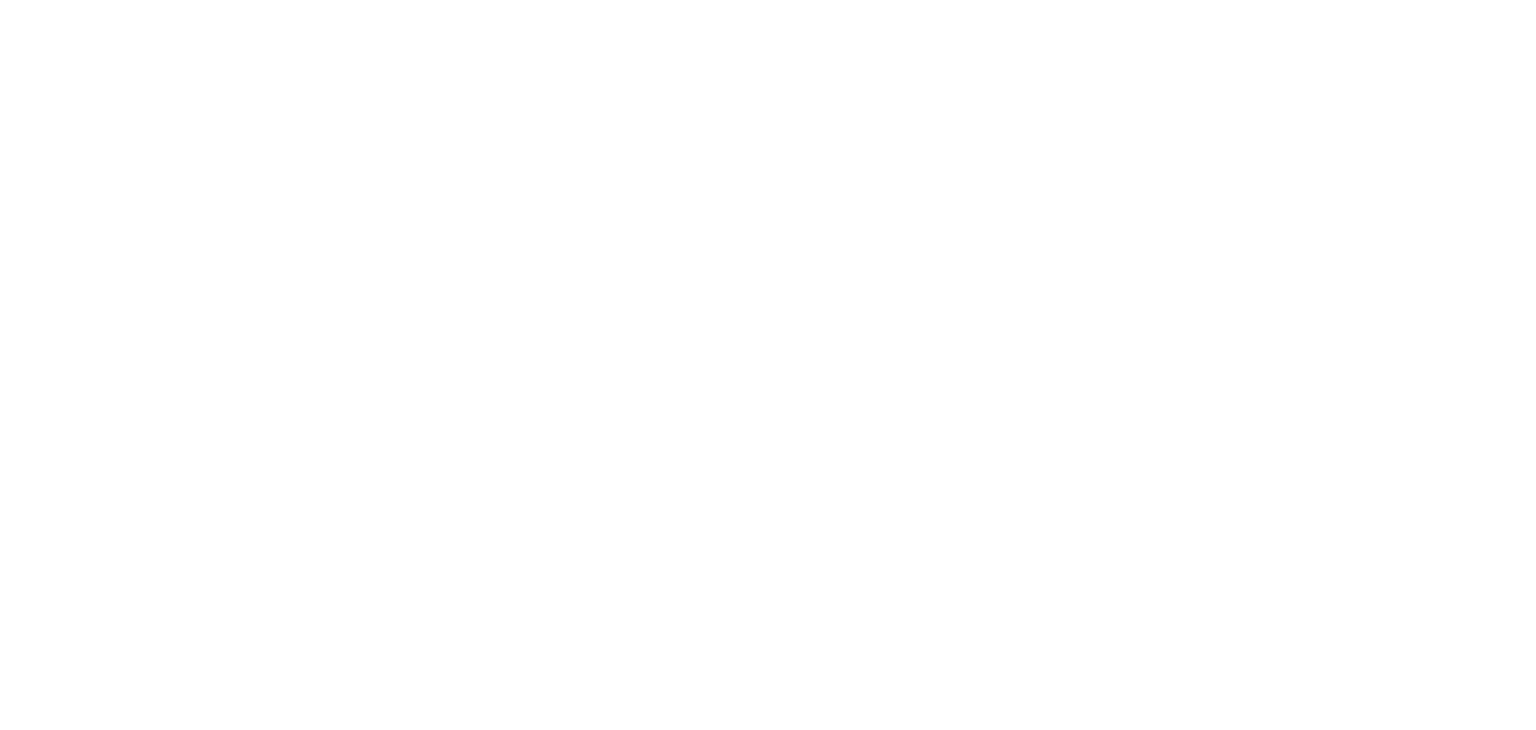 scroll, scrollTop: 0, scrollLeft: 0, axis: both 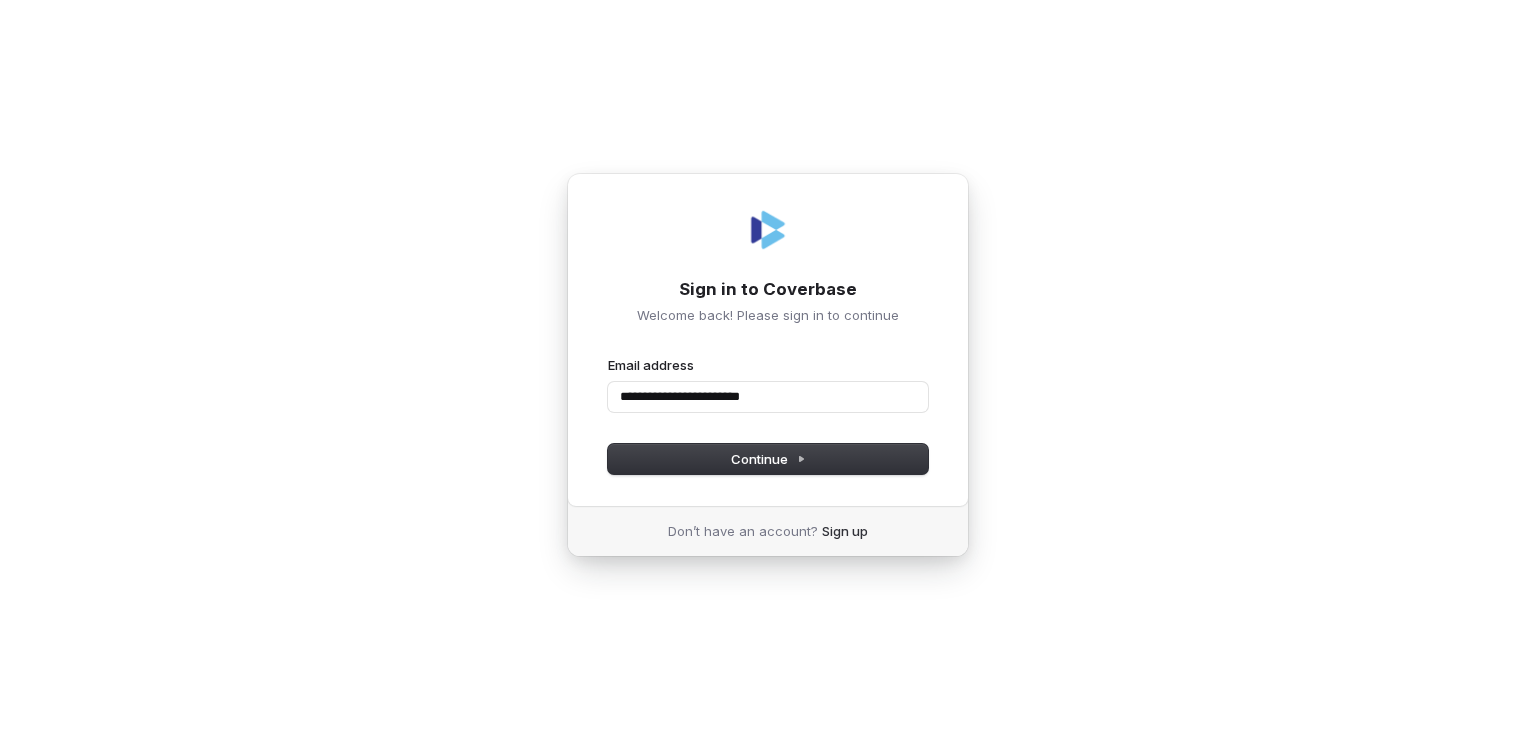 type on "**********" 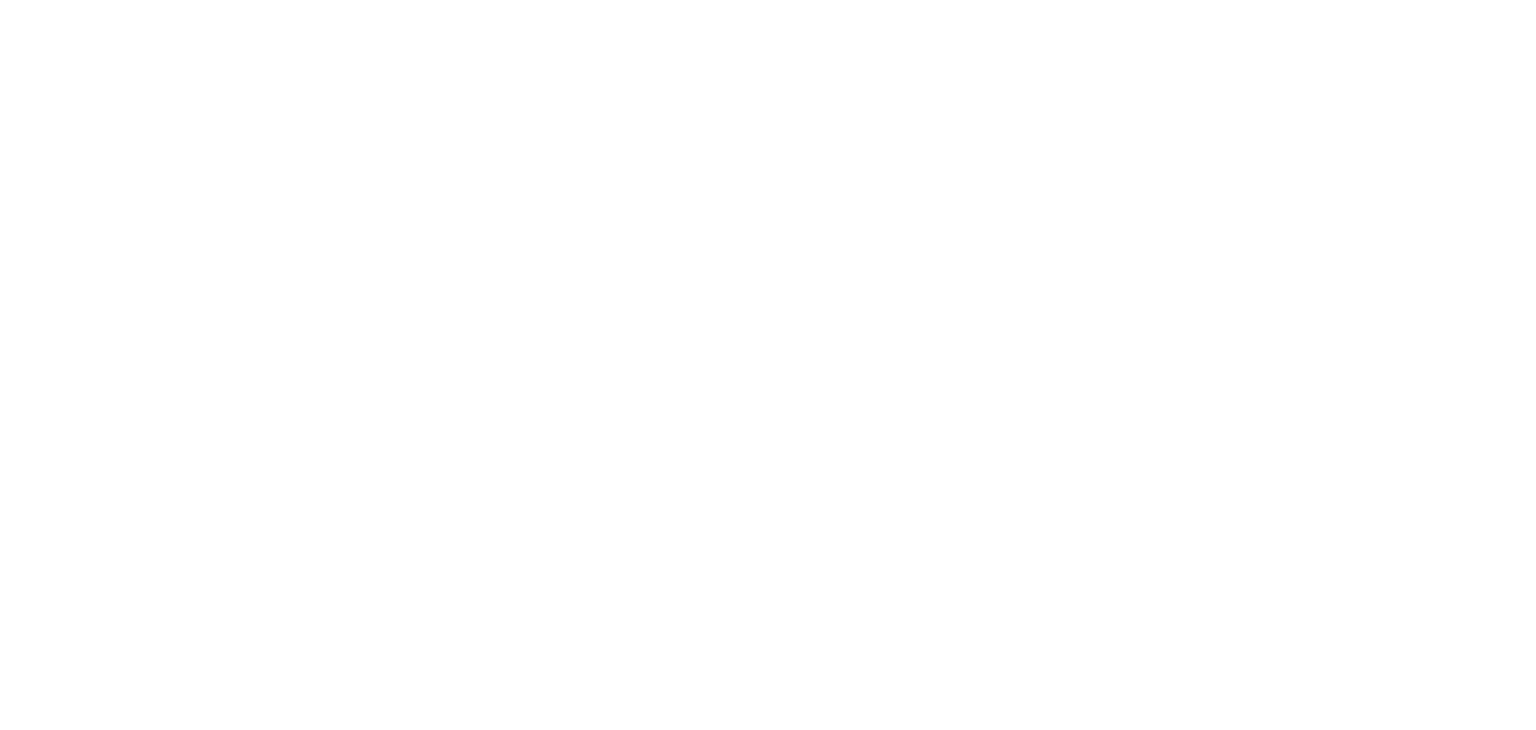 scroll, scrollTop: 0, scrollLeft: 0, axis: both 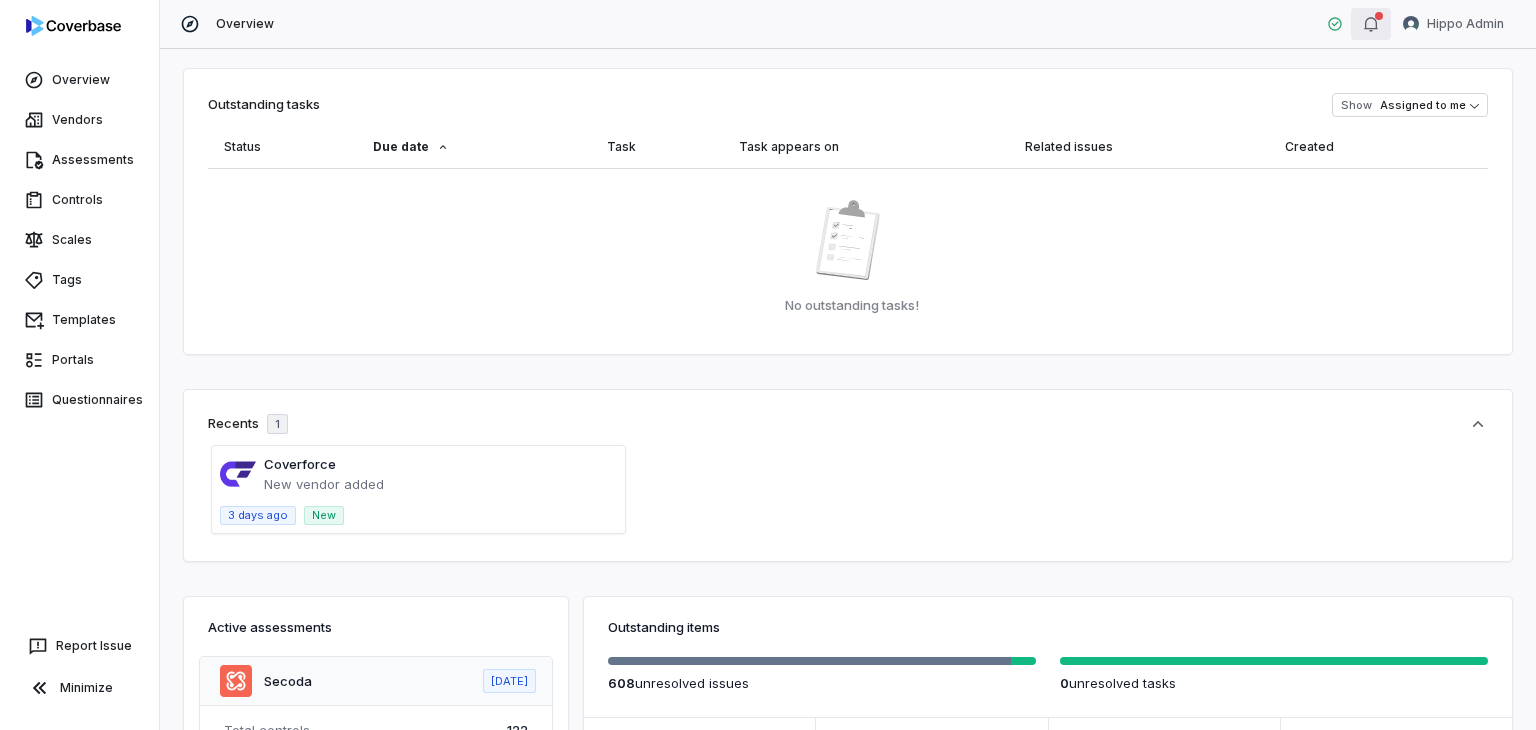 click at bounding box center [1371, 24] 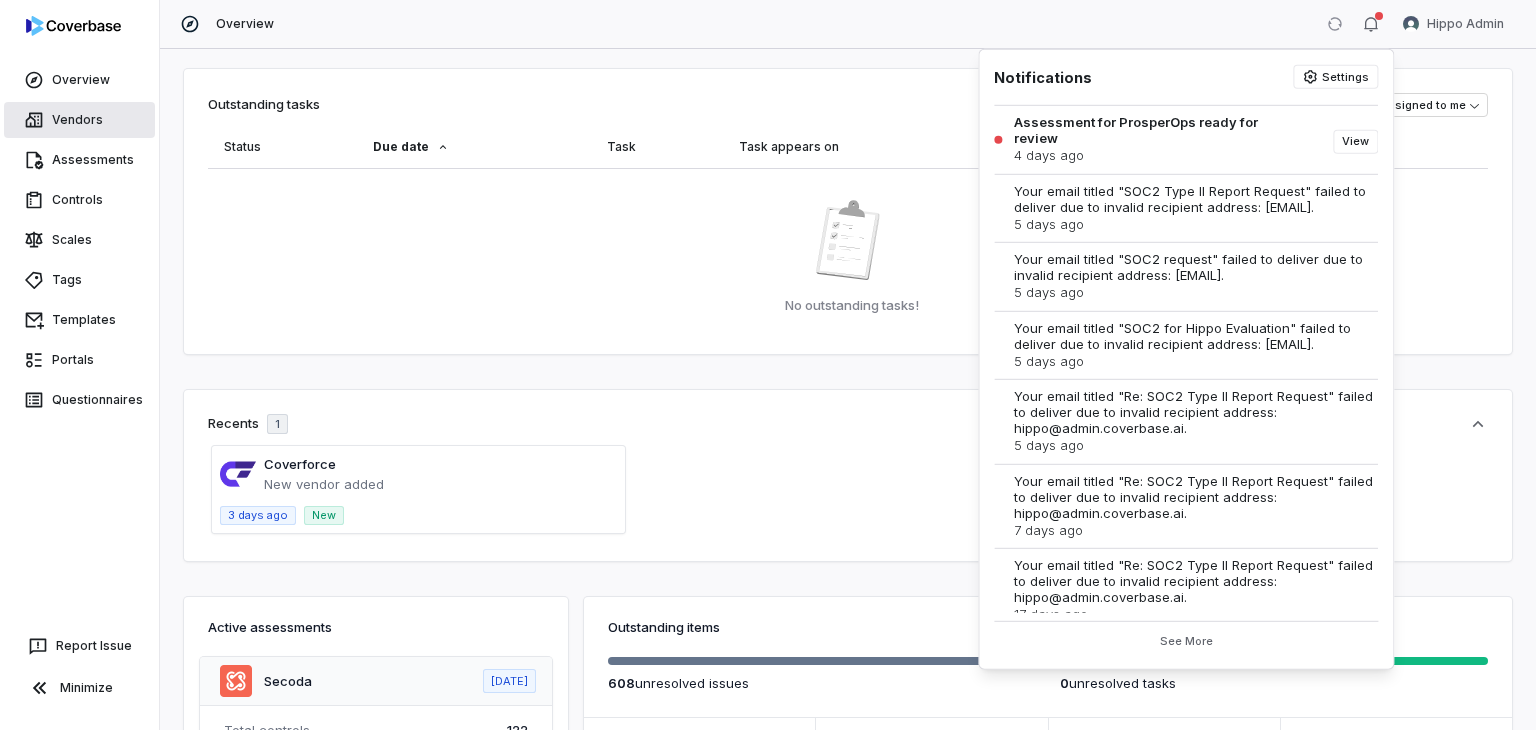 click on "Vendors" at bounding box center (79, 120) 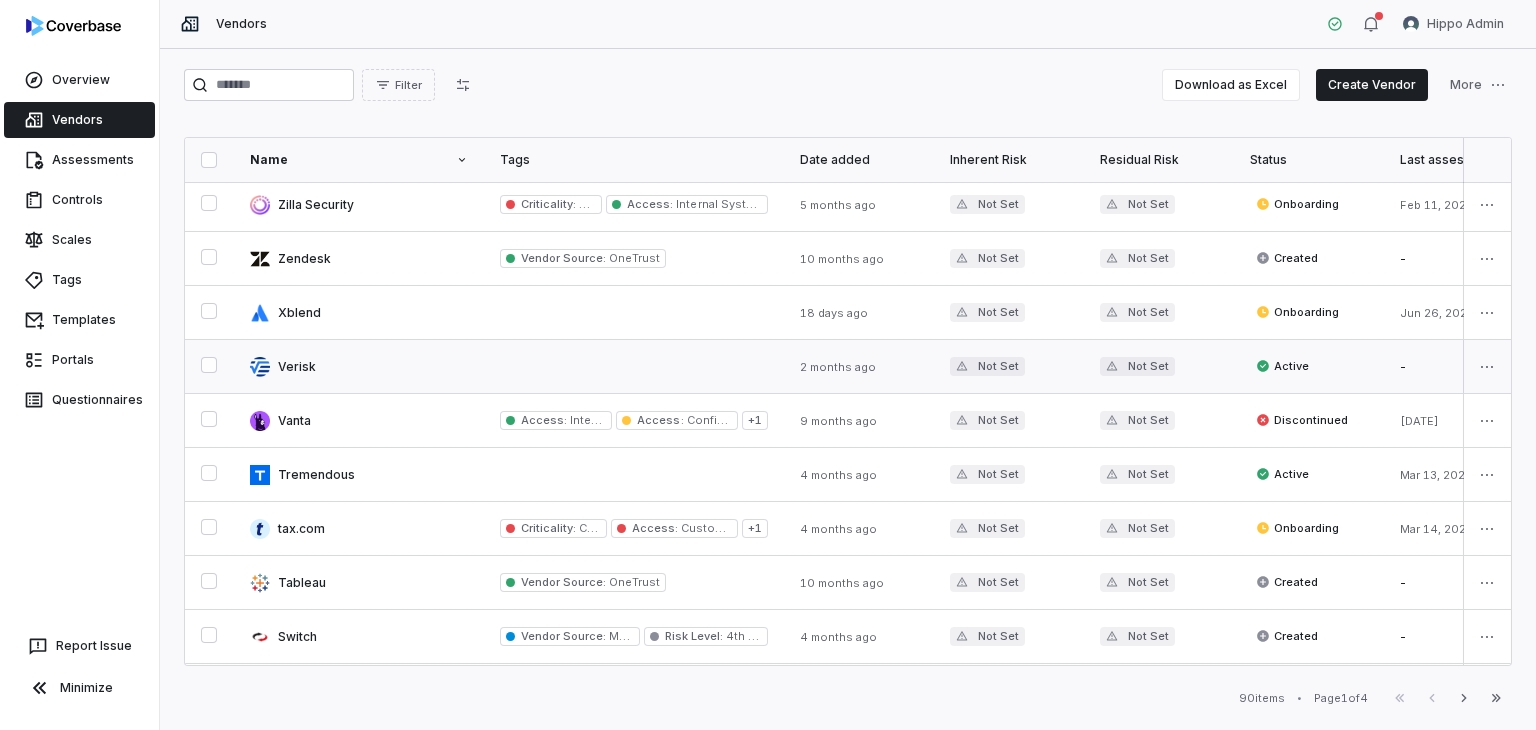scroll, scrollTop: 0, scrollLeft: 0, axis: both 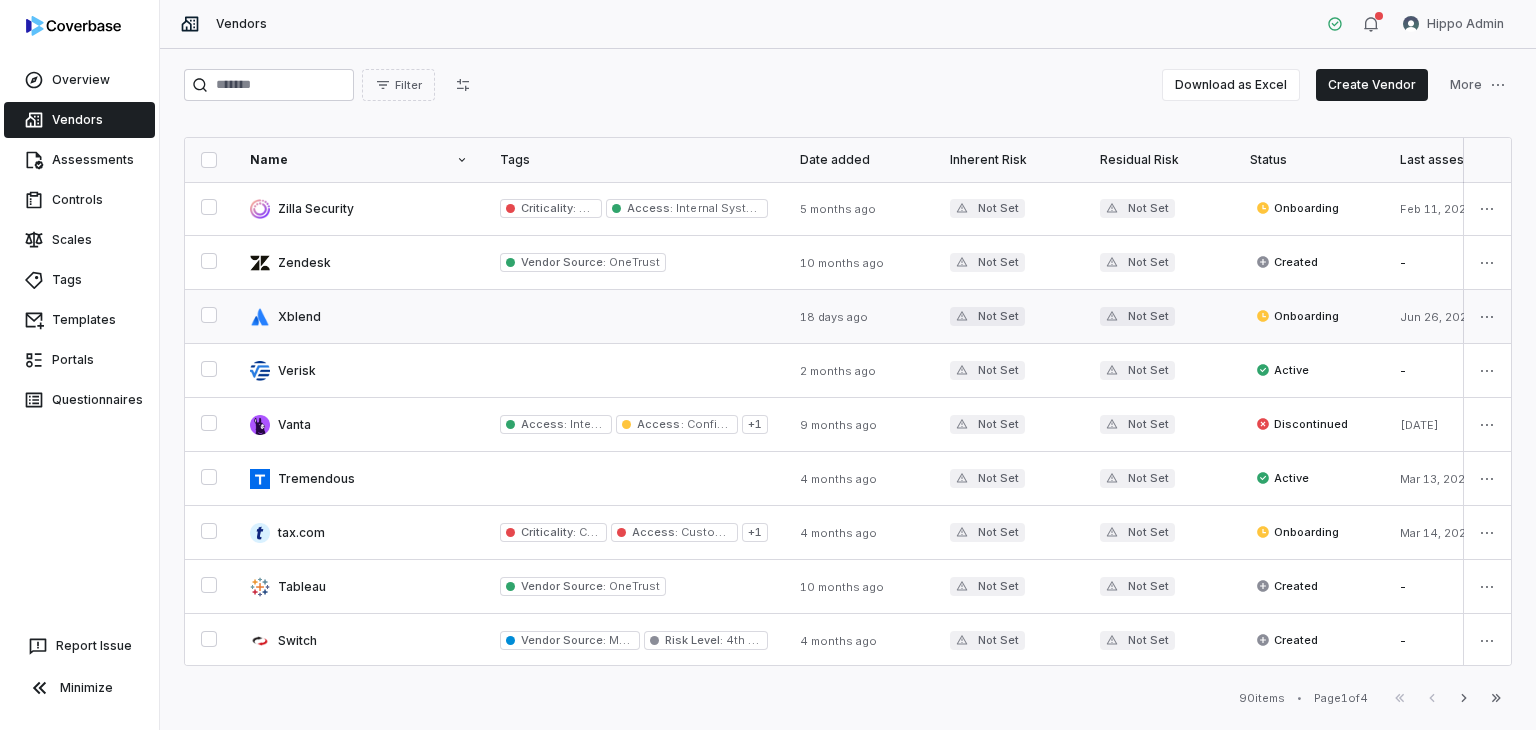 click at bounding box center [359, 316] 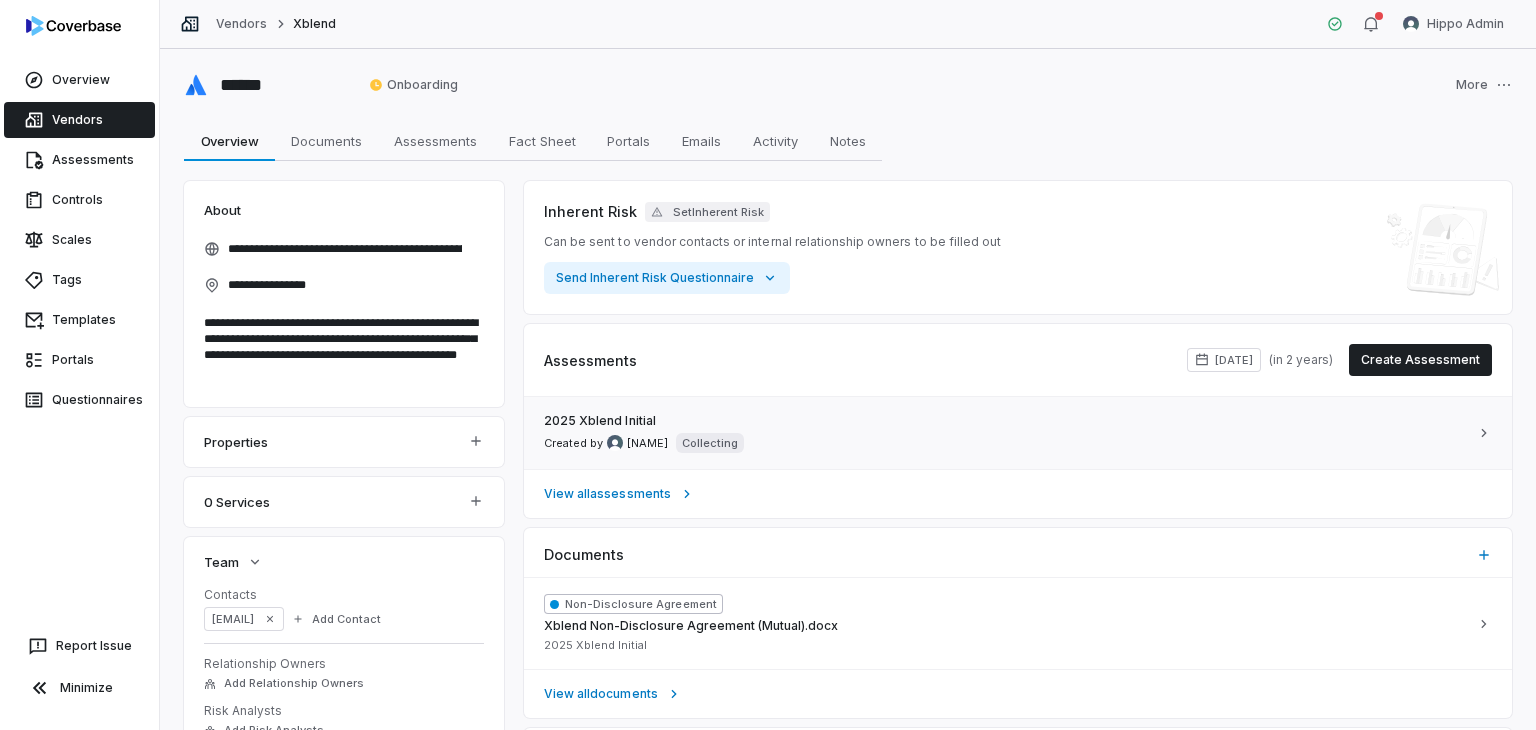 click on "[YEAR] Xblend Initial Created by   [NAME] Collecting" at bounding box center [1006, 433] 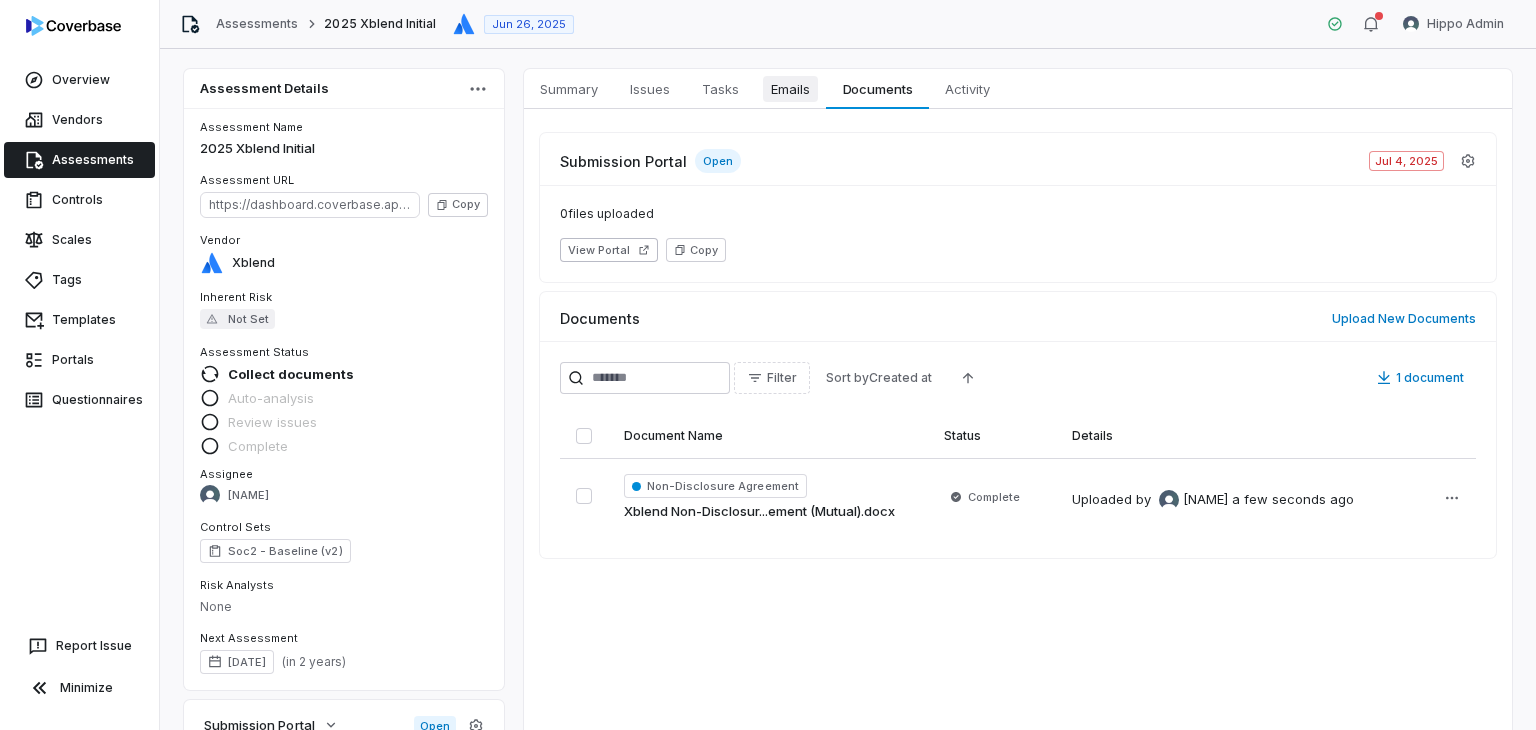 click on "Emails Emails" at bounding box center [790, 89] 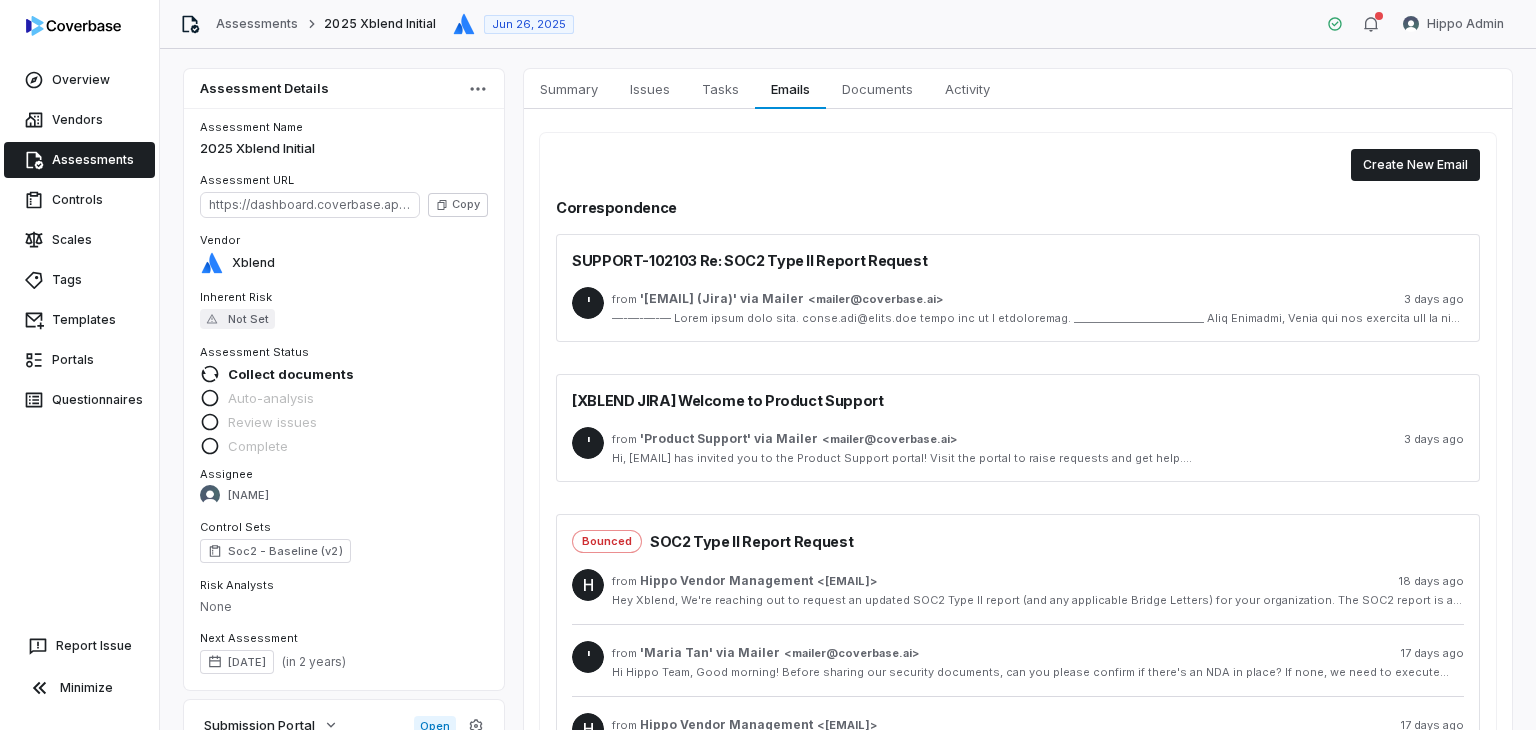 click at bounding box center (1038, 318) 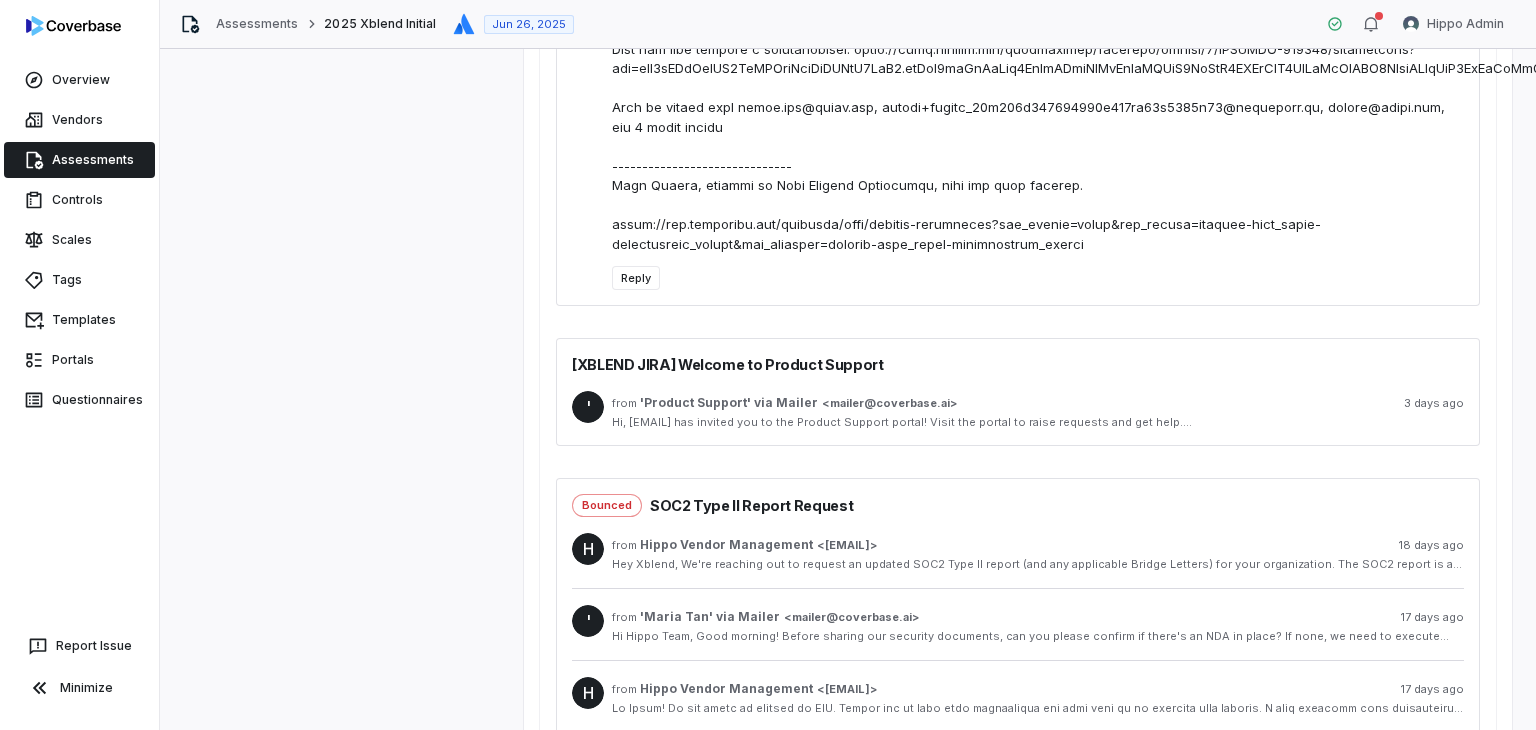 scroll, scrollTop: 1100, scrollLeft: 0, axis: vertical 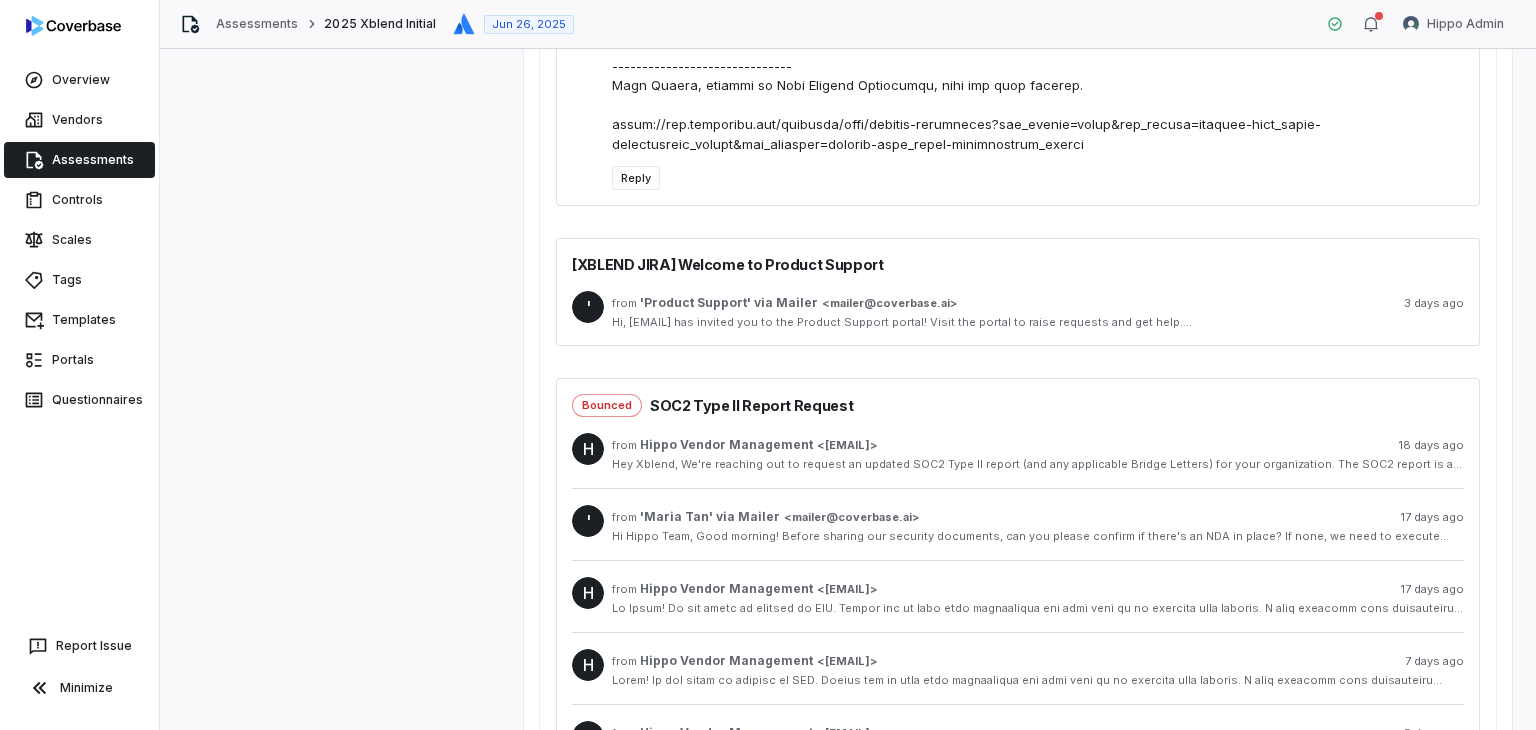 click on "from 'Product Support' via Mailer   < [EMAIL] > 3 days ago Hi,
[EMAIL] has invited you to the Product Support portal!
Visit the portal to raise requests and get help.
https://jira.getxray.app/servicedesk/customer/portal/2/user/visitportal?username=mailer%2Bcbqsrw_51b461b541654295a629ee36c0088e83%40coverbase.ai&token=2e417a8ea321fdcacda7dcd51ab30226a12ed8a1&sda_source=notification-email
---------------------------------------------------------------------------------
Help Center sent you this message, powered by Jira Service Management
https://www.atlassian.com/software/jira/service-management?utm_medium=email&utm_source=service-desk_email-notification_server&utm_campaign=service-desk_email-notification_server" at bounding box center (1038, 310) 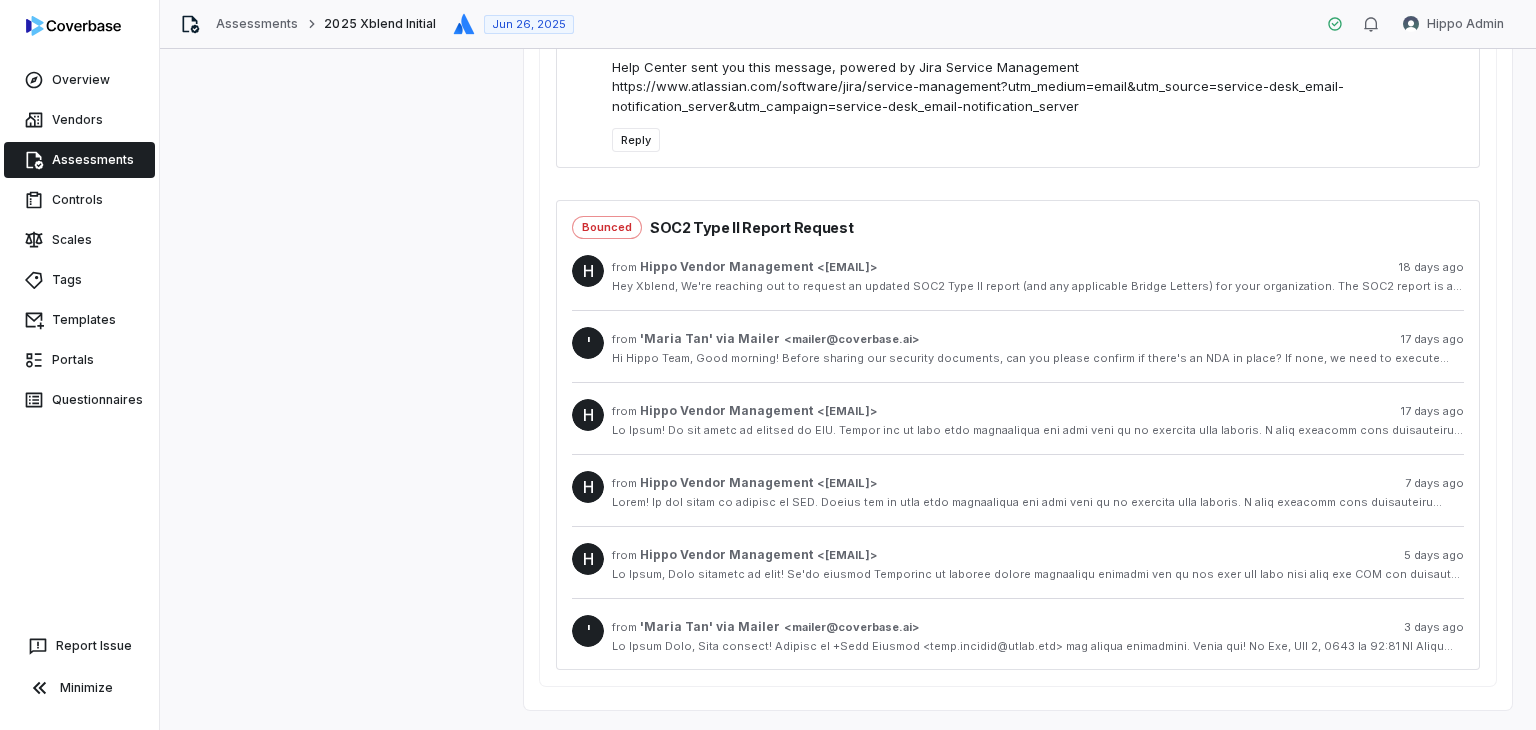 scroll, scrollTop: 1744, scrollLeft: 0, axis: vertical 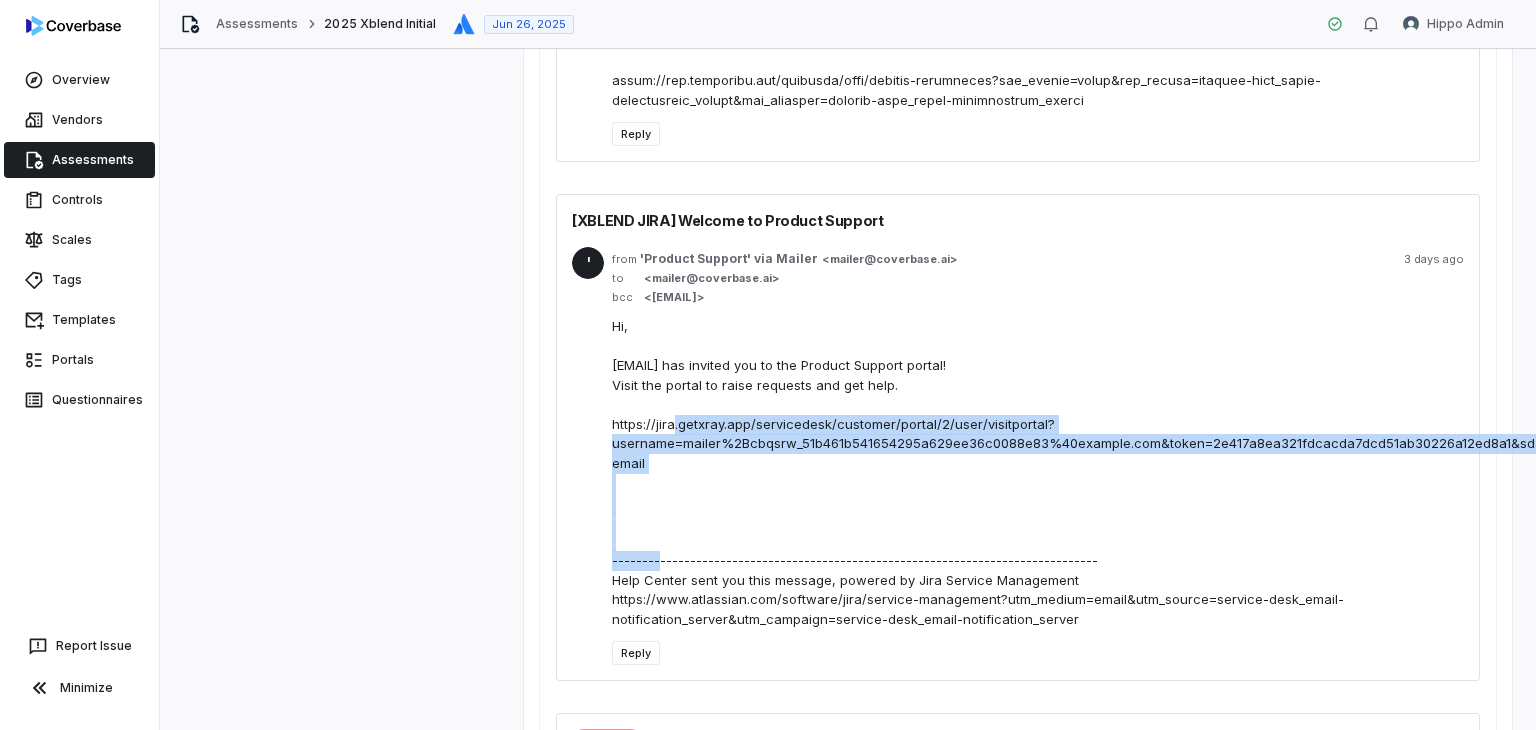 copy on "https://jira.getxray.app/servicedesk/customer/portal/2/user/visitportal?username=mailer%2Bcbqsrw_51b461b541654295a629ee36c0088e83%40example.com&token=2e417a8ea321fdcacda7dcd51ab30226a12ed8a1&sda_source=notification-email" 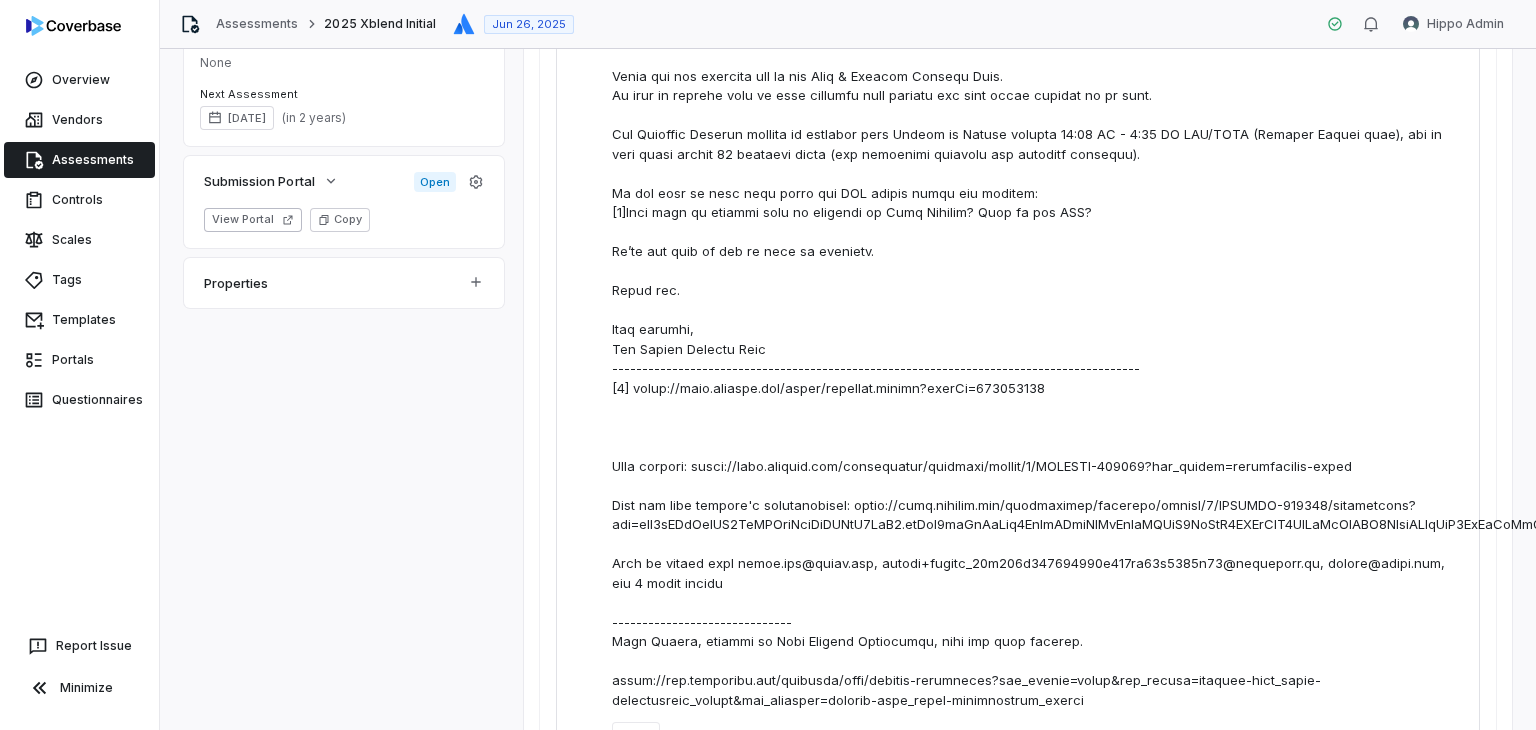 scroll, scrollTop: 744, scrollLeft: 0, axis: vertical 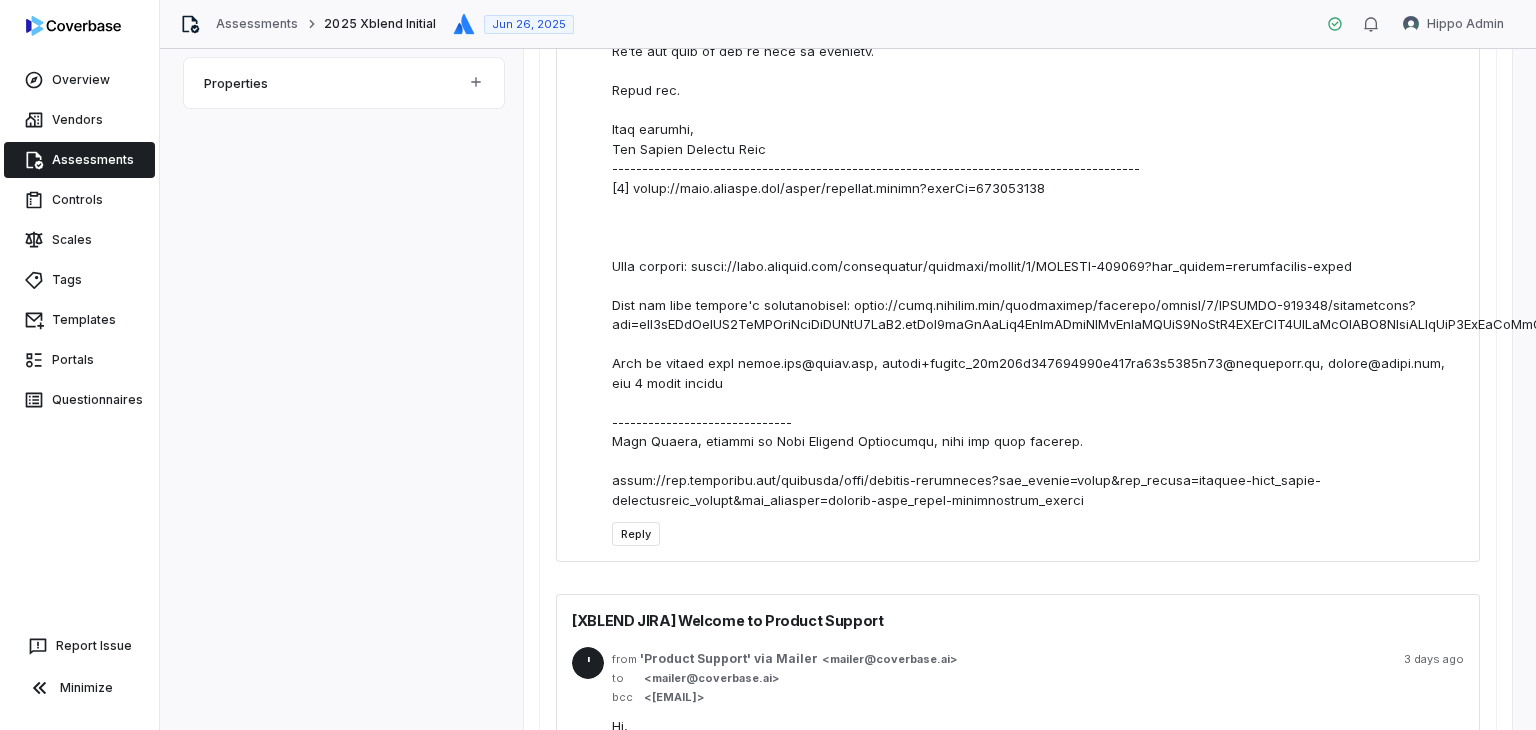 click on "Reply" at bounding box center [636, 534] 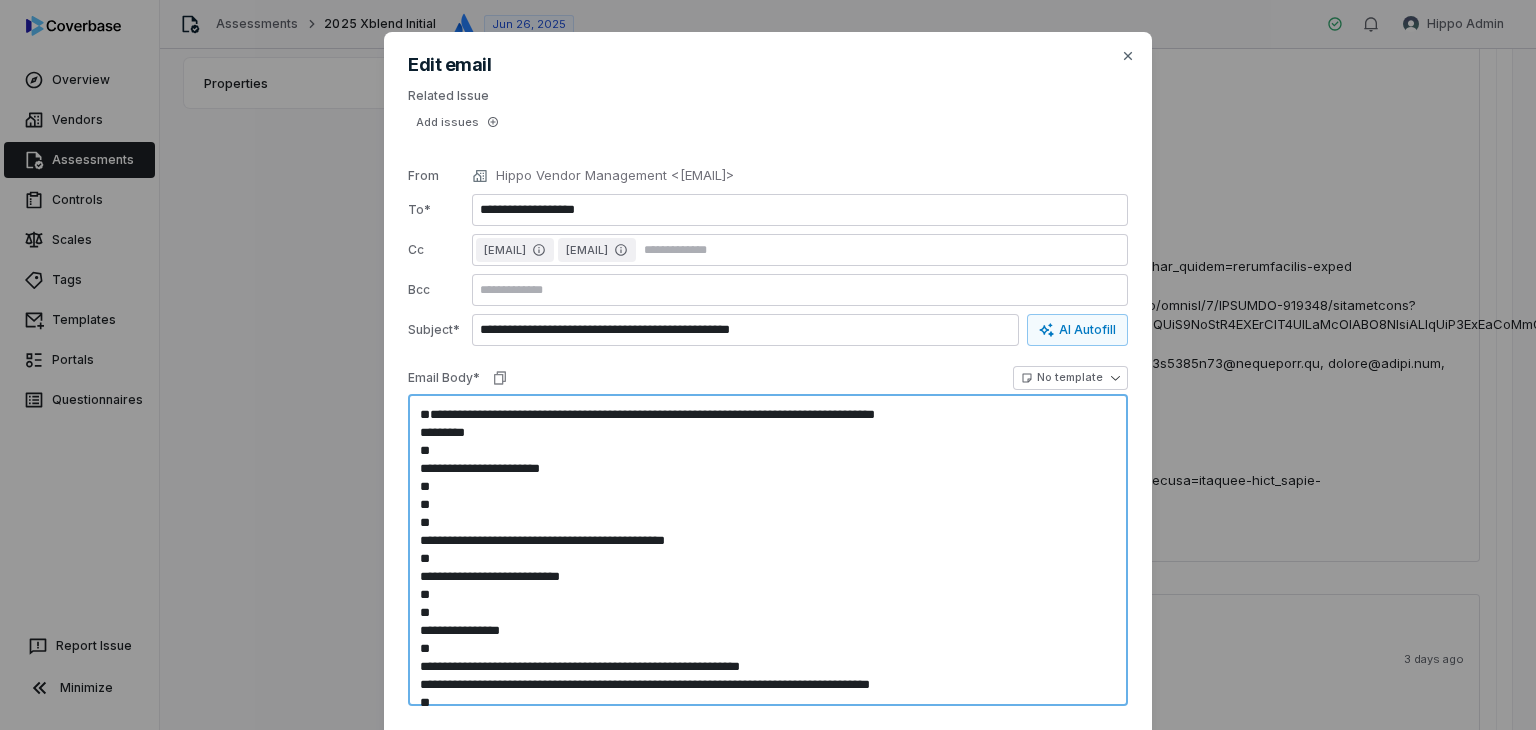 click at bounding box center (768, 550) 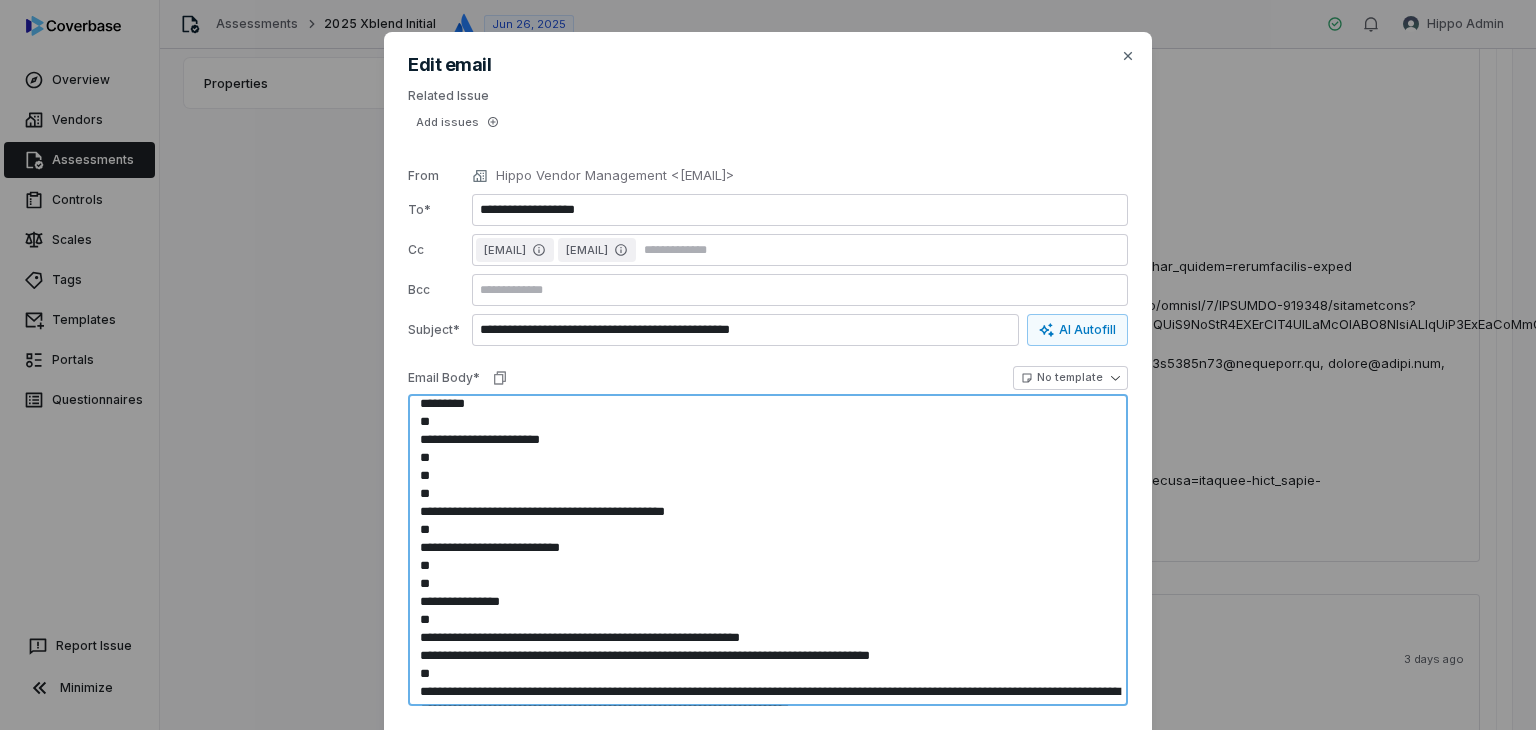 scroll, scrollTop: 0, scrollLeft: 0, axis: both 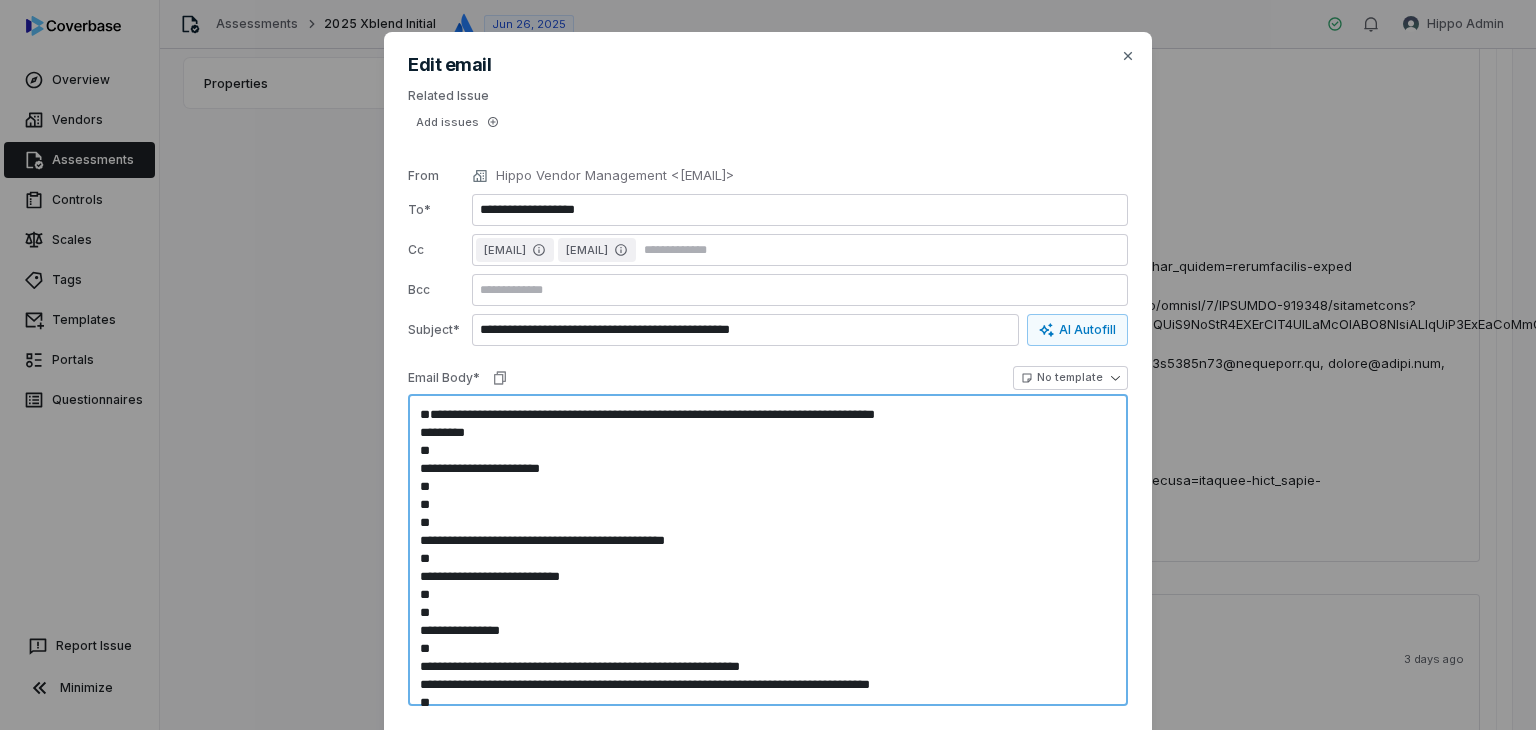 click at bounding box center [768, 550] 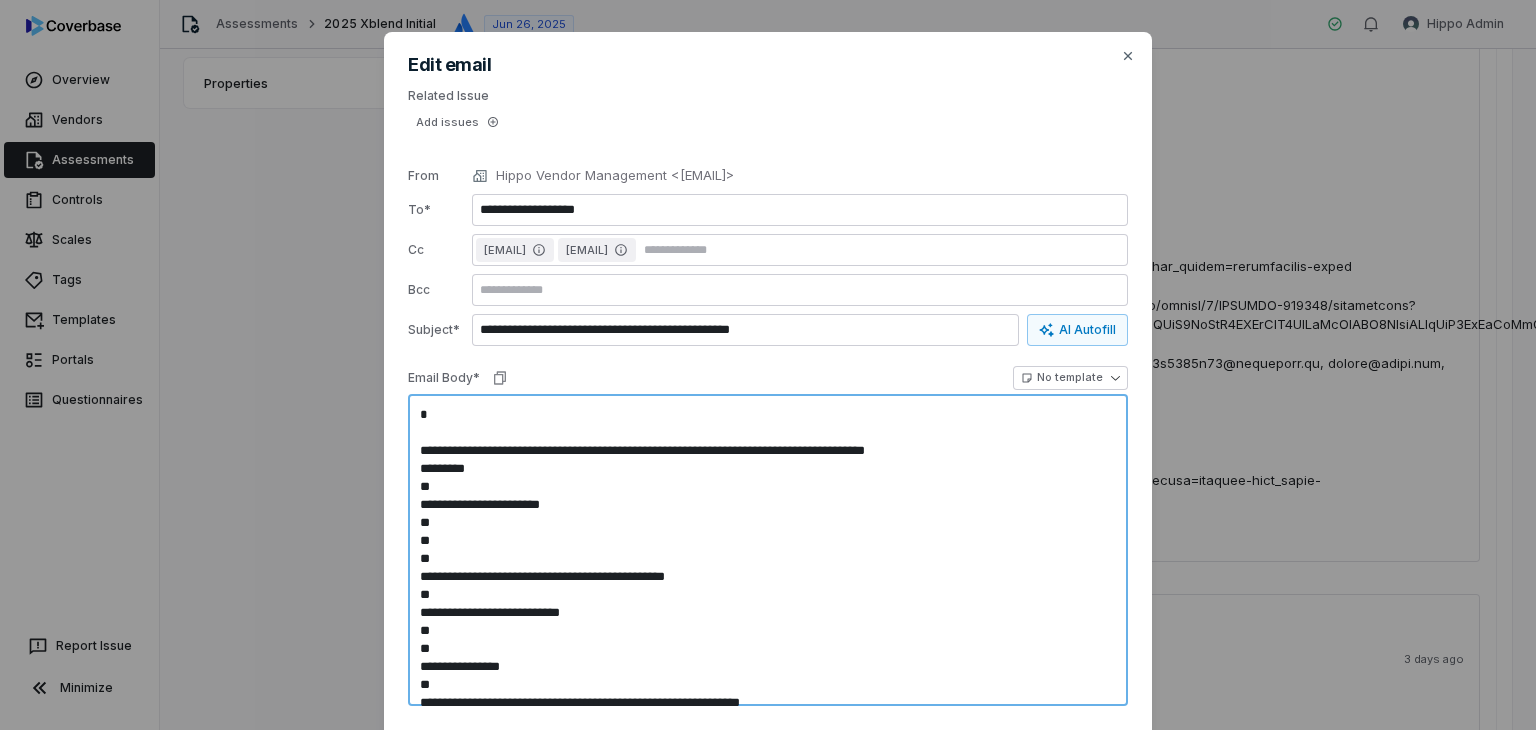 type on "*" 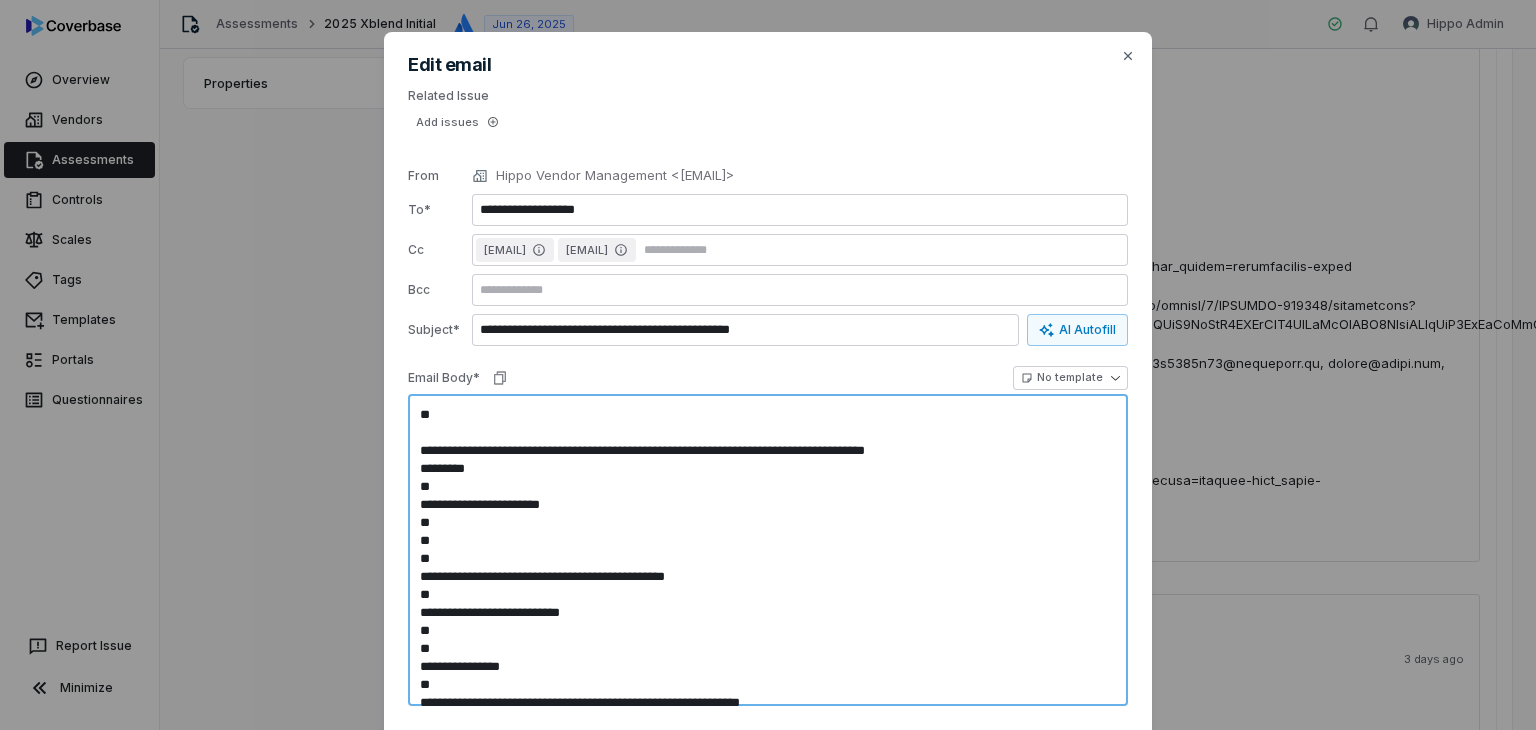 type on "*" 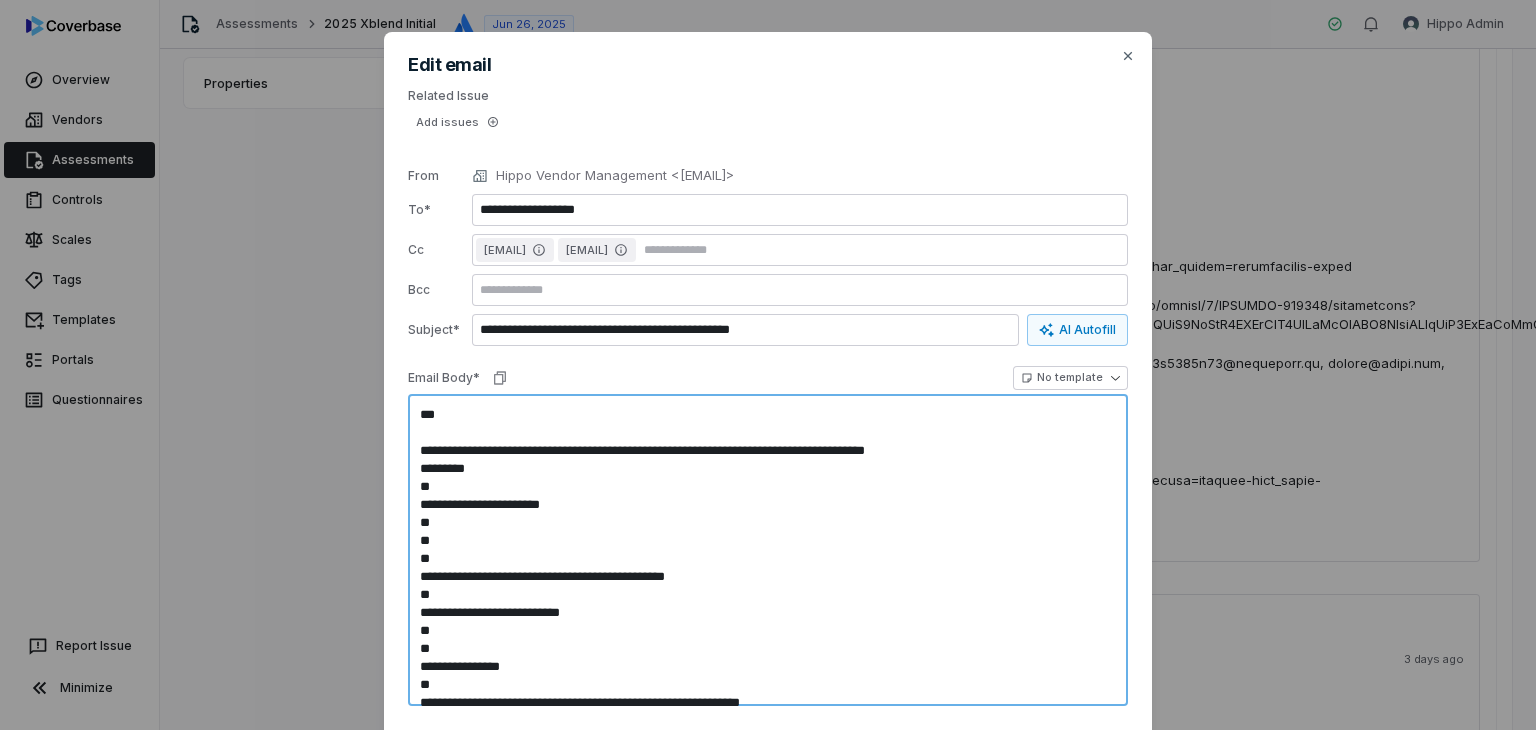 type on "*" 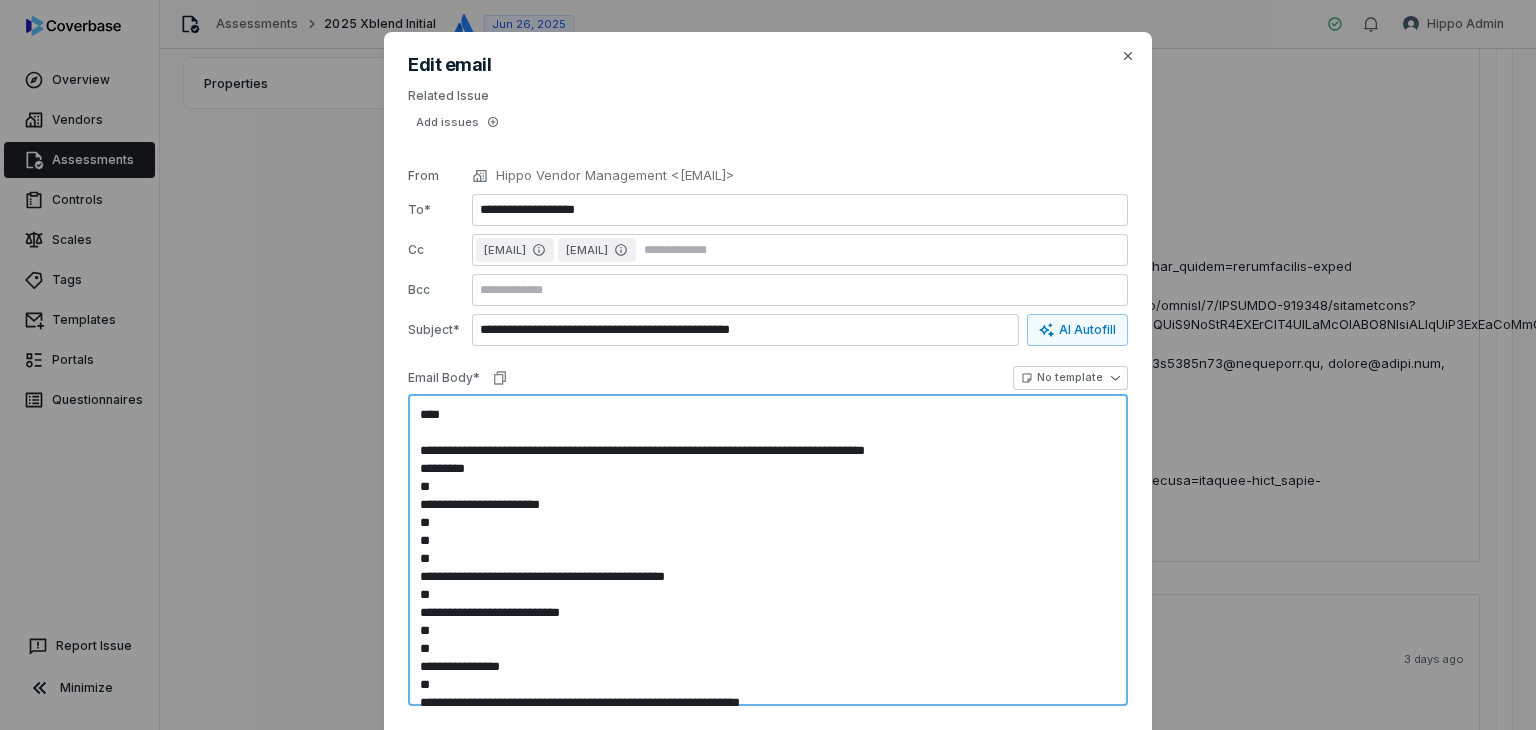 type on "*" 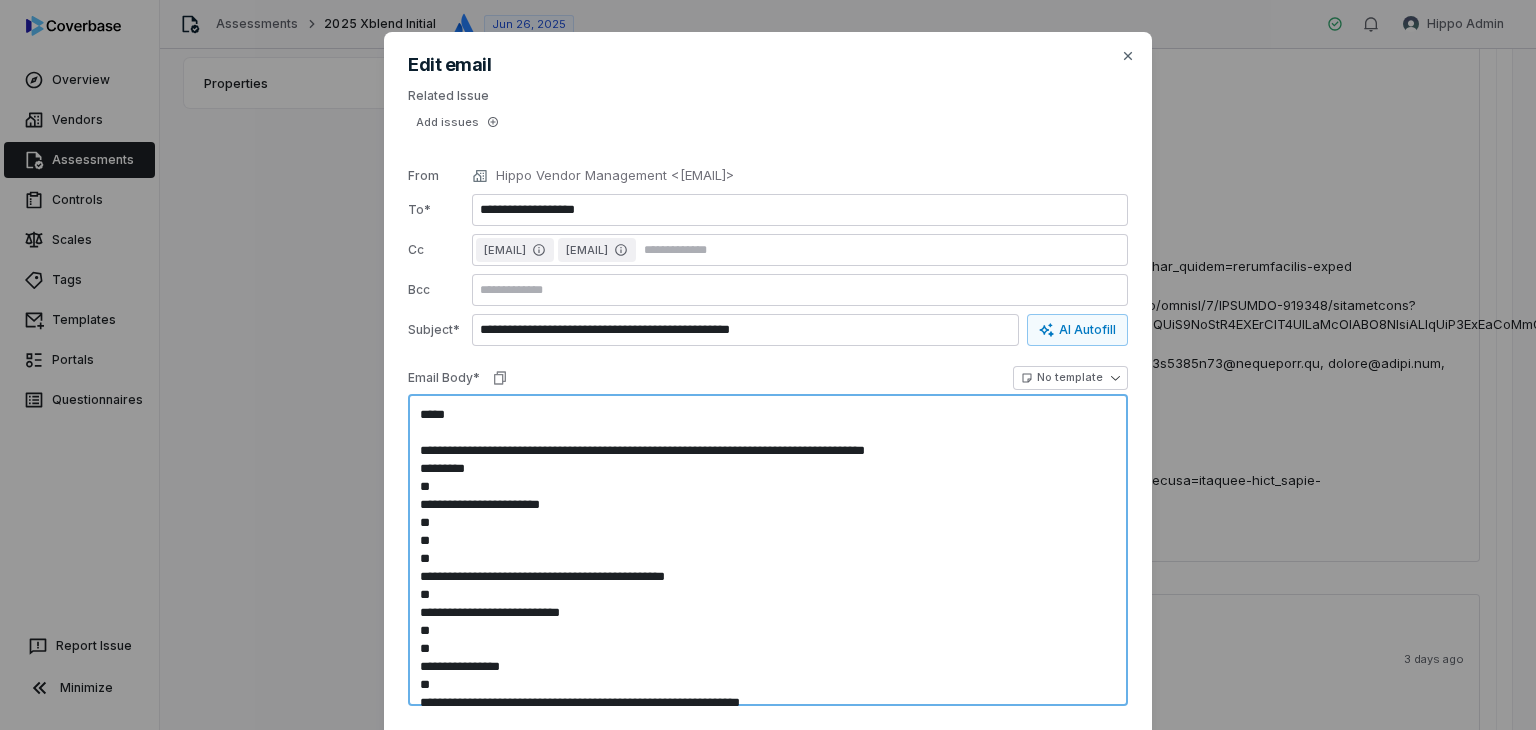 type on "*" 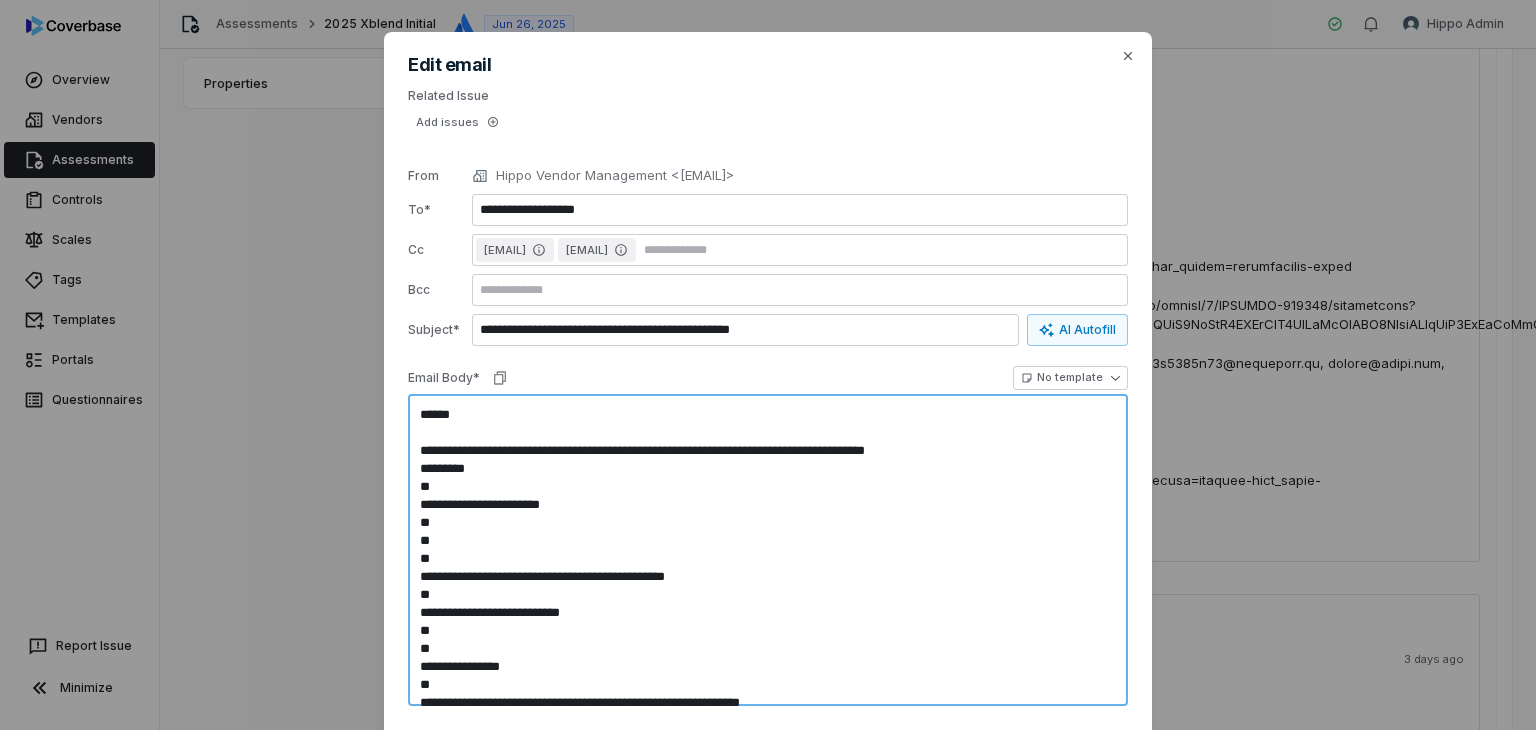 type on "*" 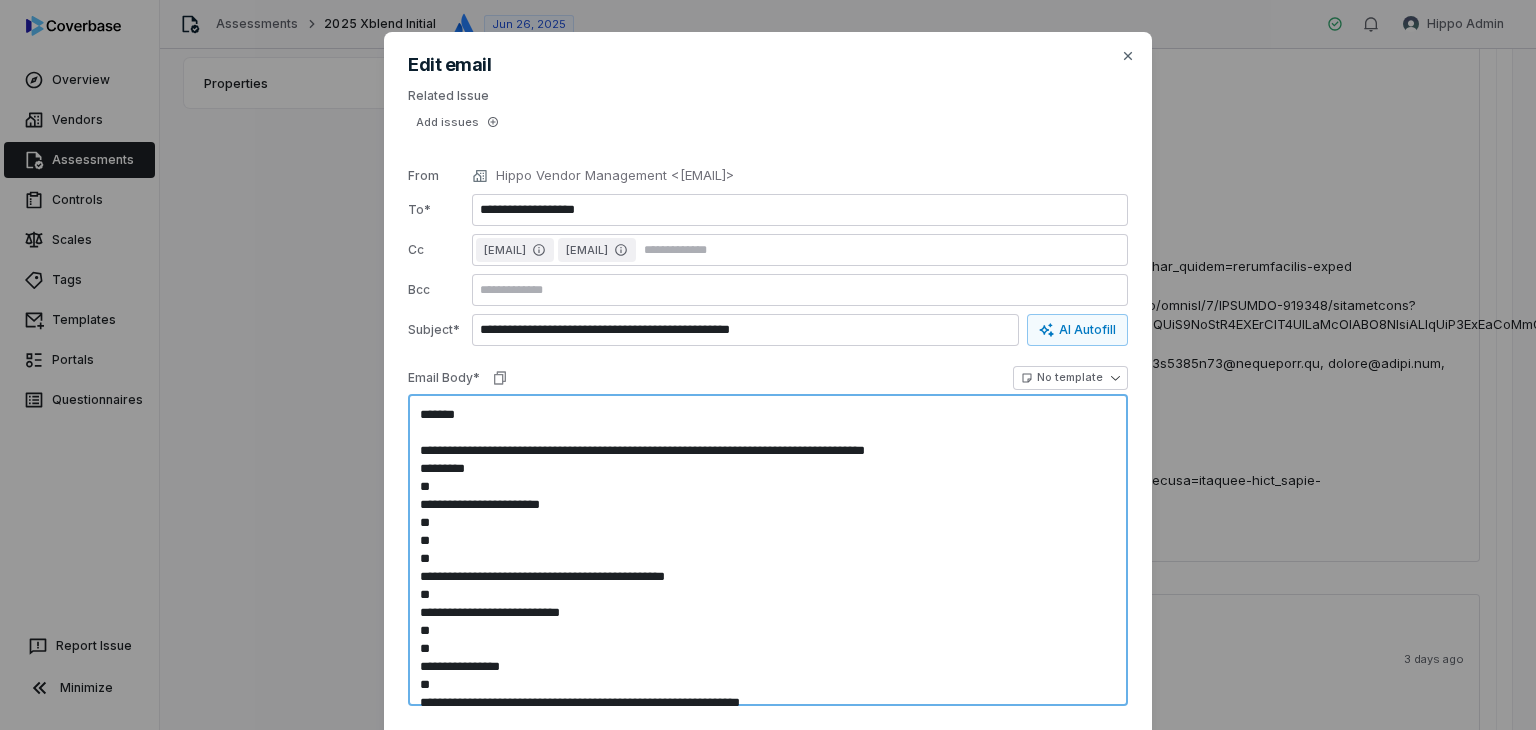 type on "*" 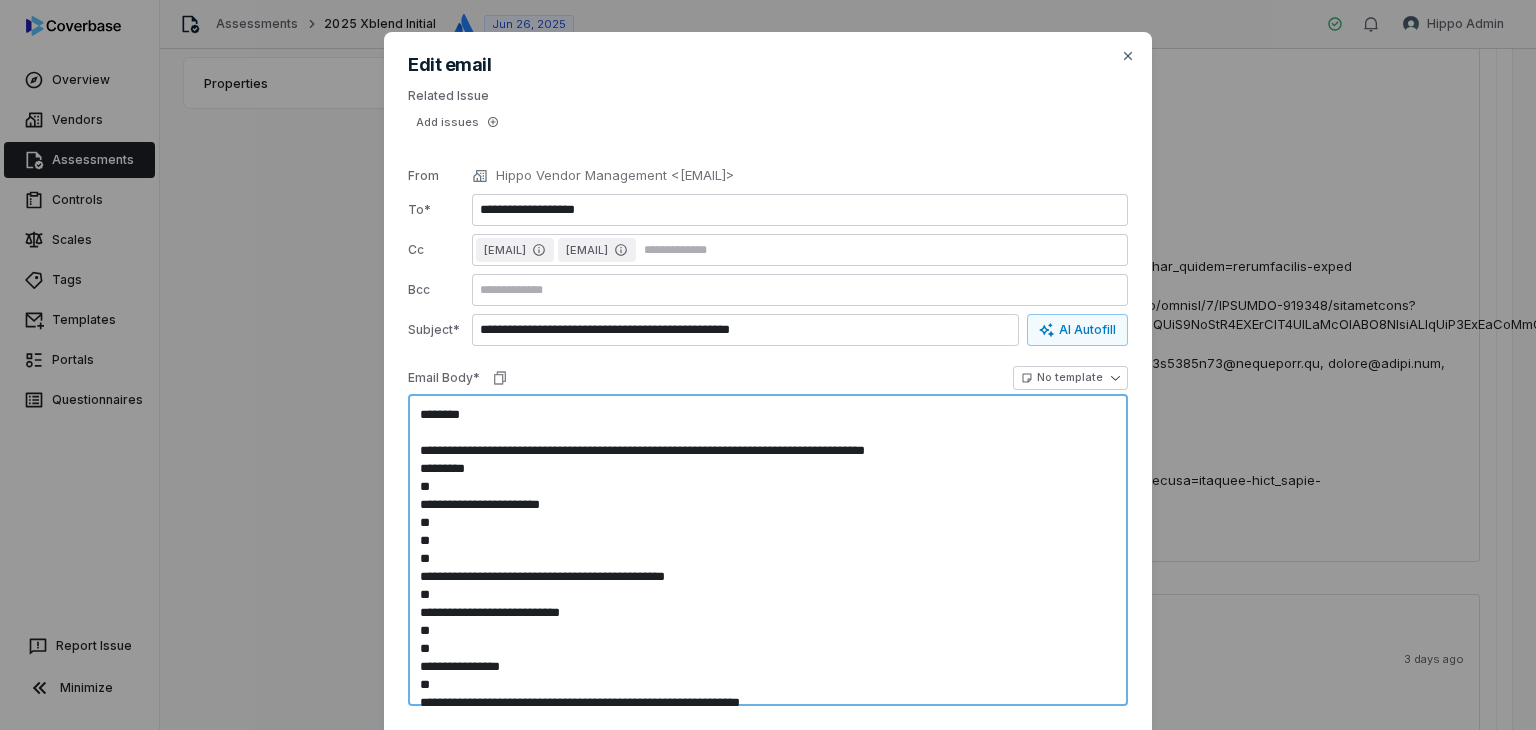 type on "*" 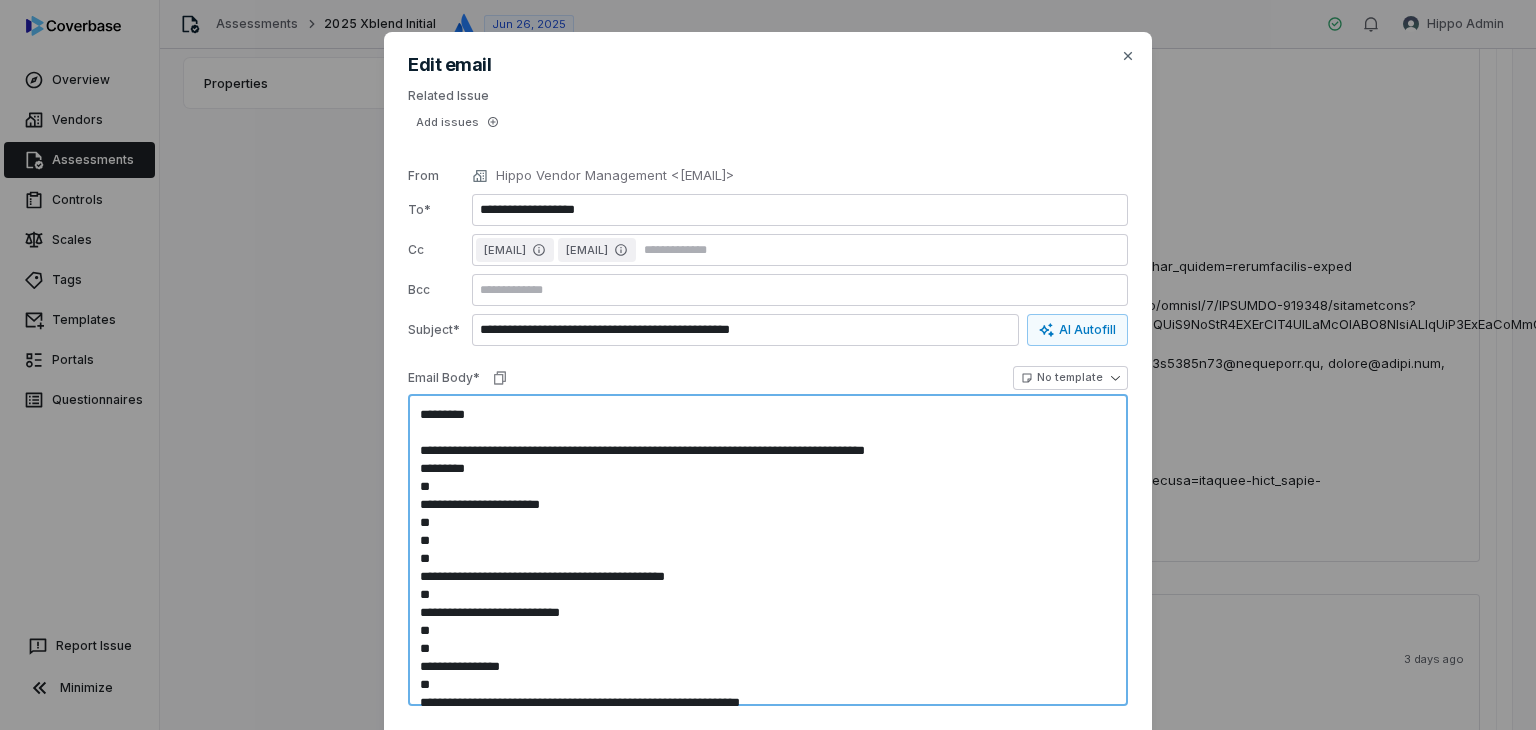 type on "*" 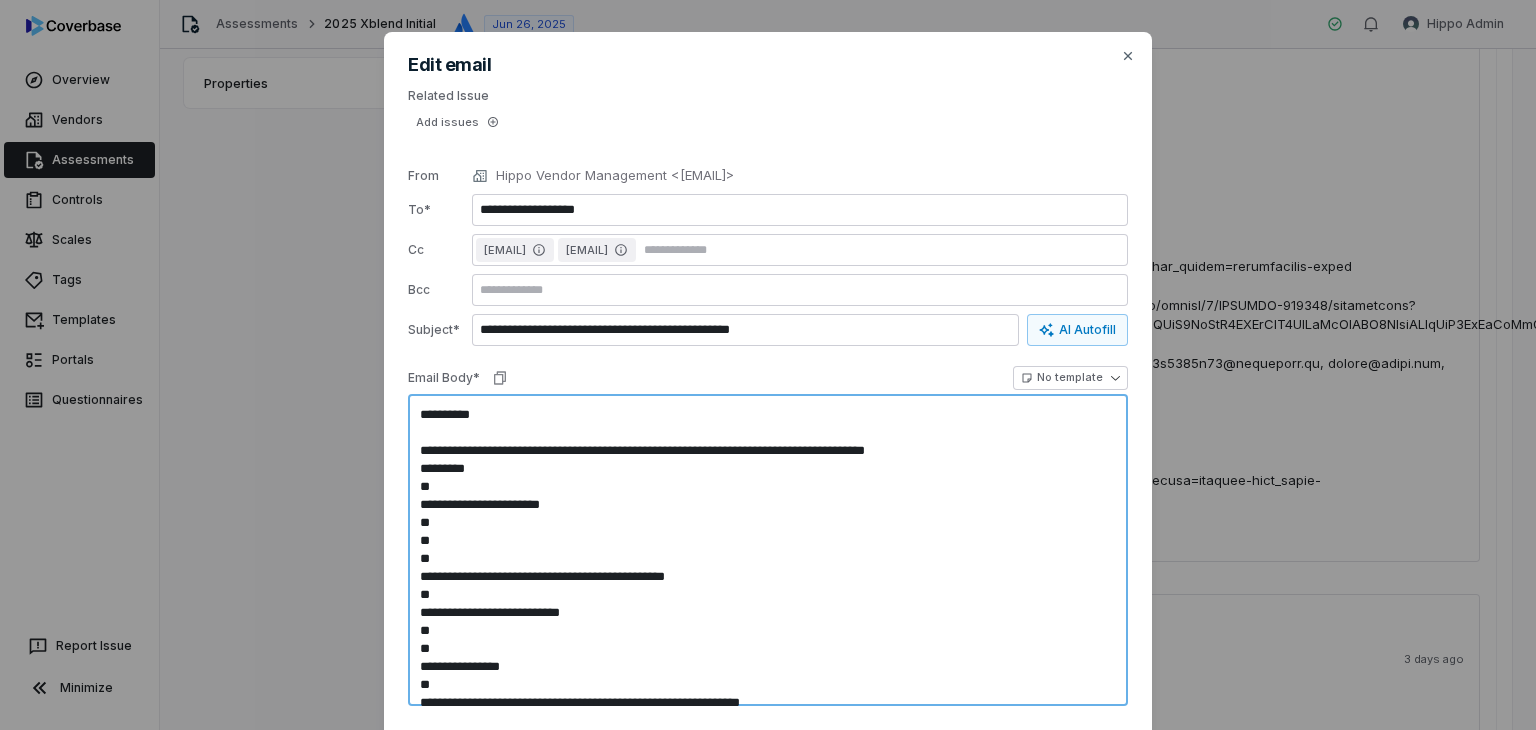 type on "*" 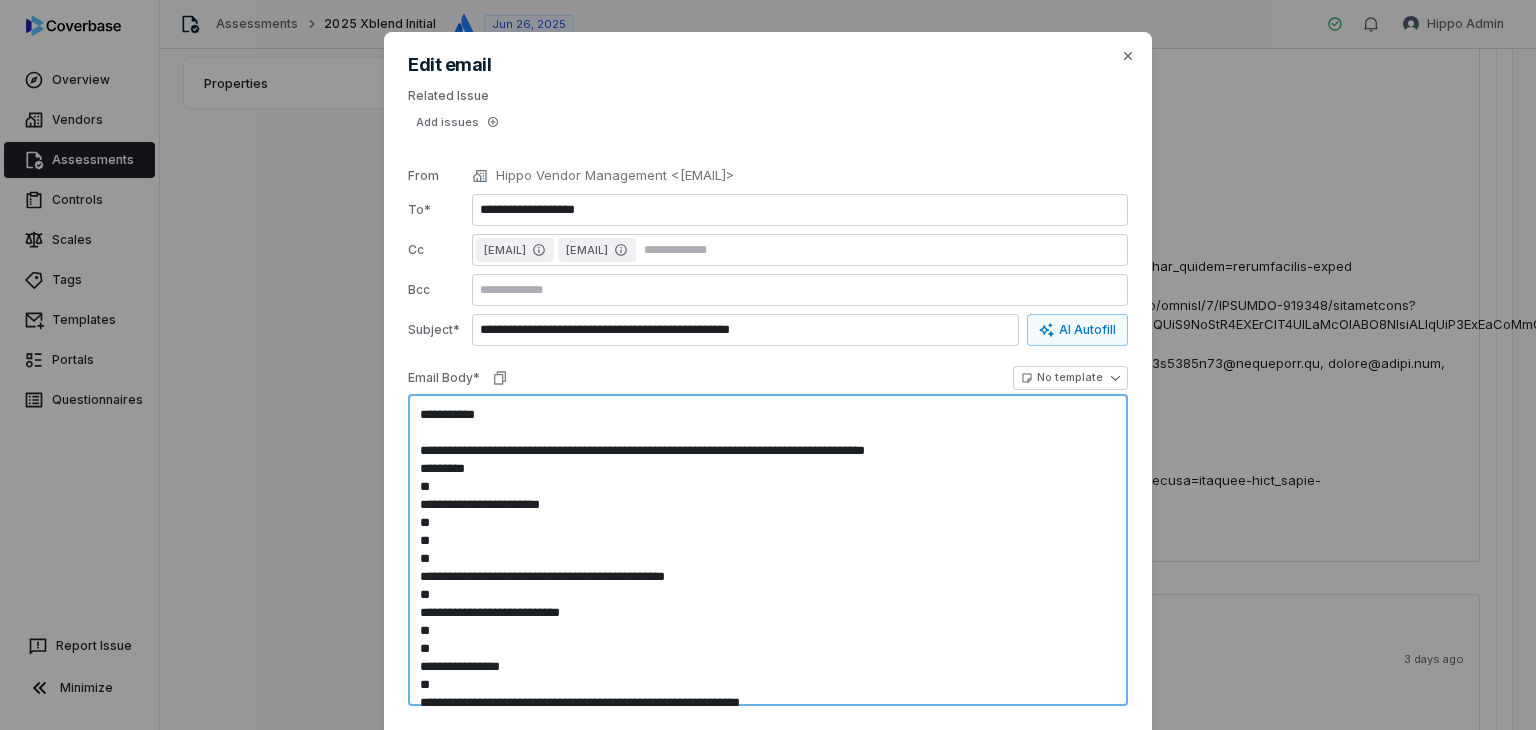 type on "*" 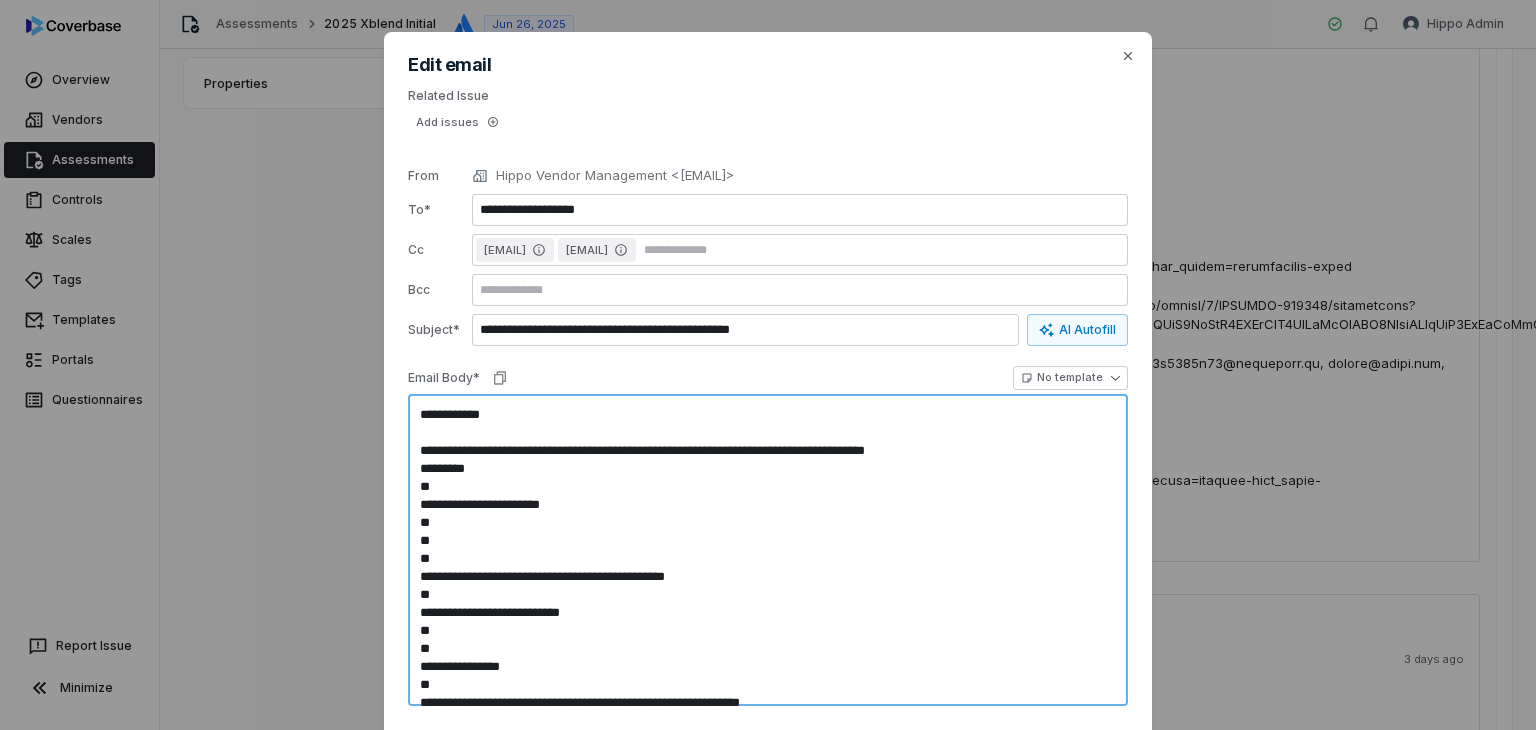 type on "*" 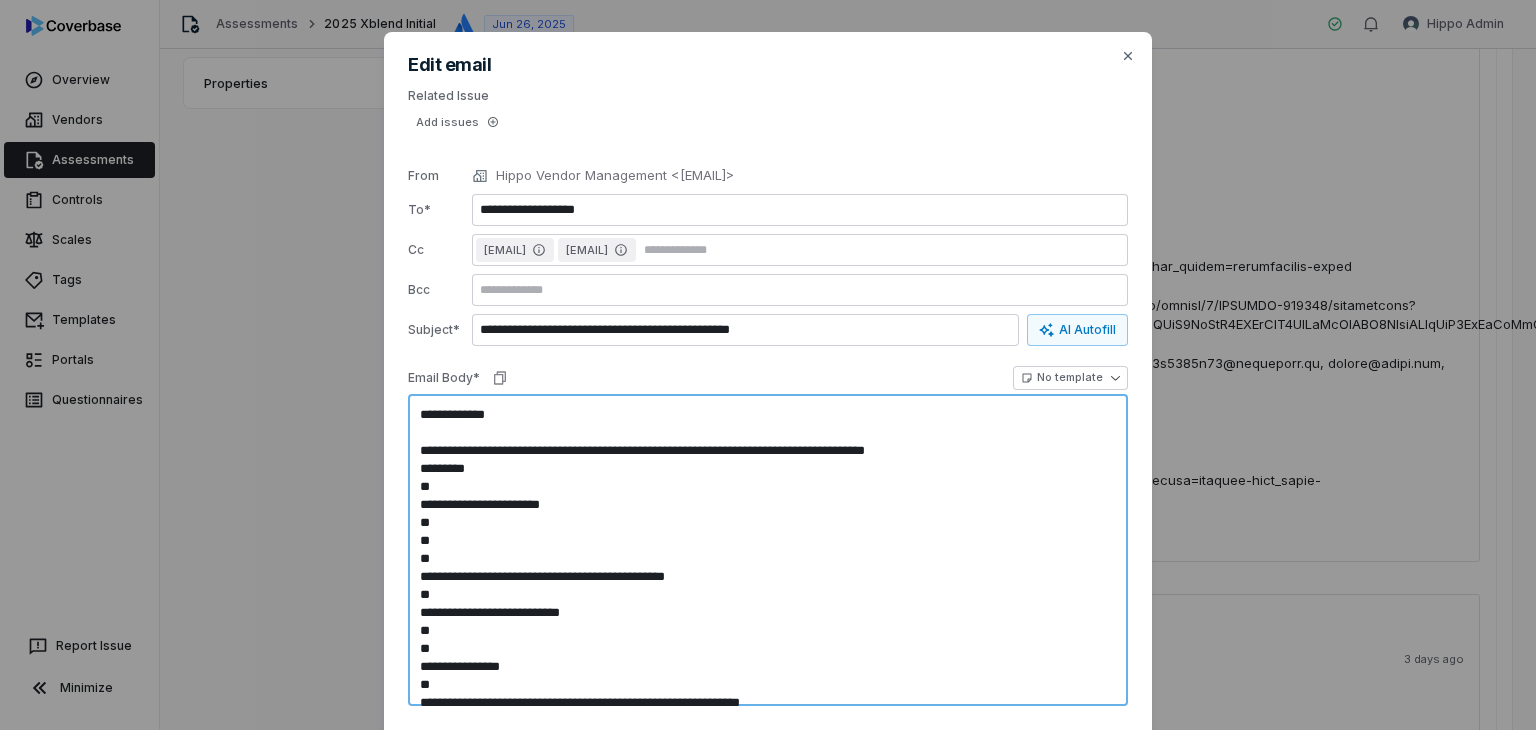 type on "*" 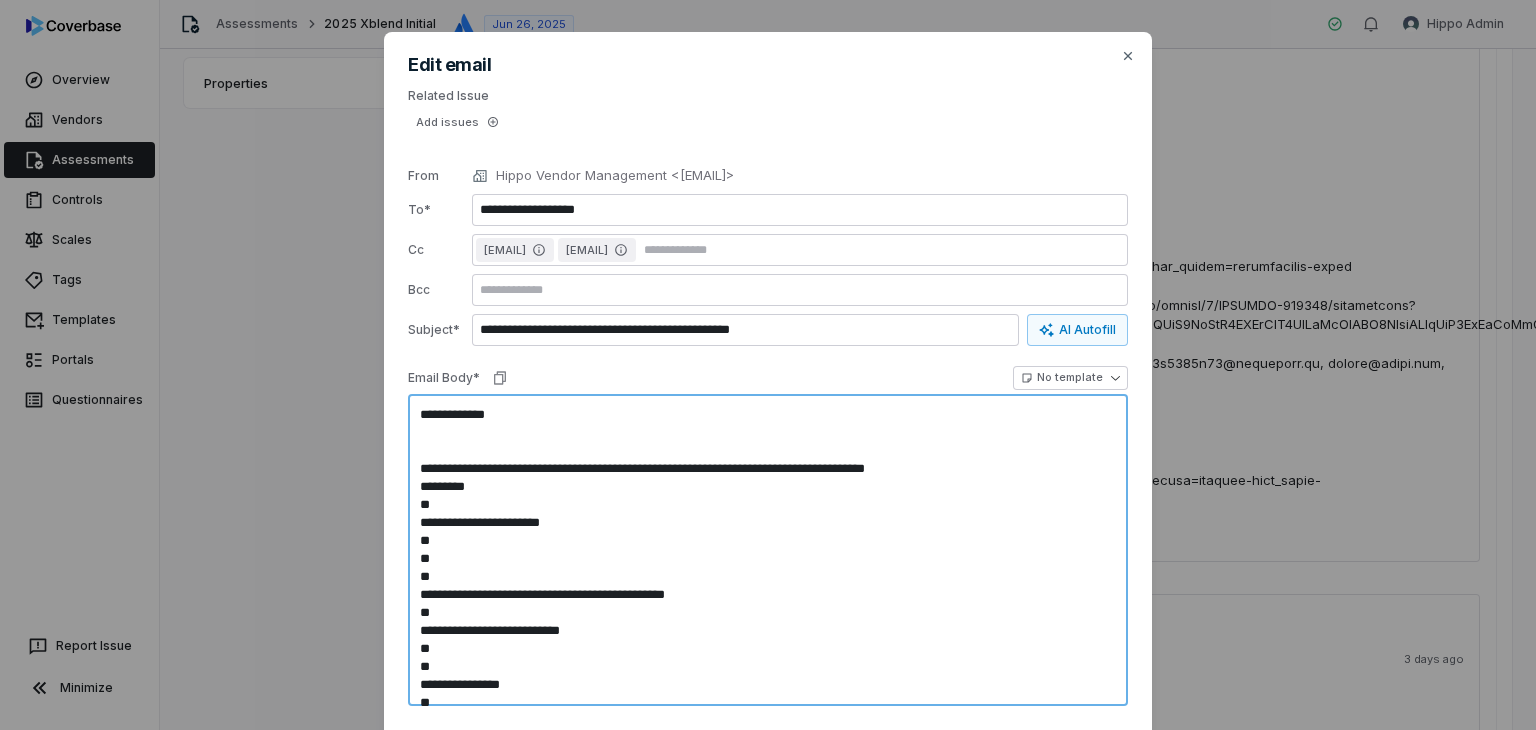 type on "*" 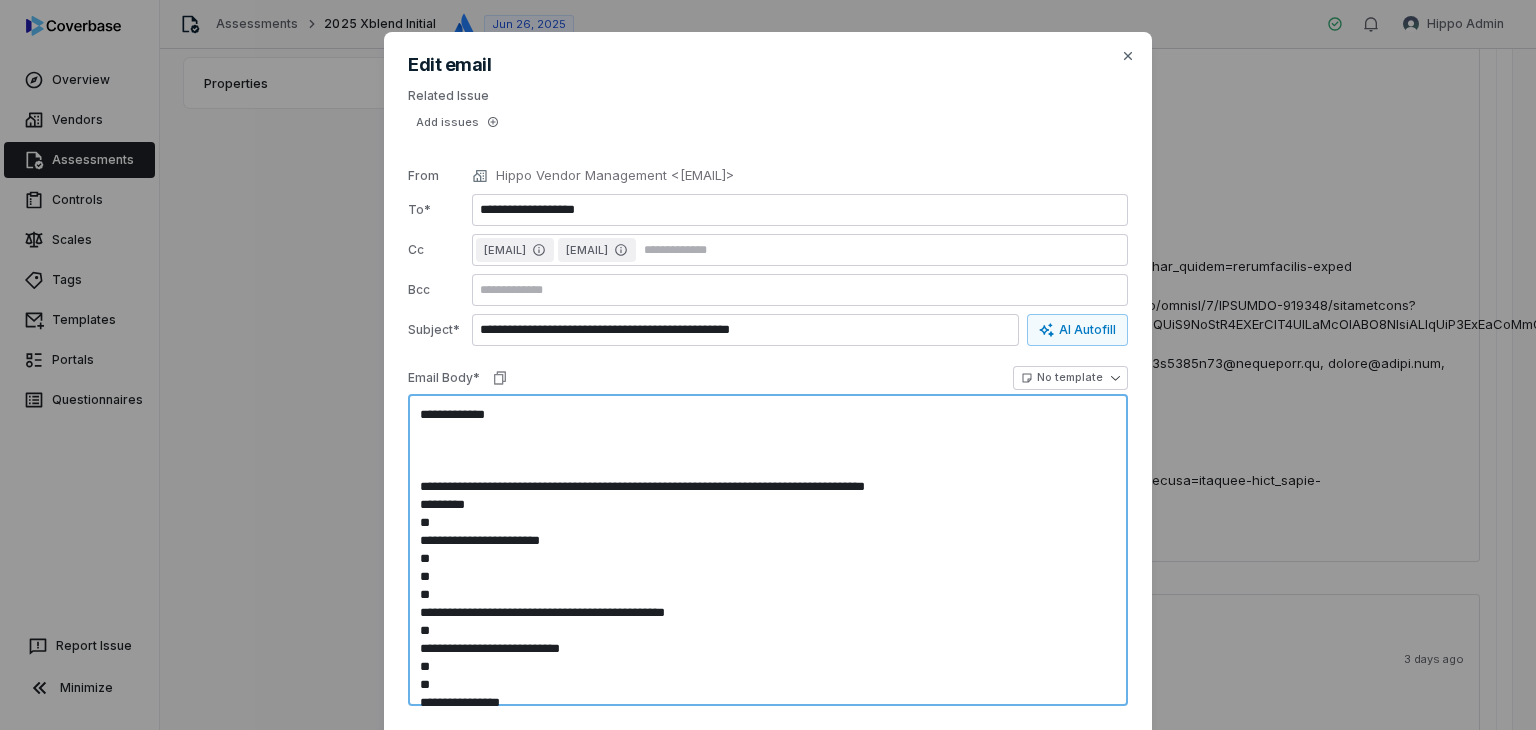 type on "*" 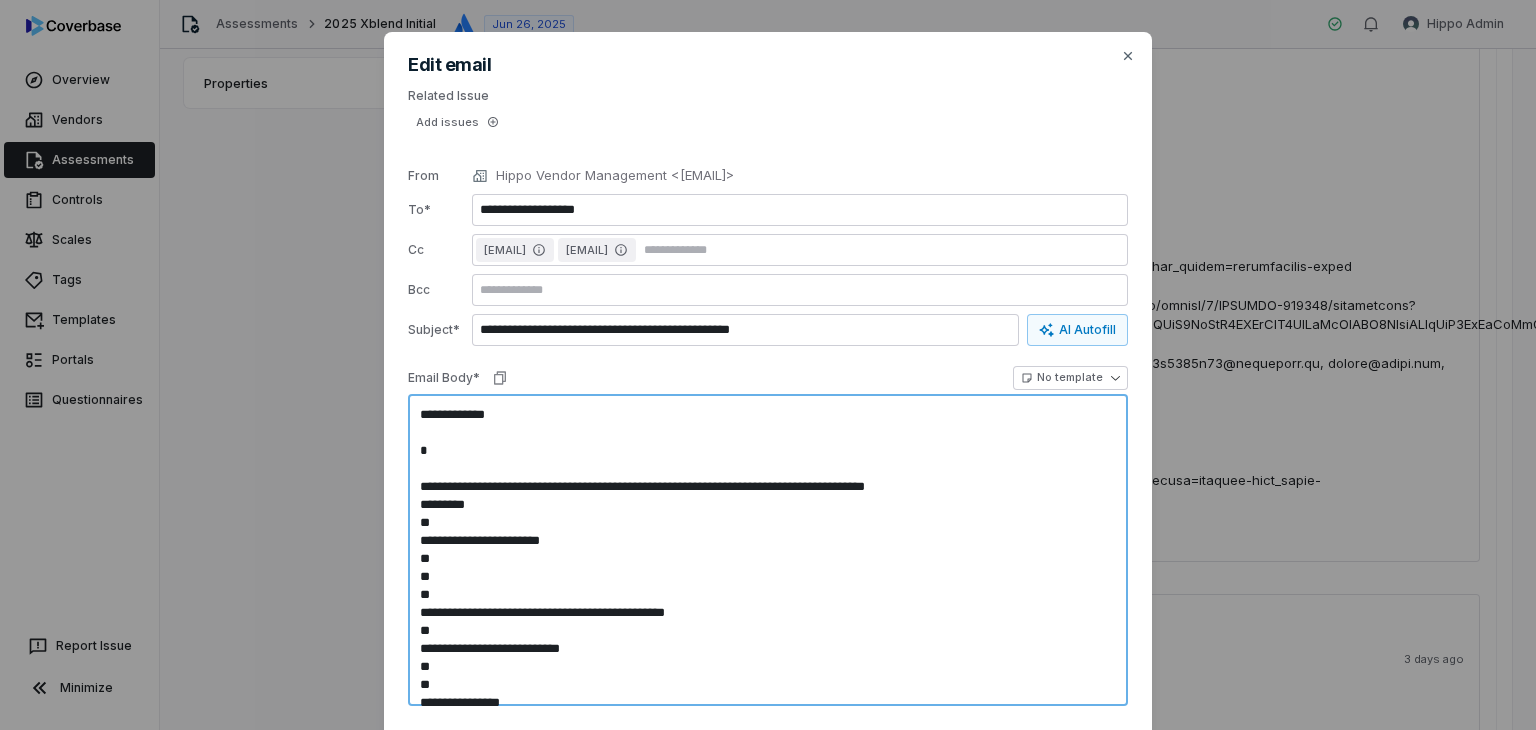 type on "*" 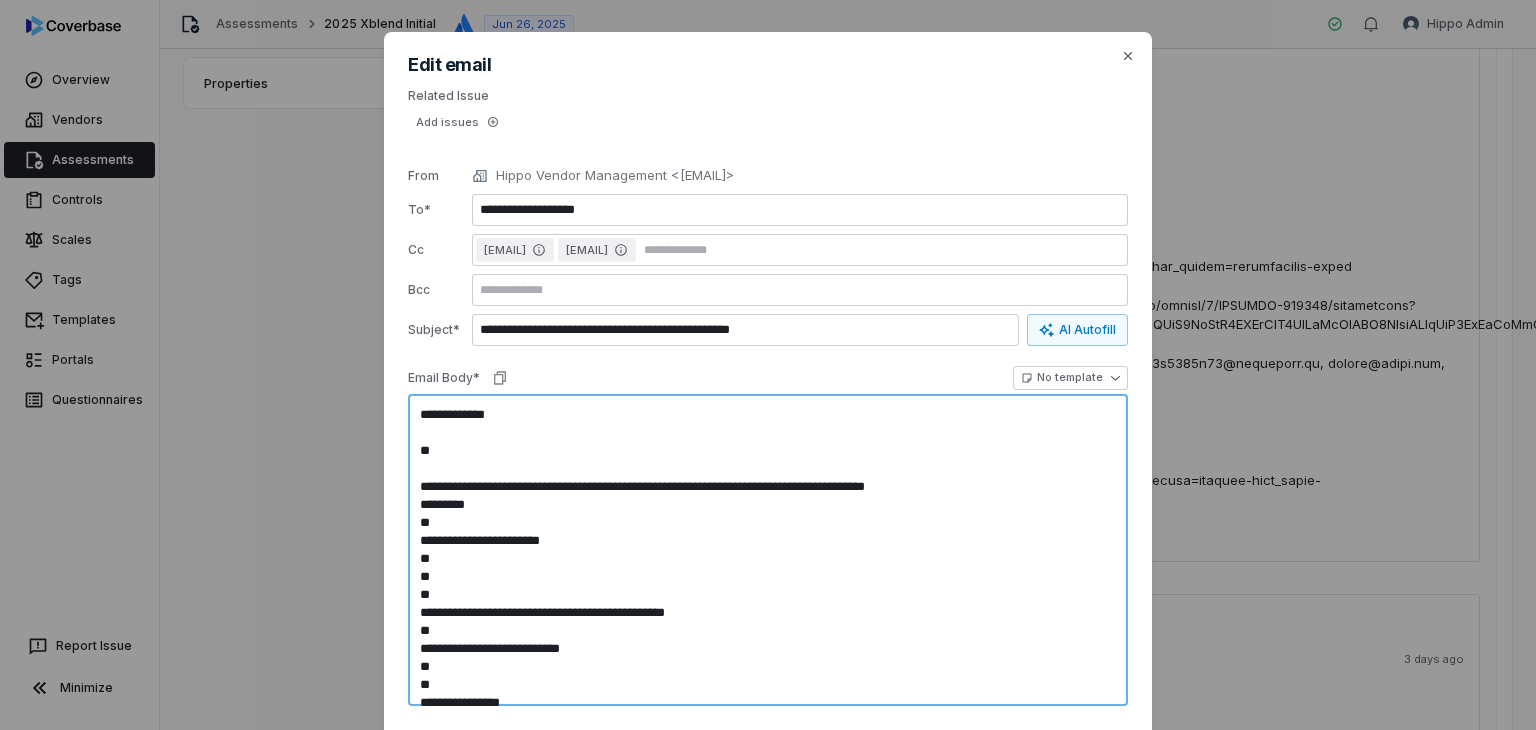 type on "*" 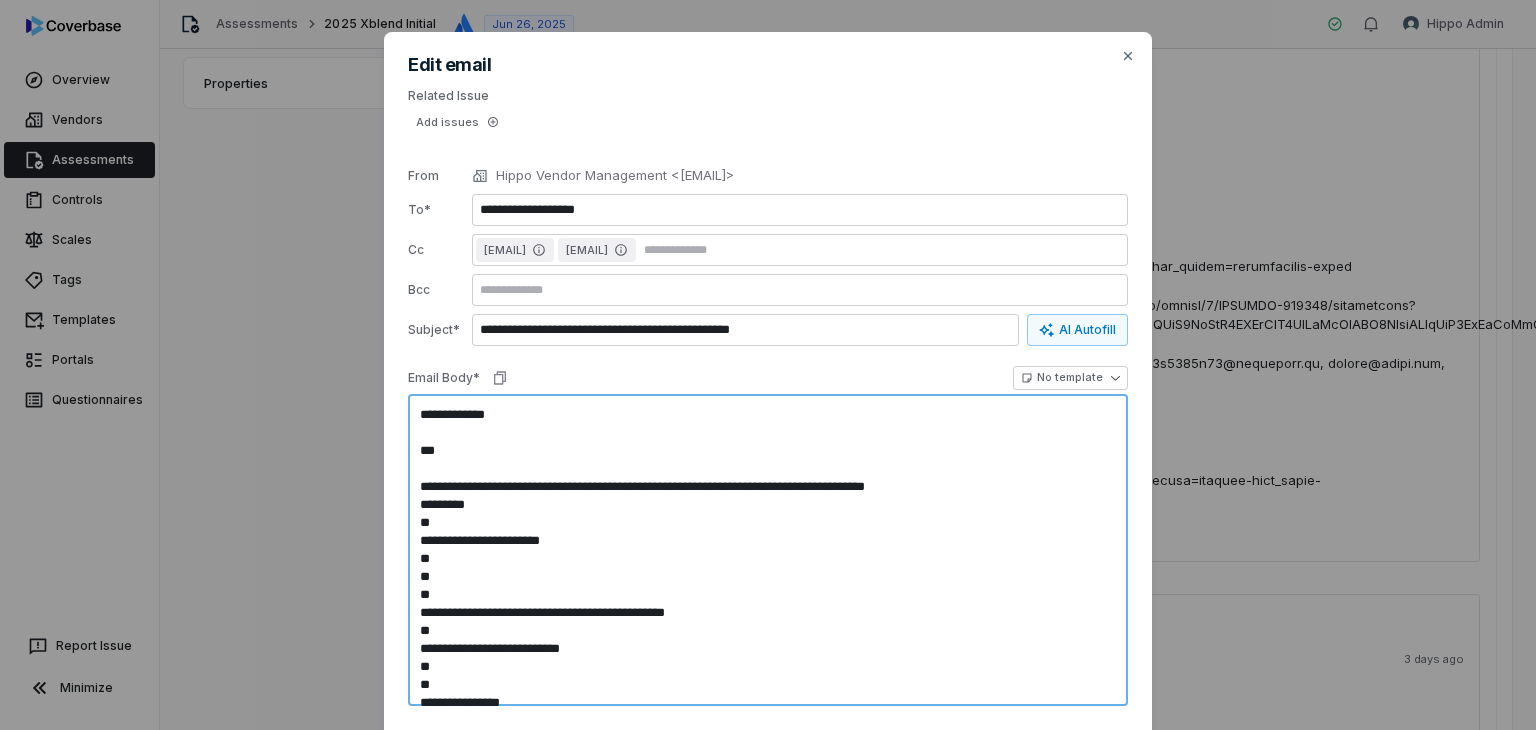 type on "*" 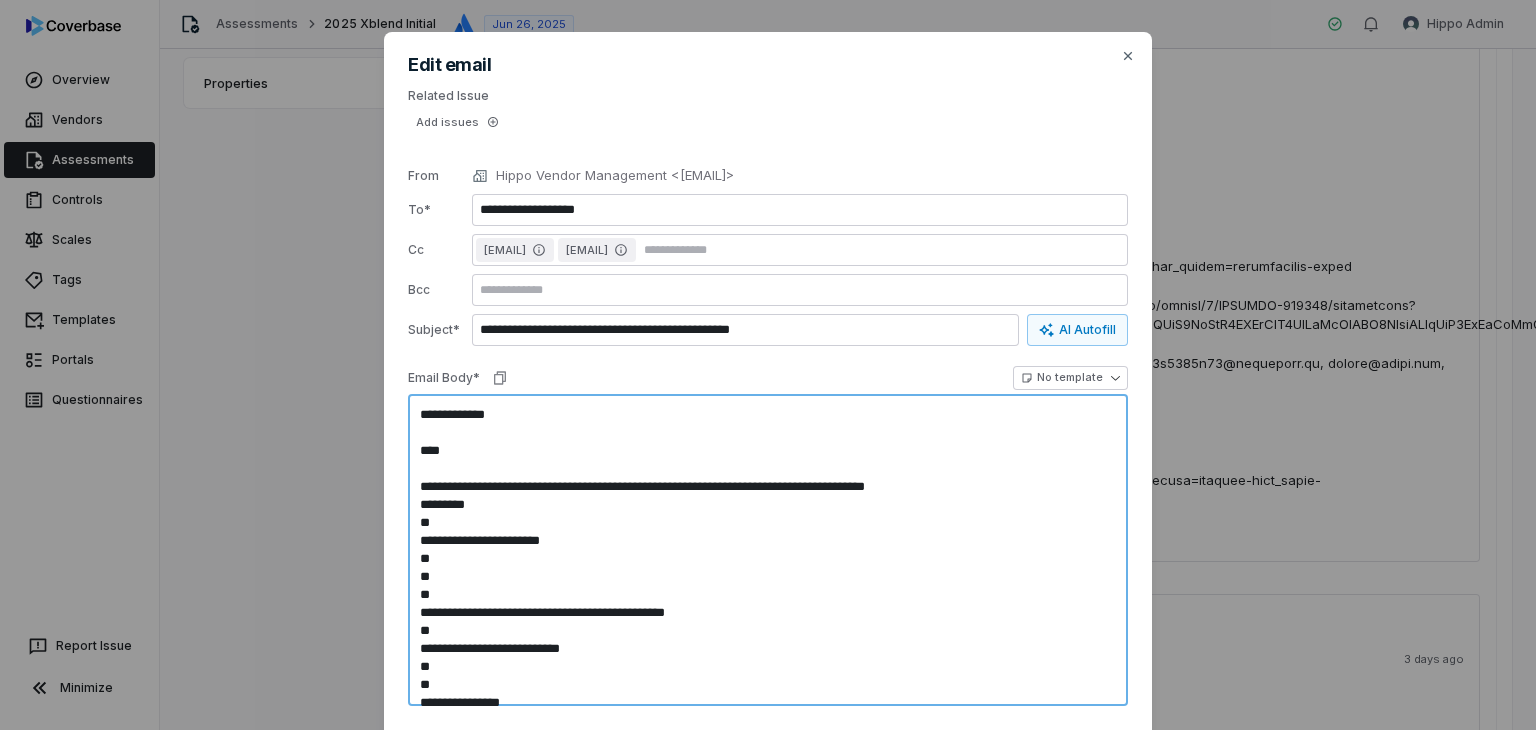 type on "*" 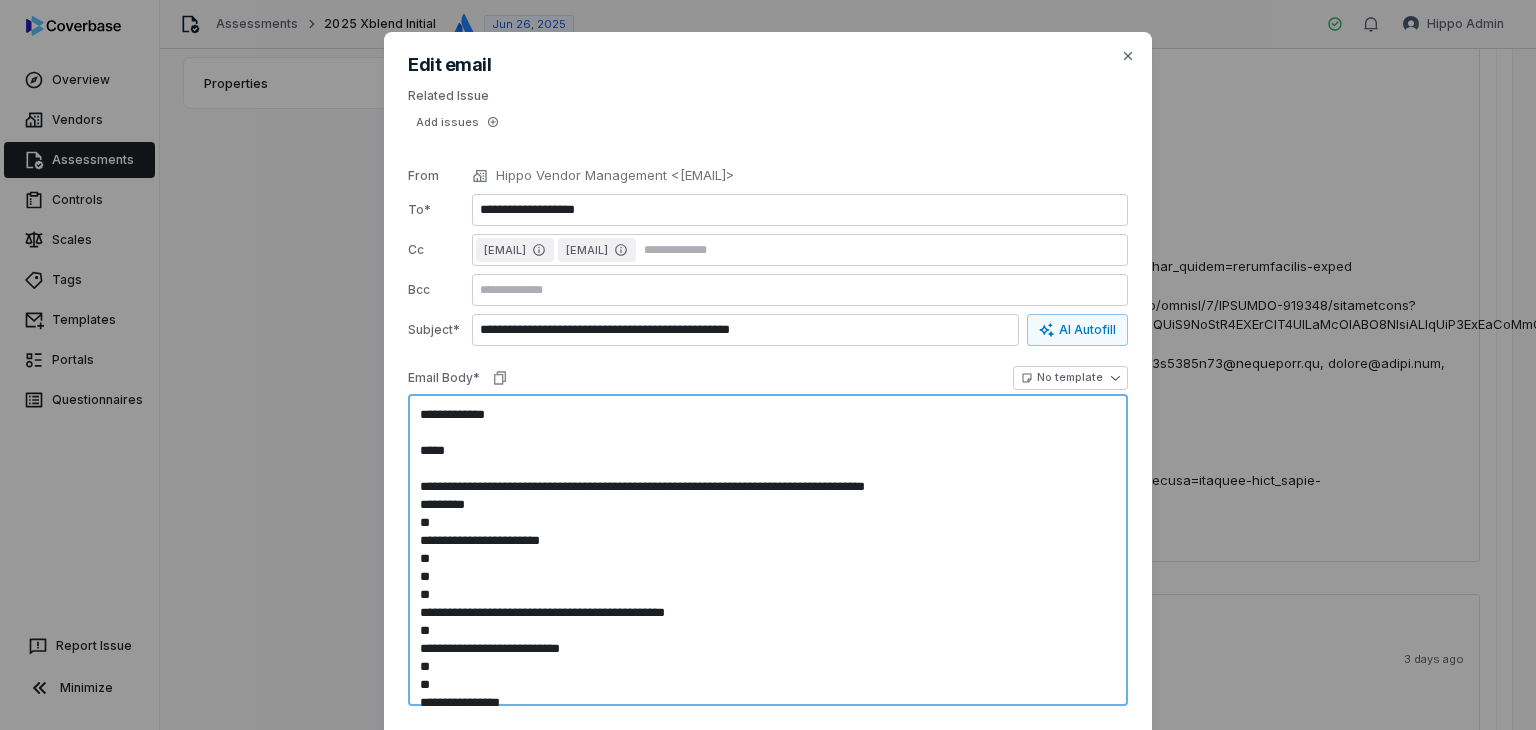 type on "*" 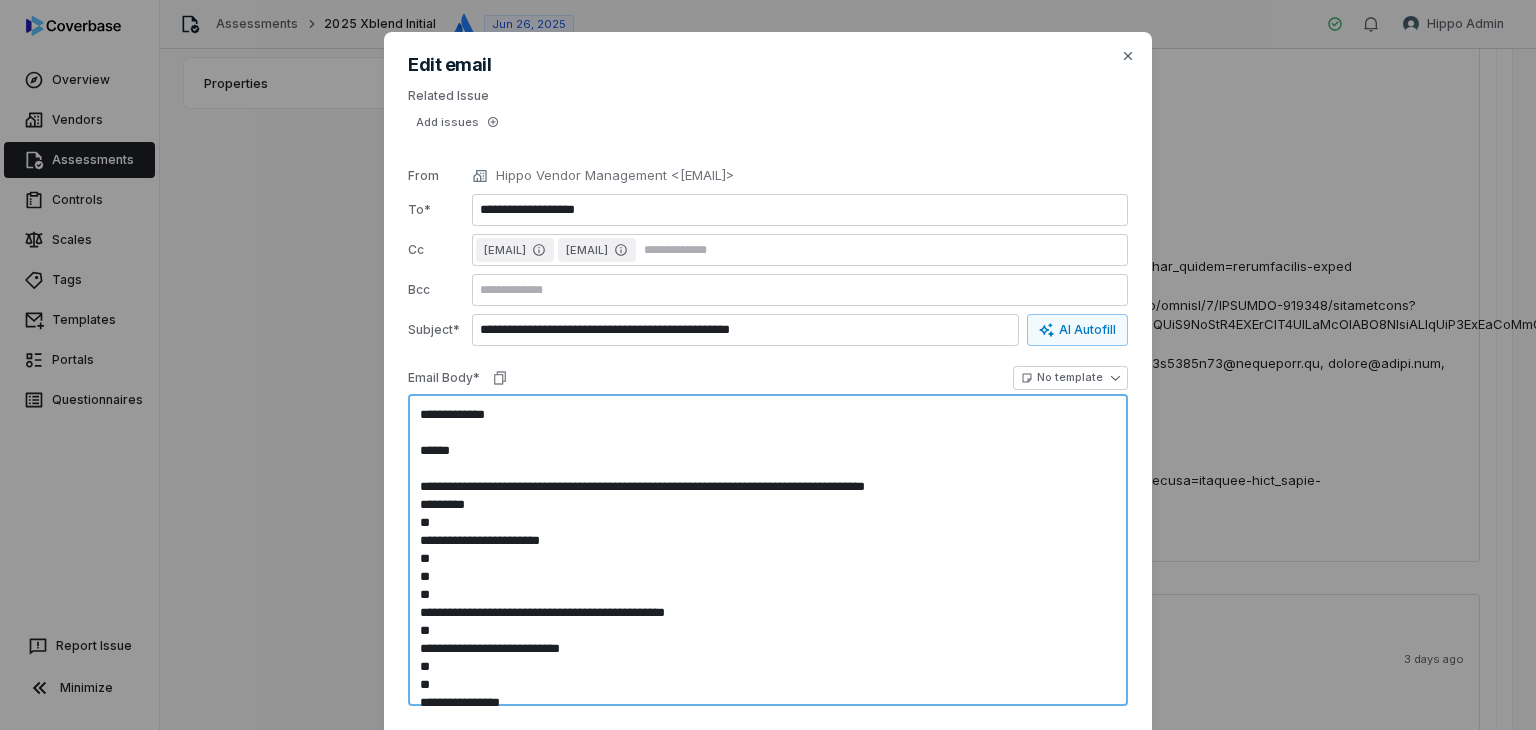 type on "*" 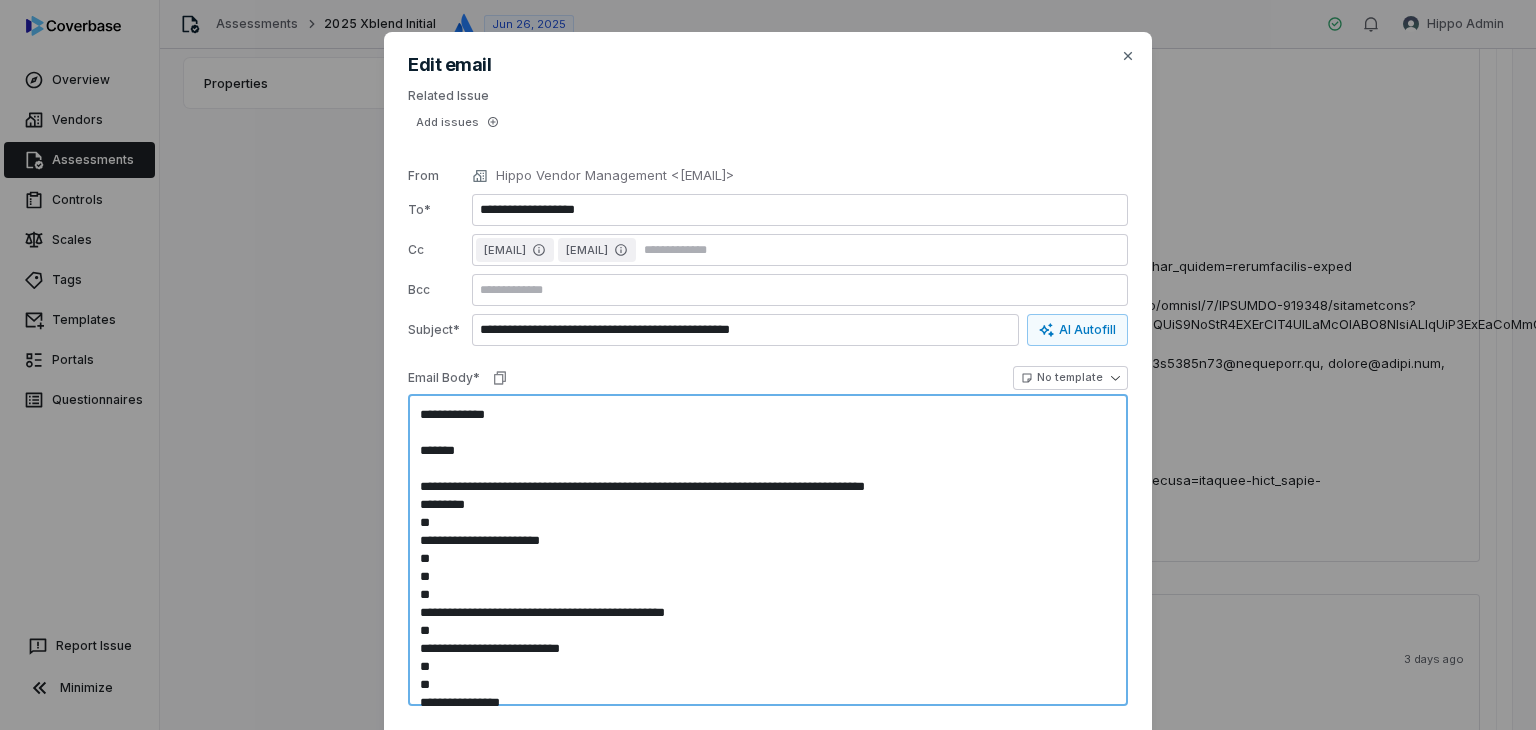 type on "*" 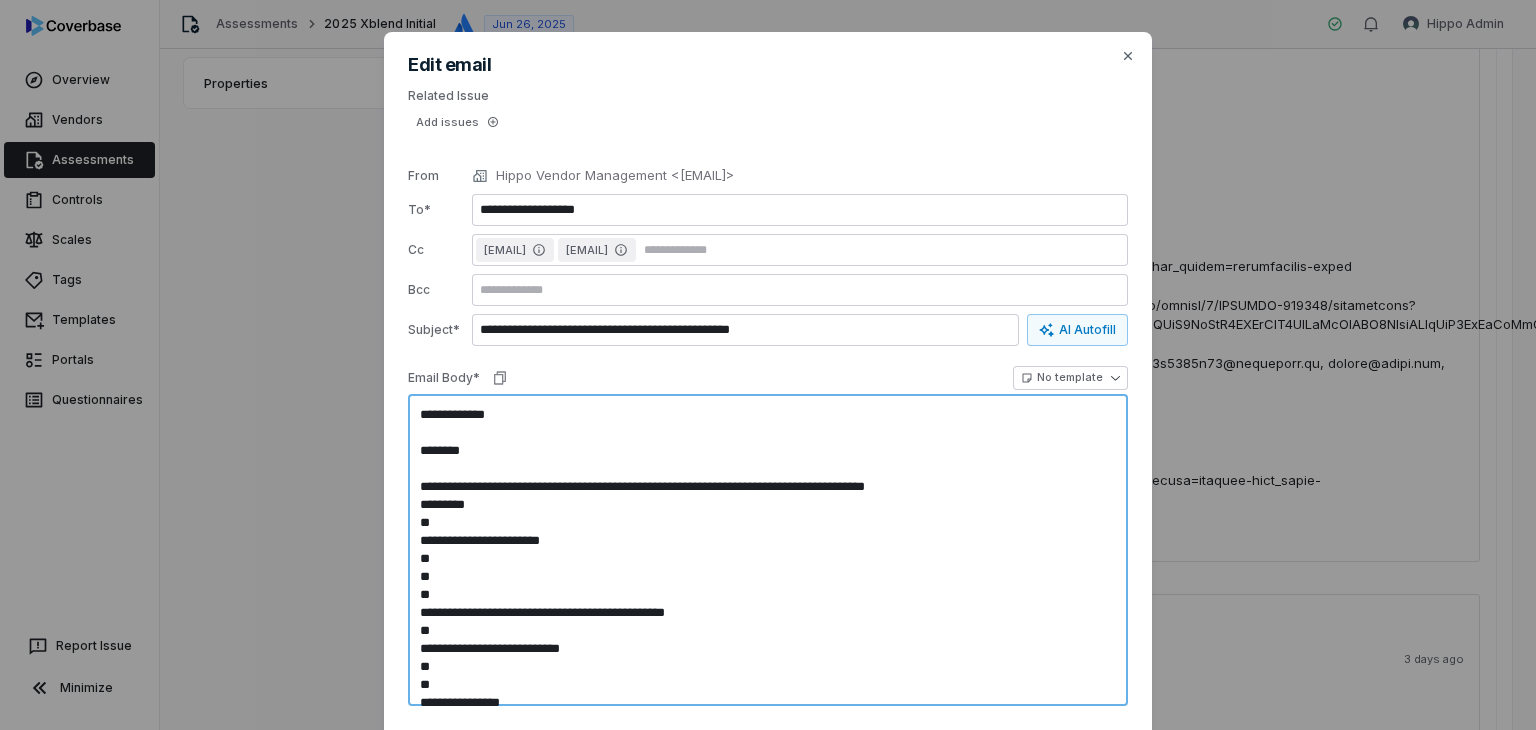 type on "*" 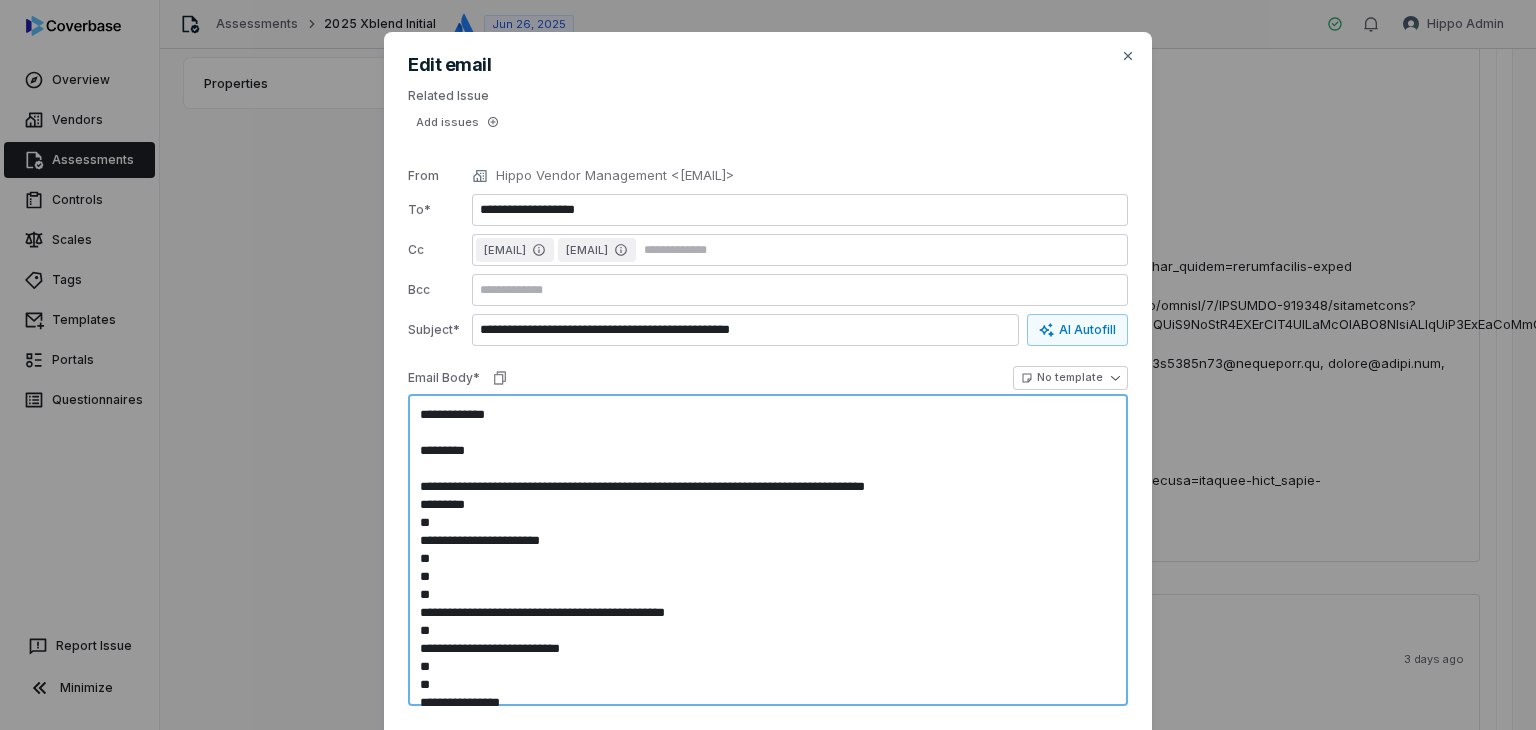 type on "*" 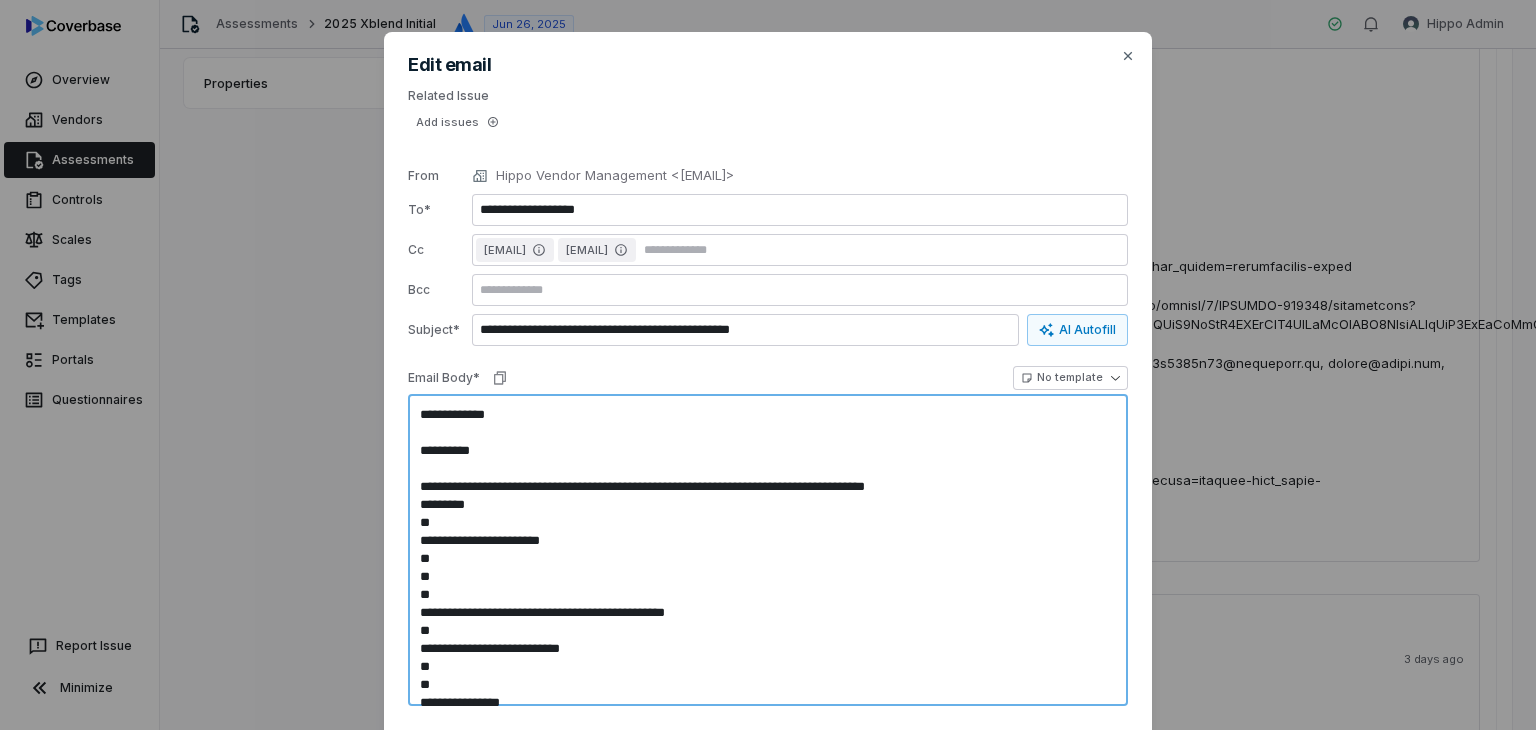 type on "*" 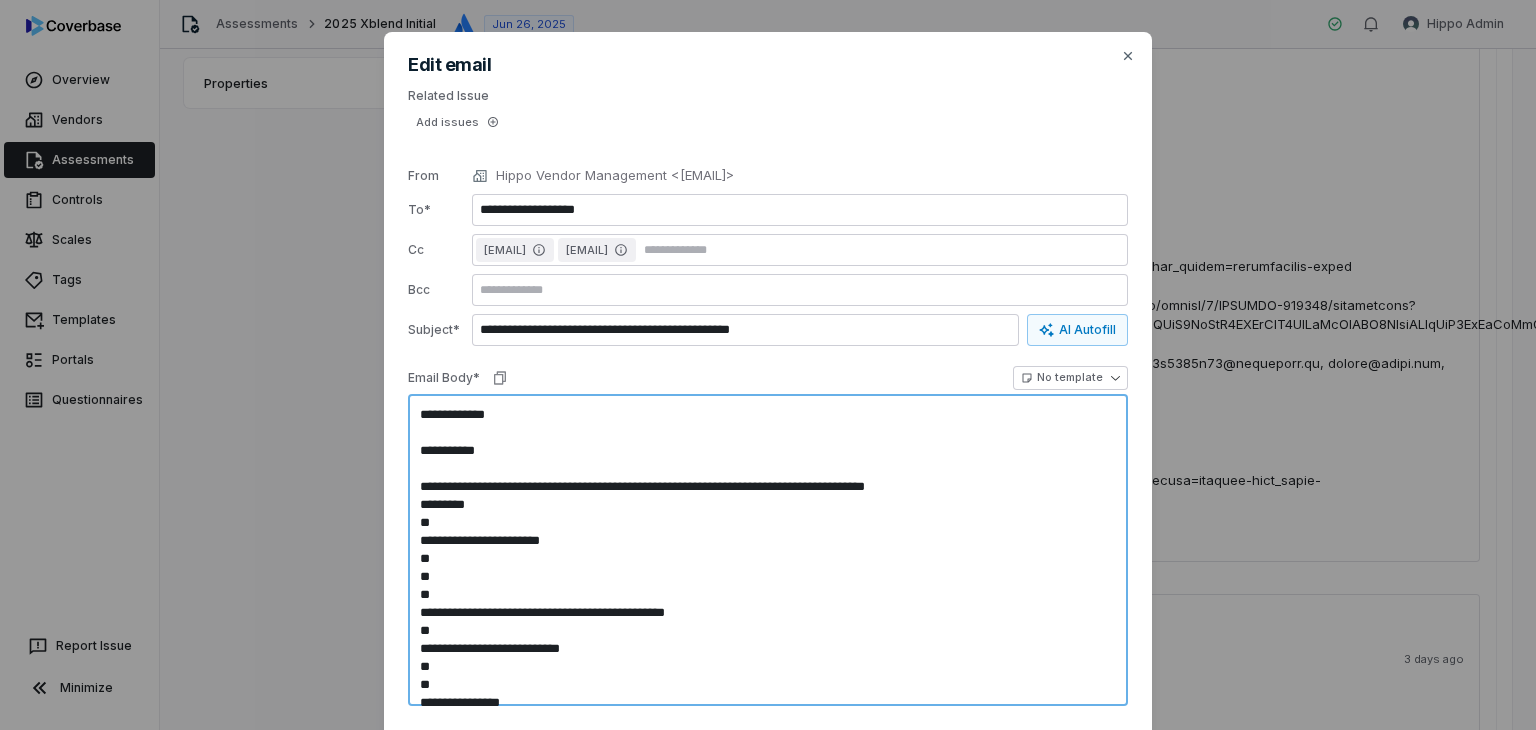 type on "*" 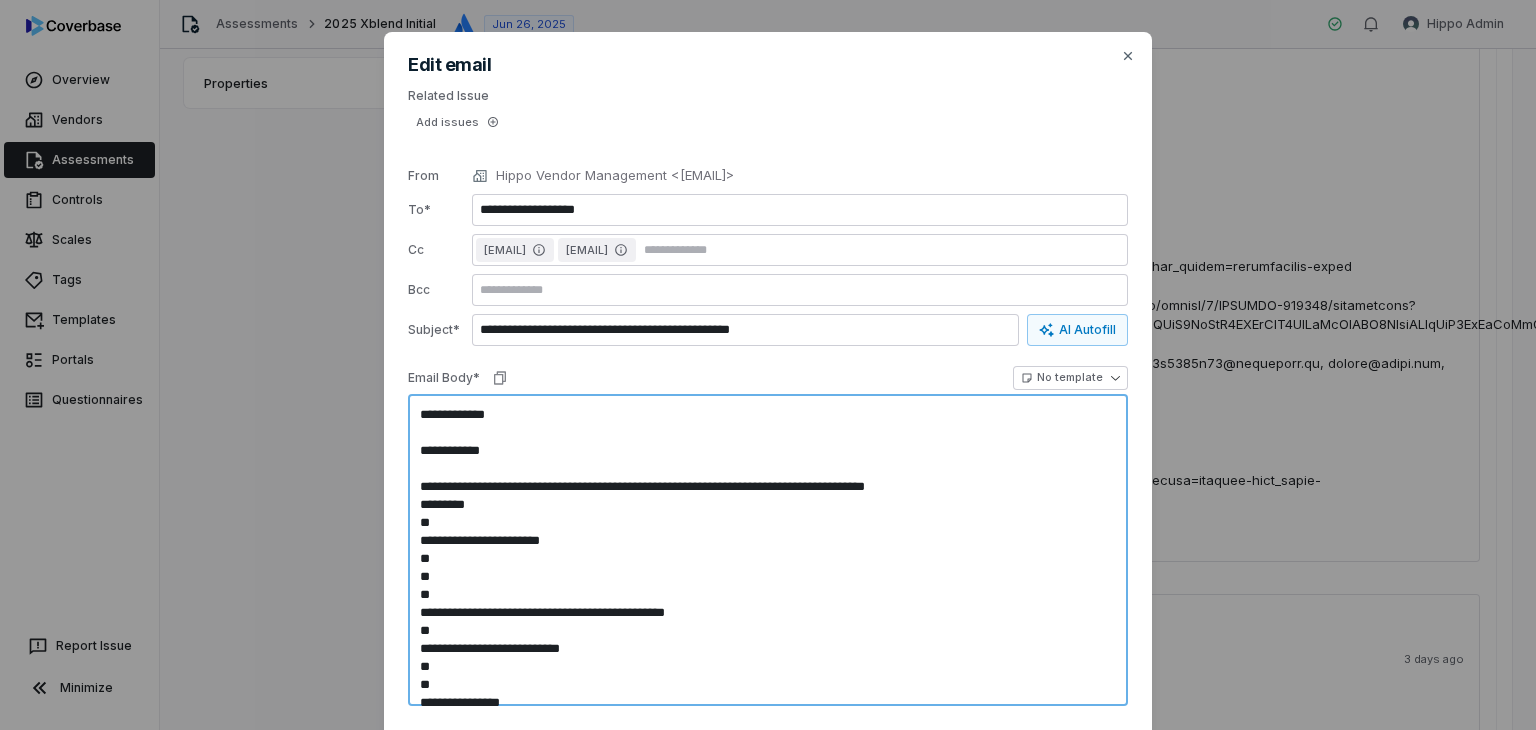 type on "*" 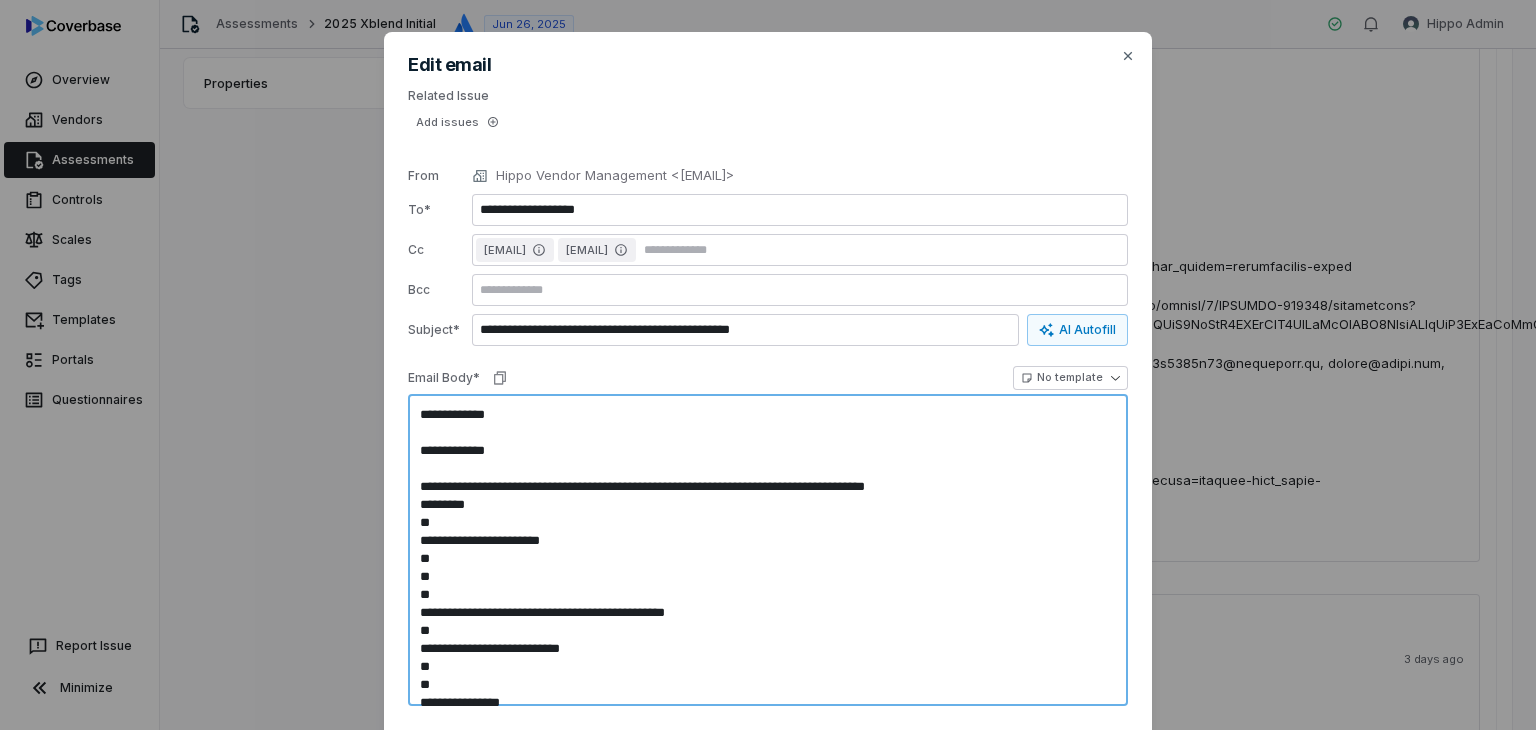 type on "*" 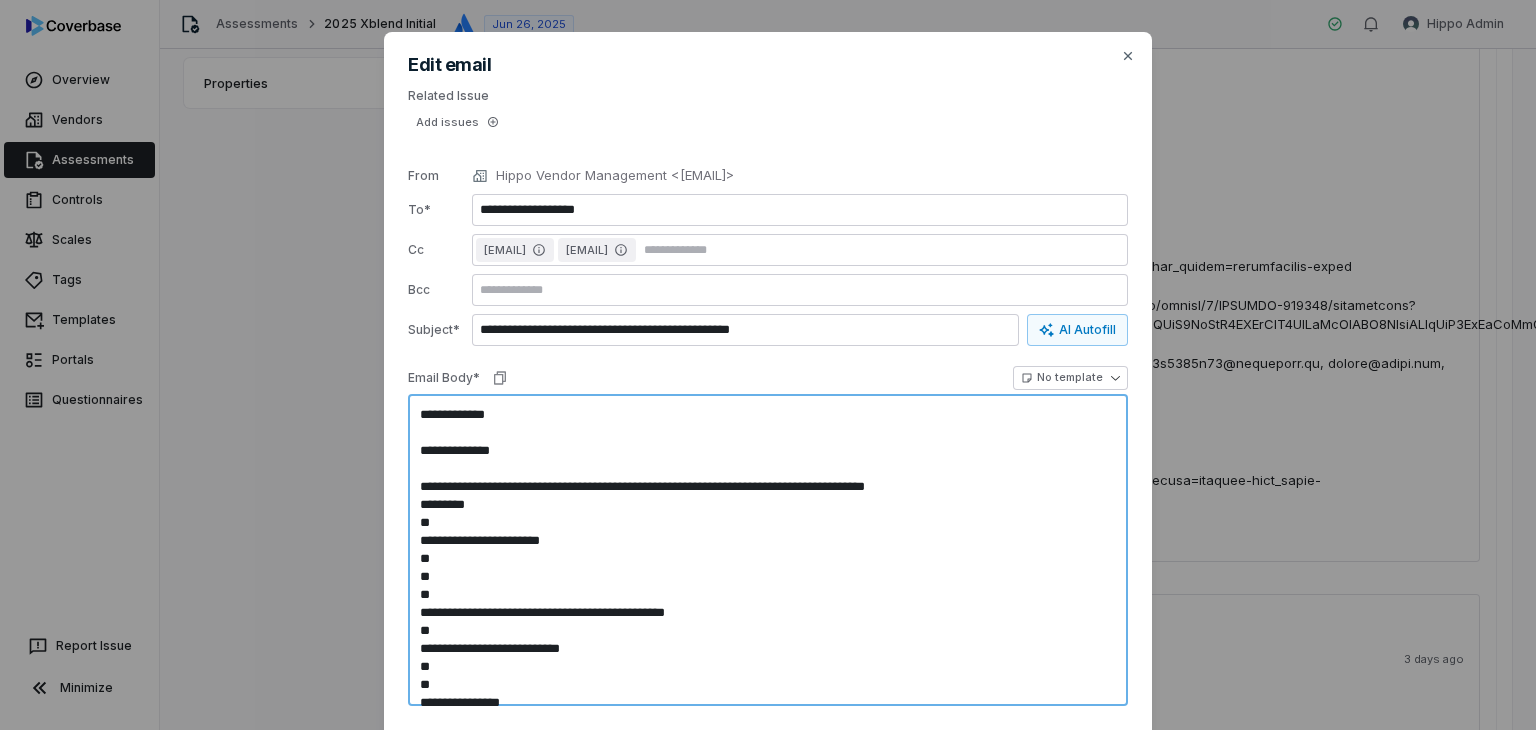 type on "*" 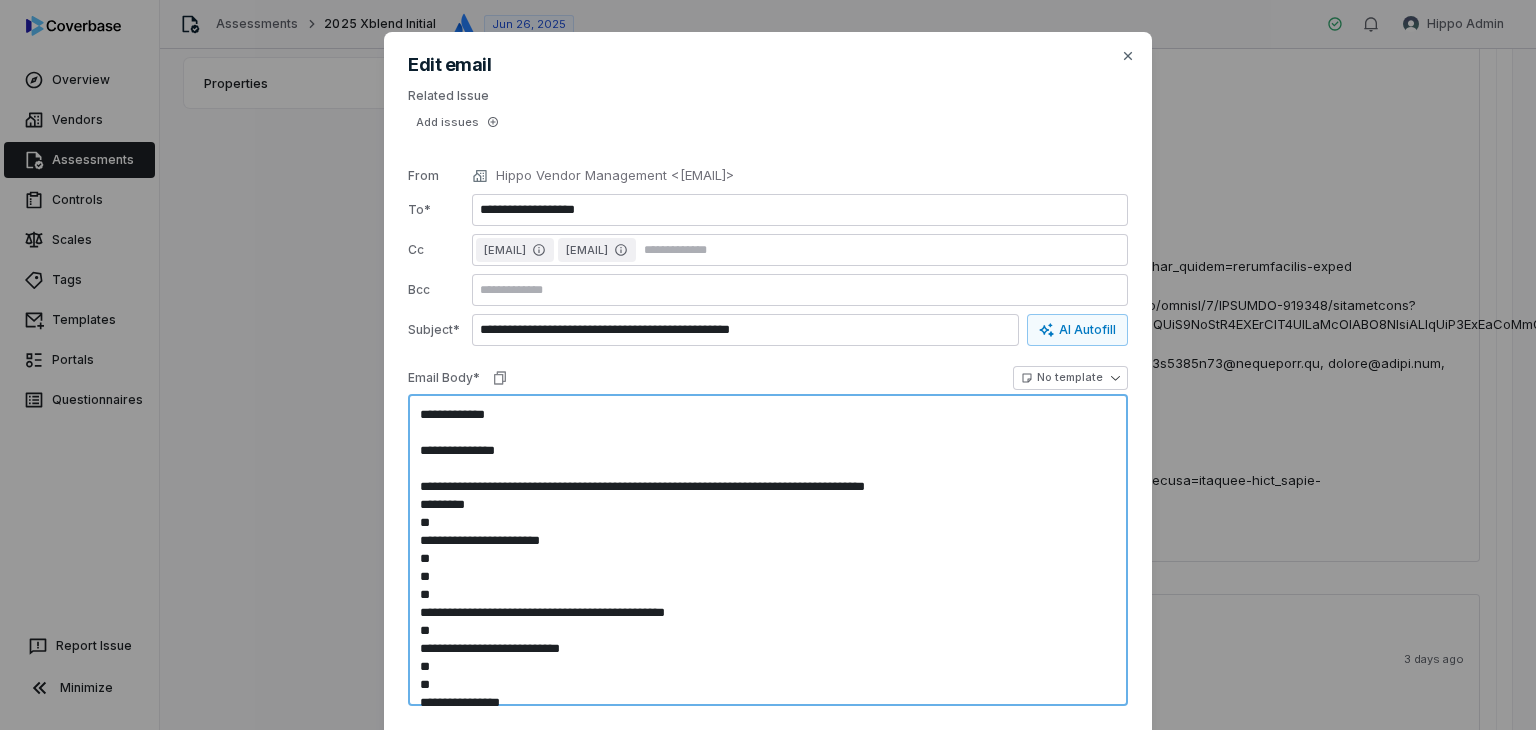 type on "*" 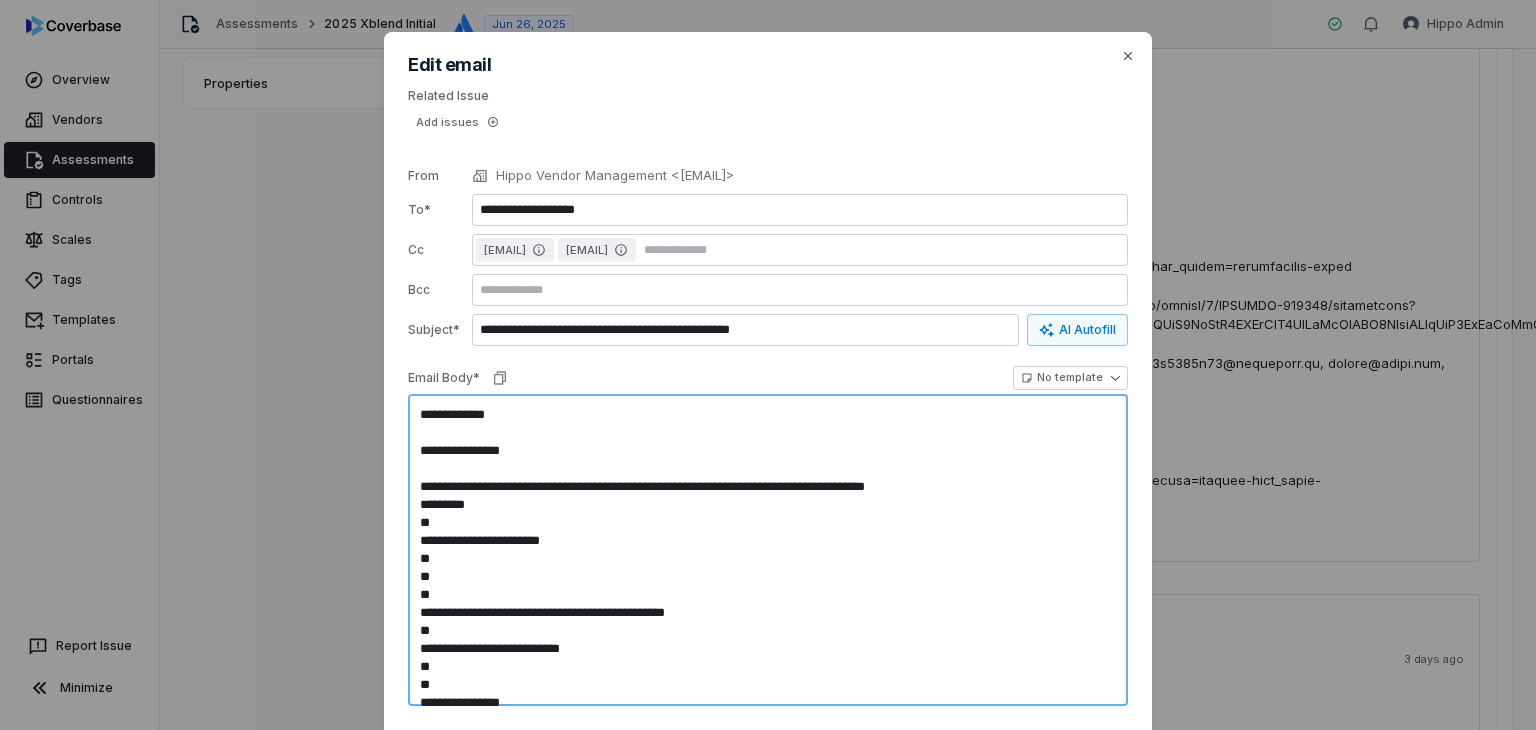 type on "*" 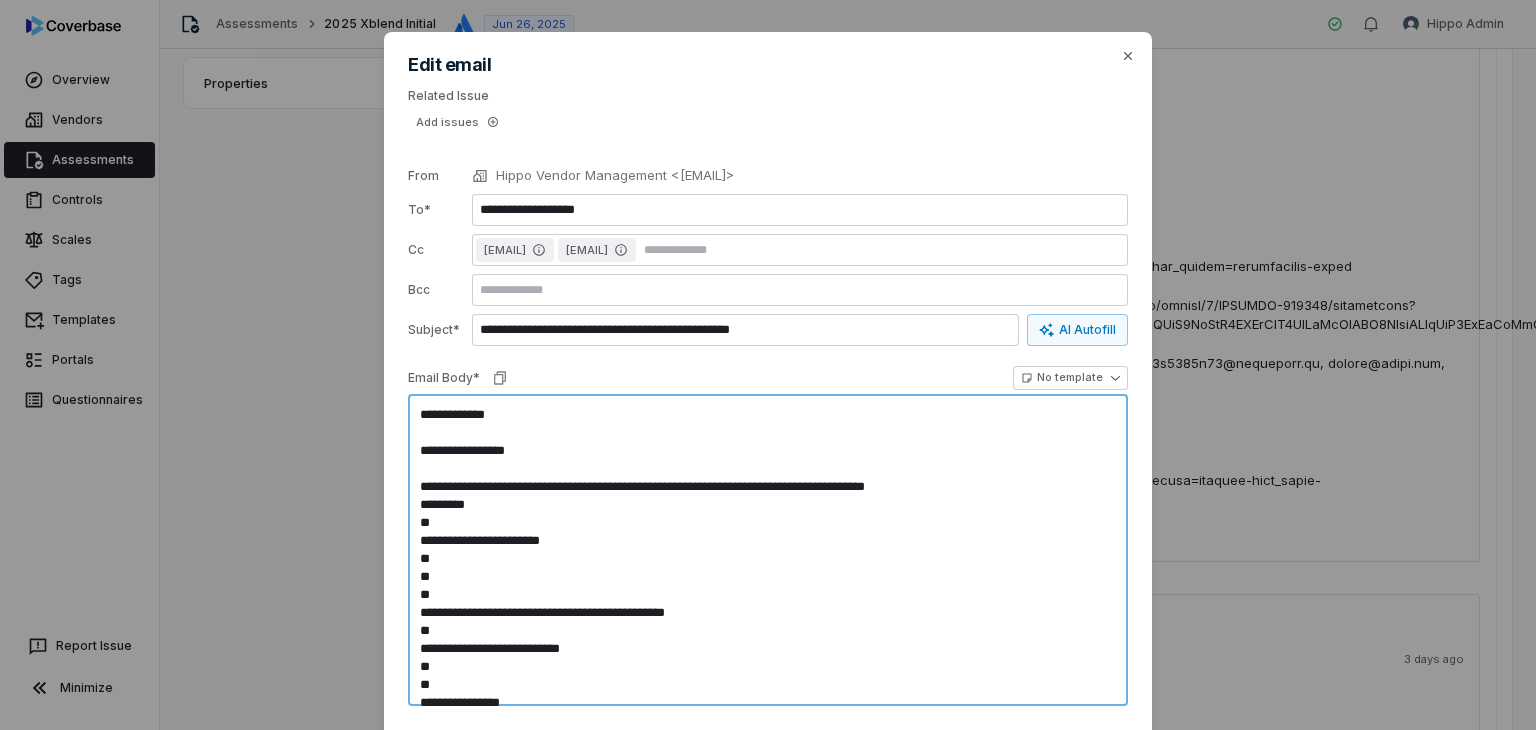 type on "*" 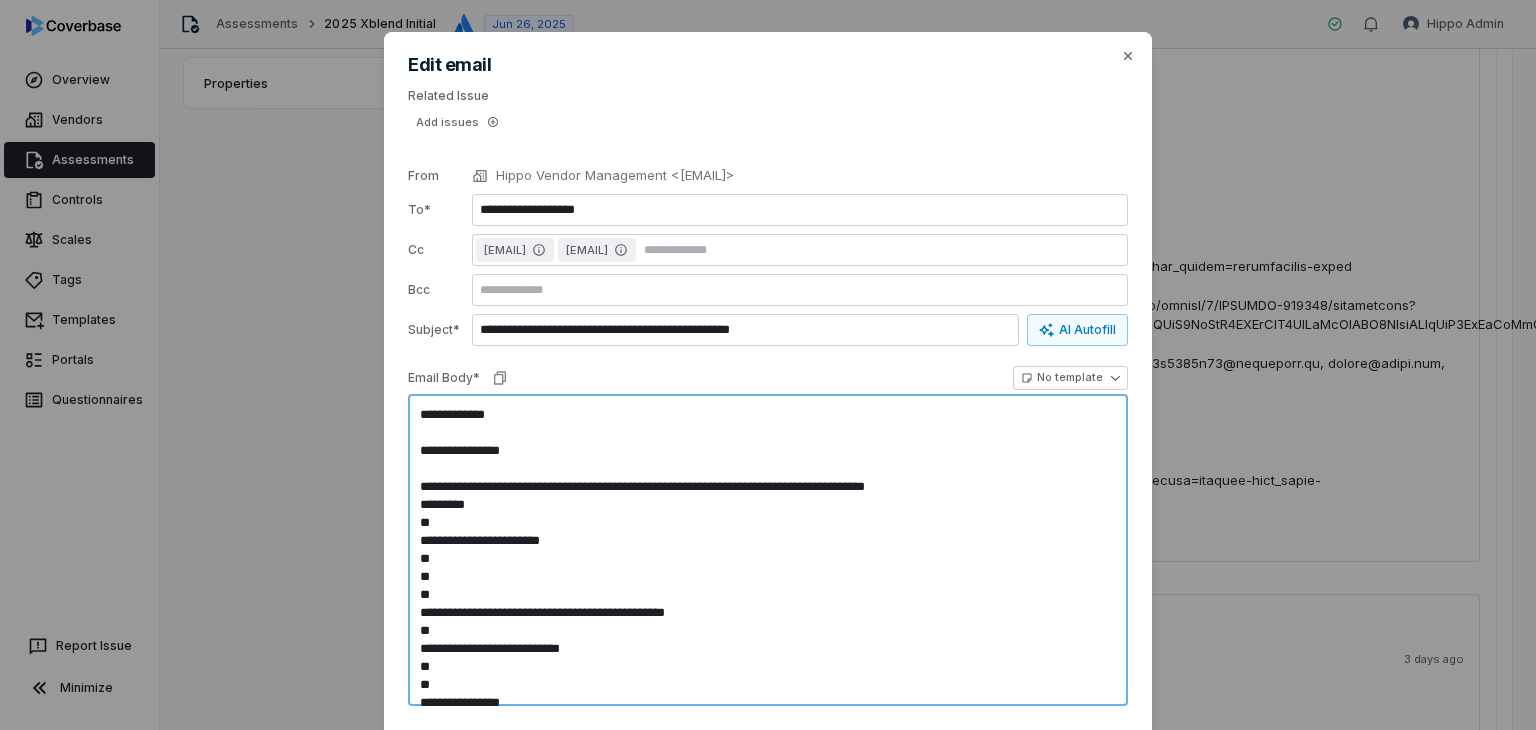 type on "*" 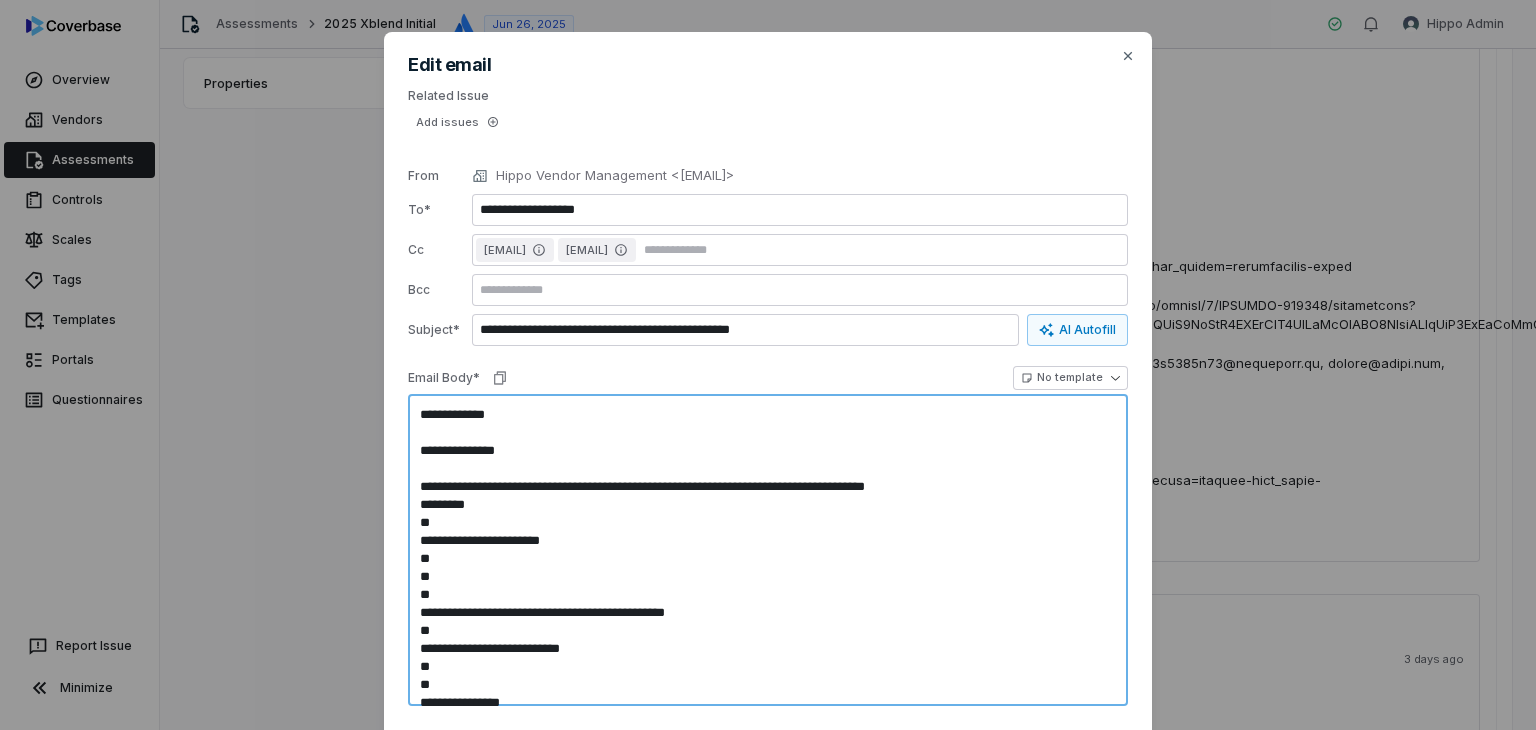 type on "*" 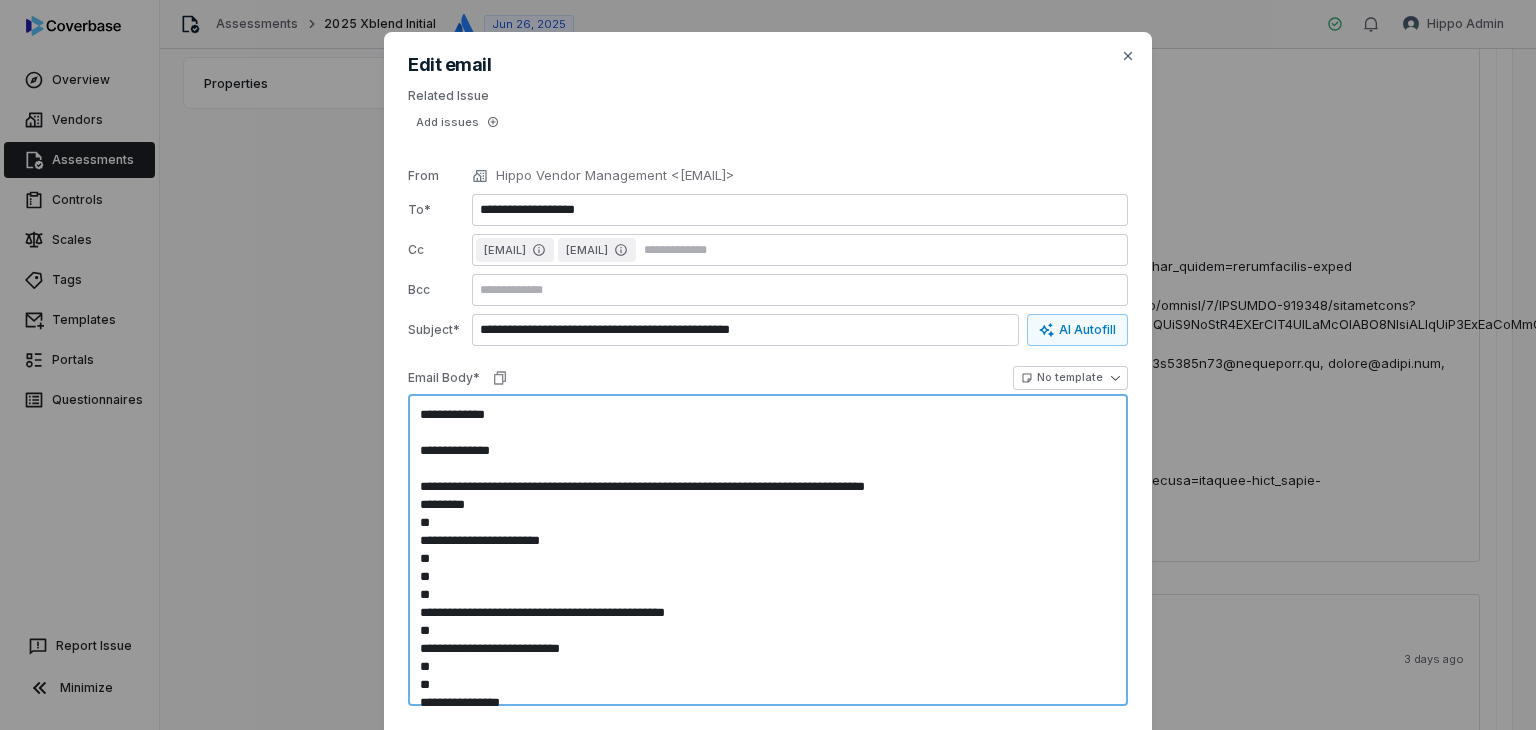 type on "*" 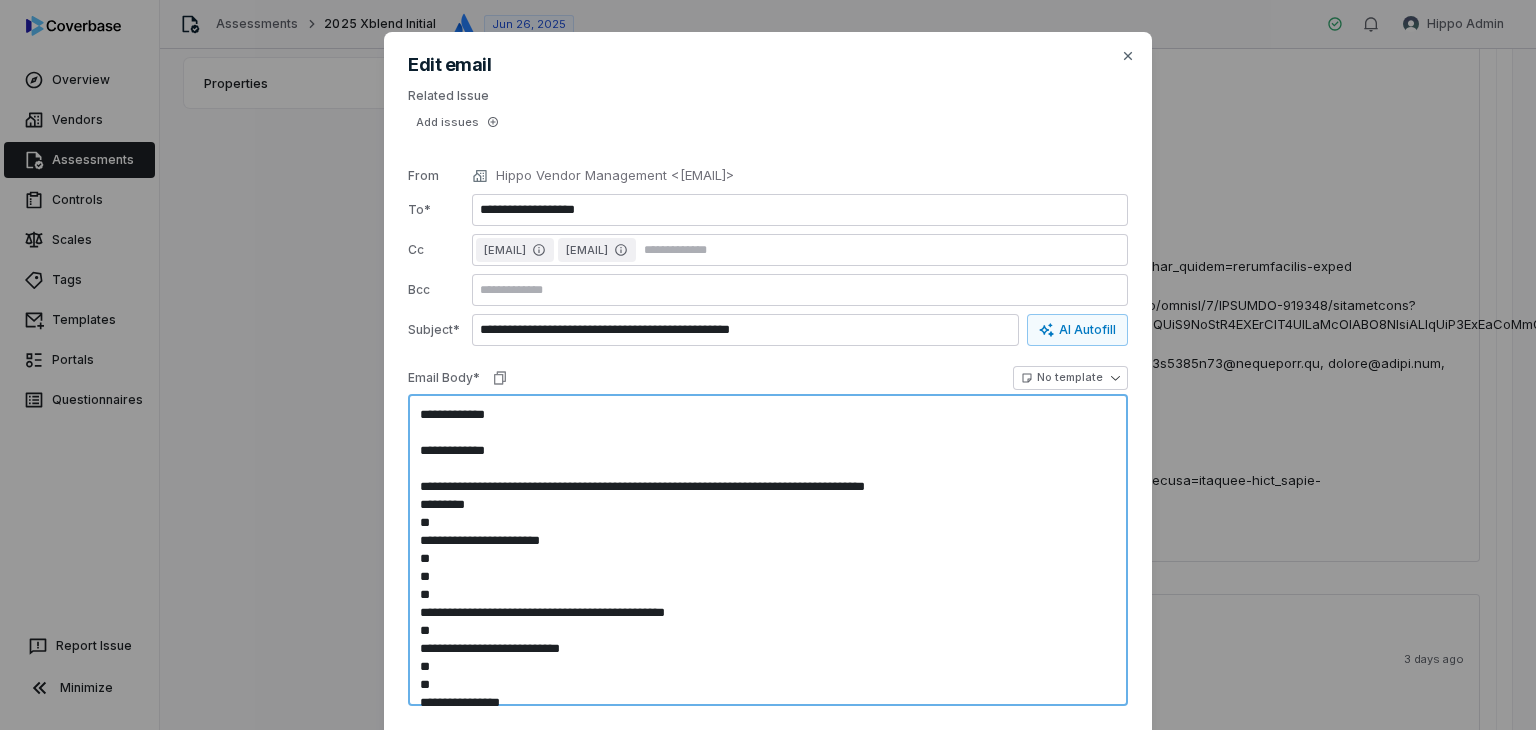 type on "*" 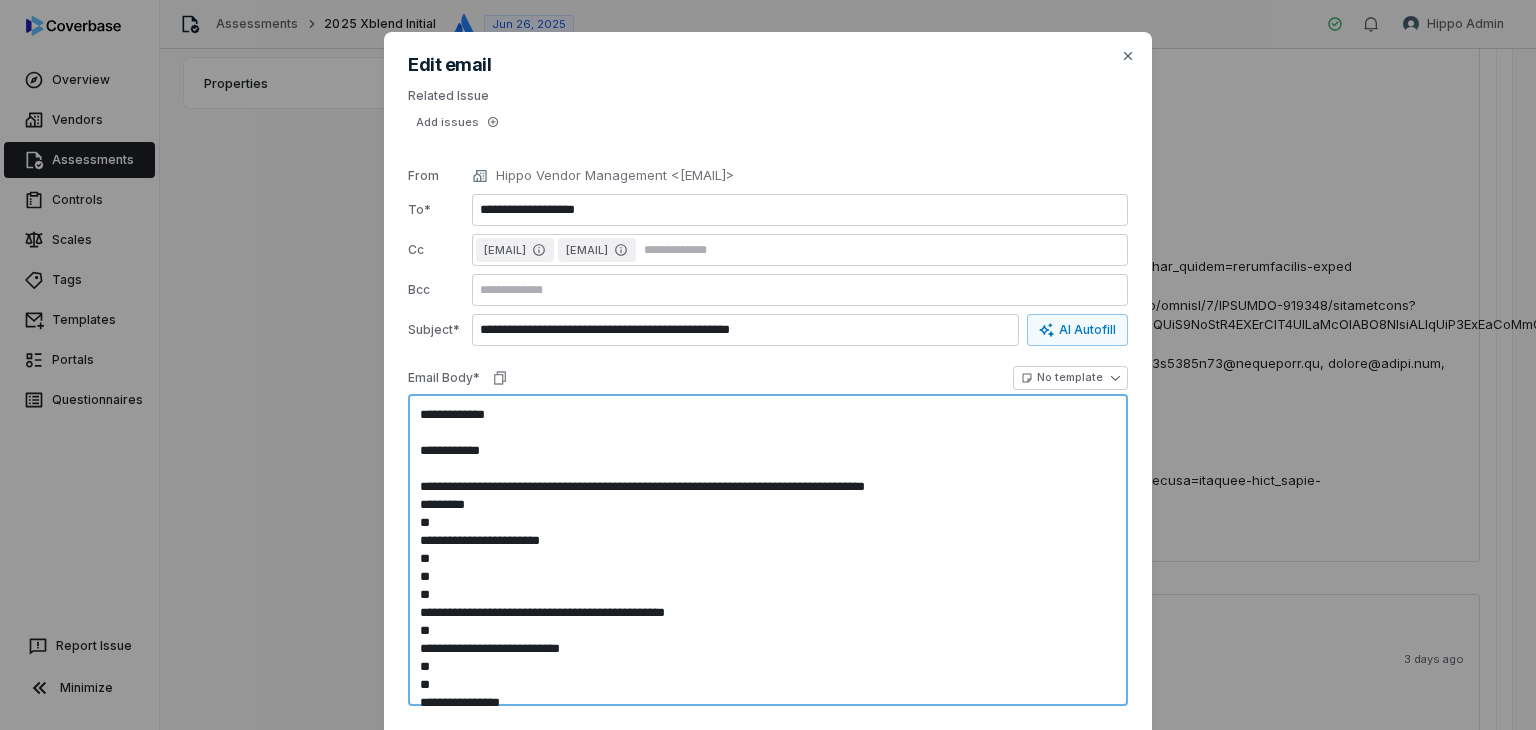 type on "*" 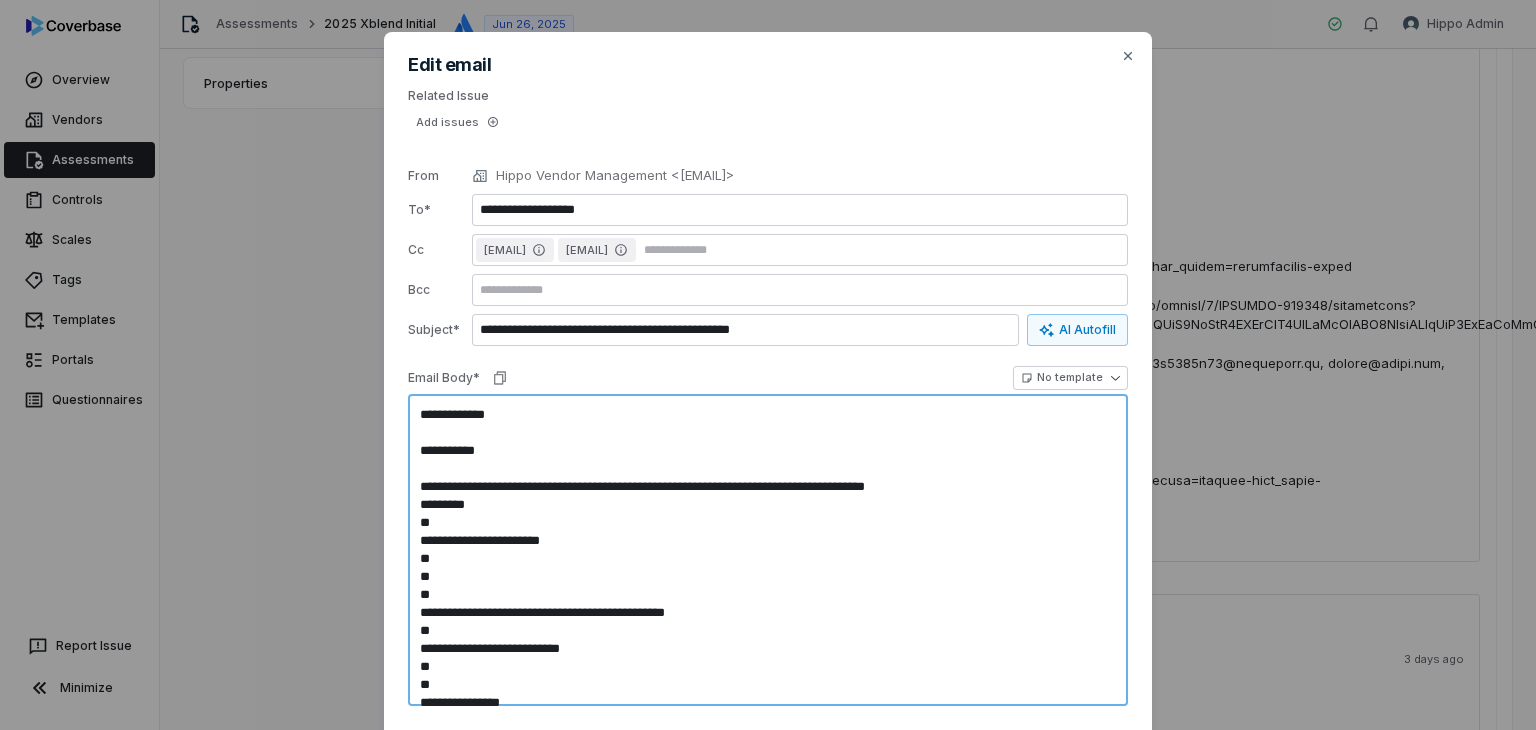 type on "*" 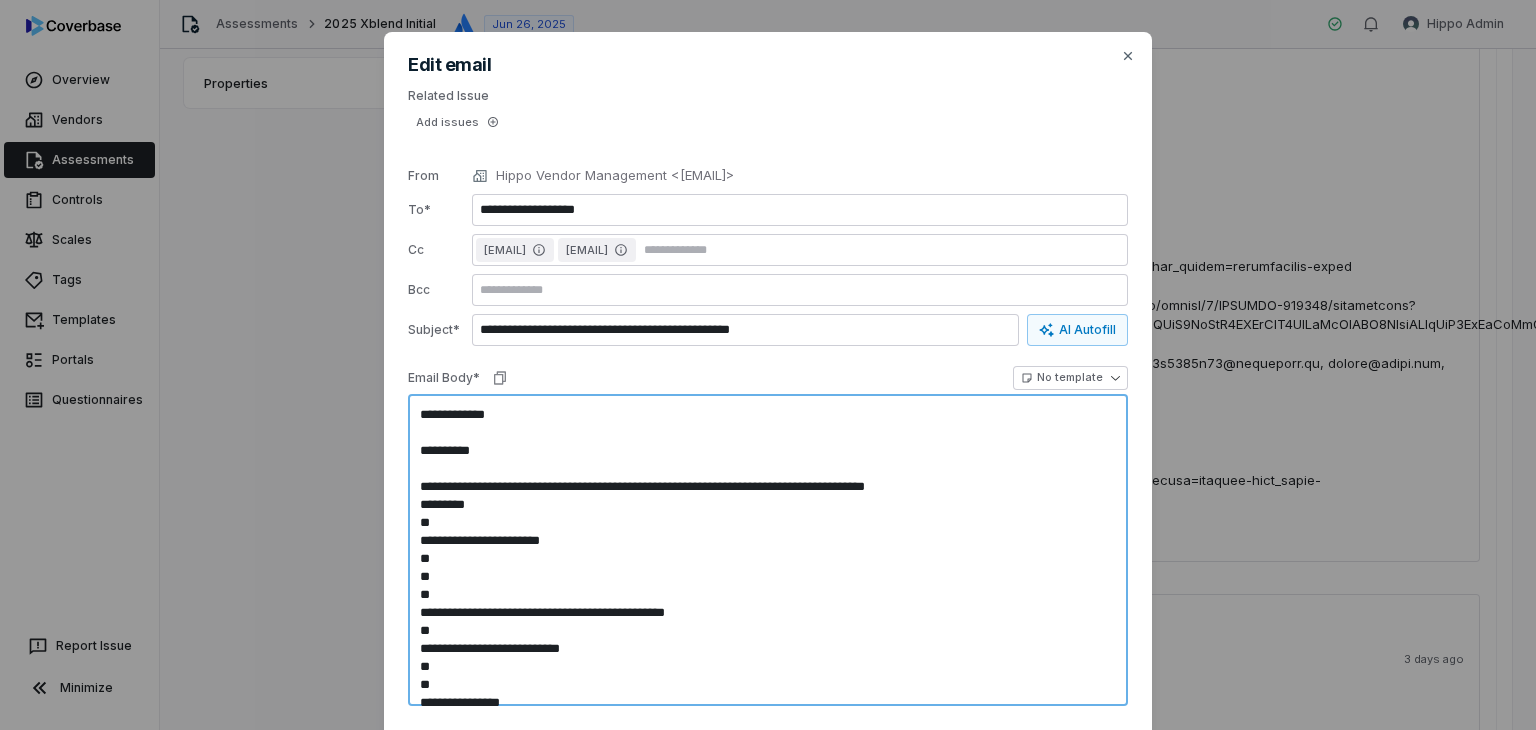 type on "*" 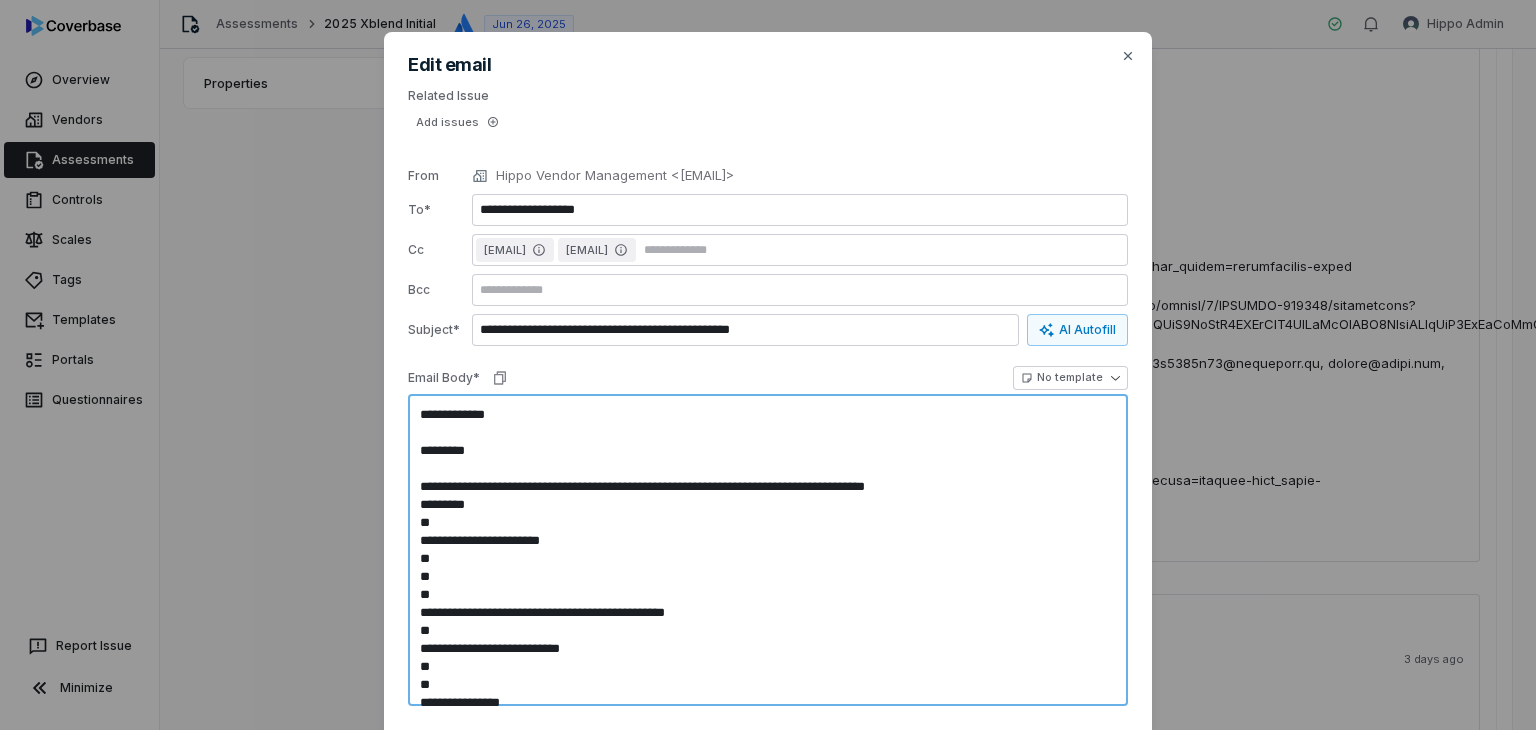 type on "*" 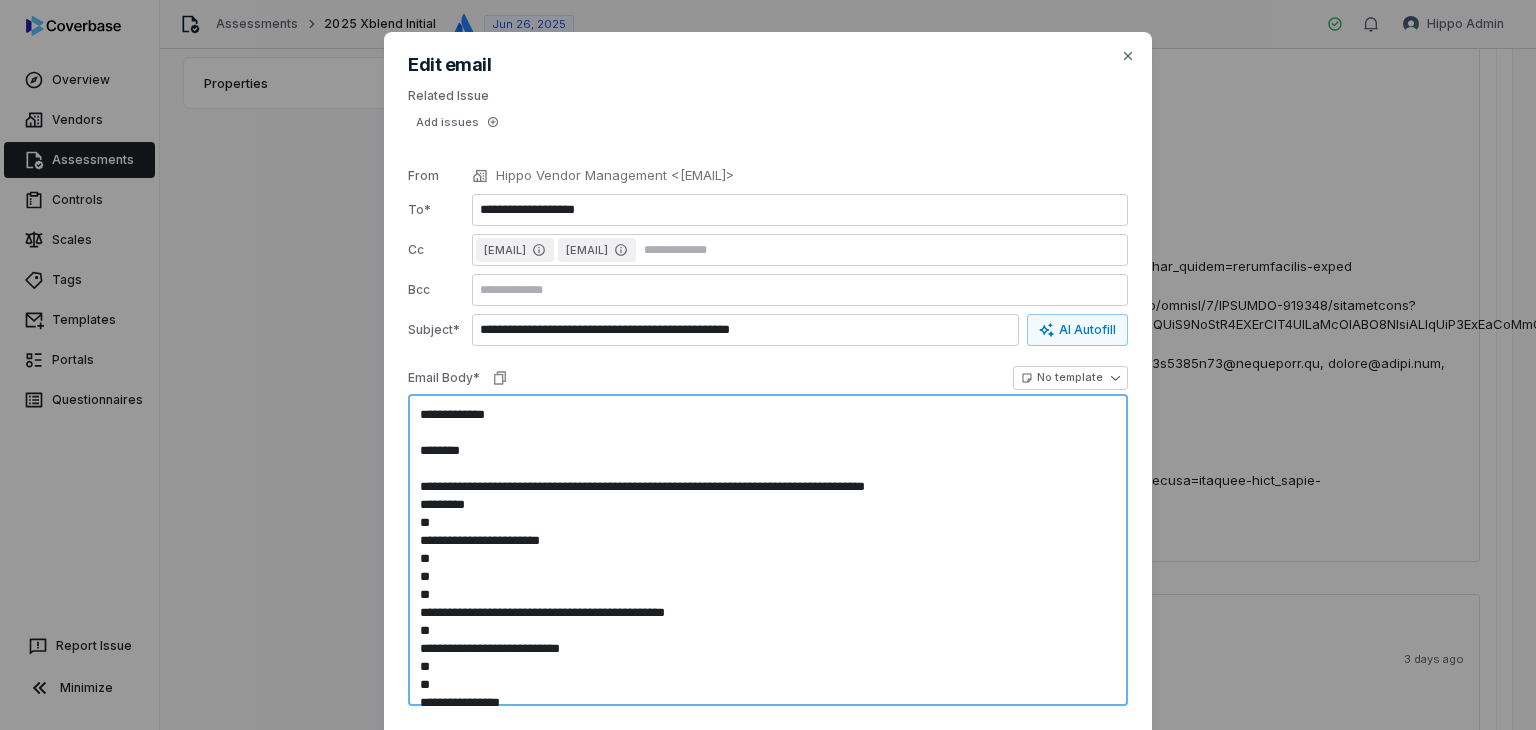 type on "*" 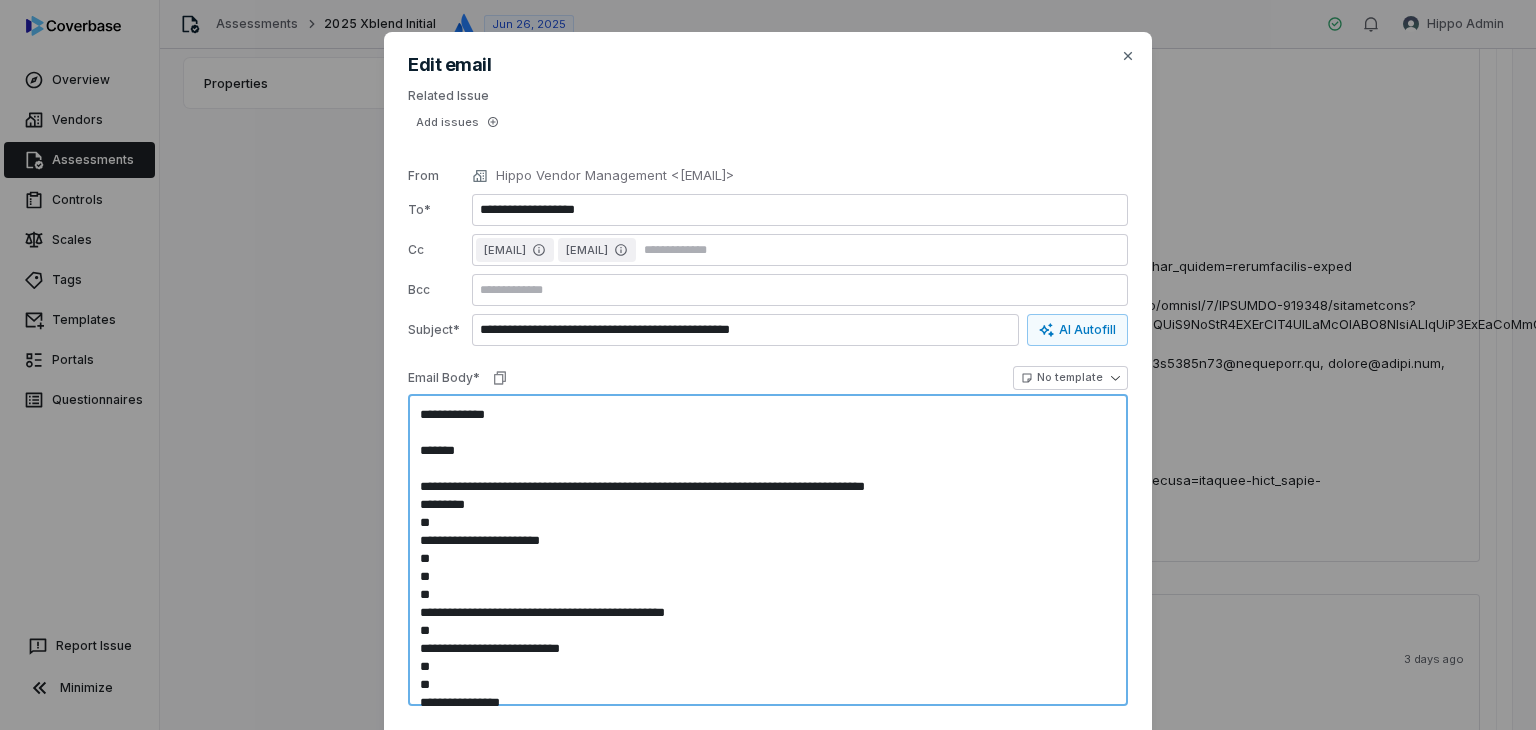 type on "*" 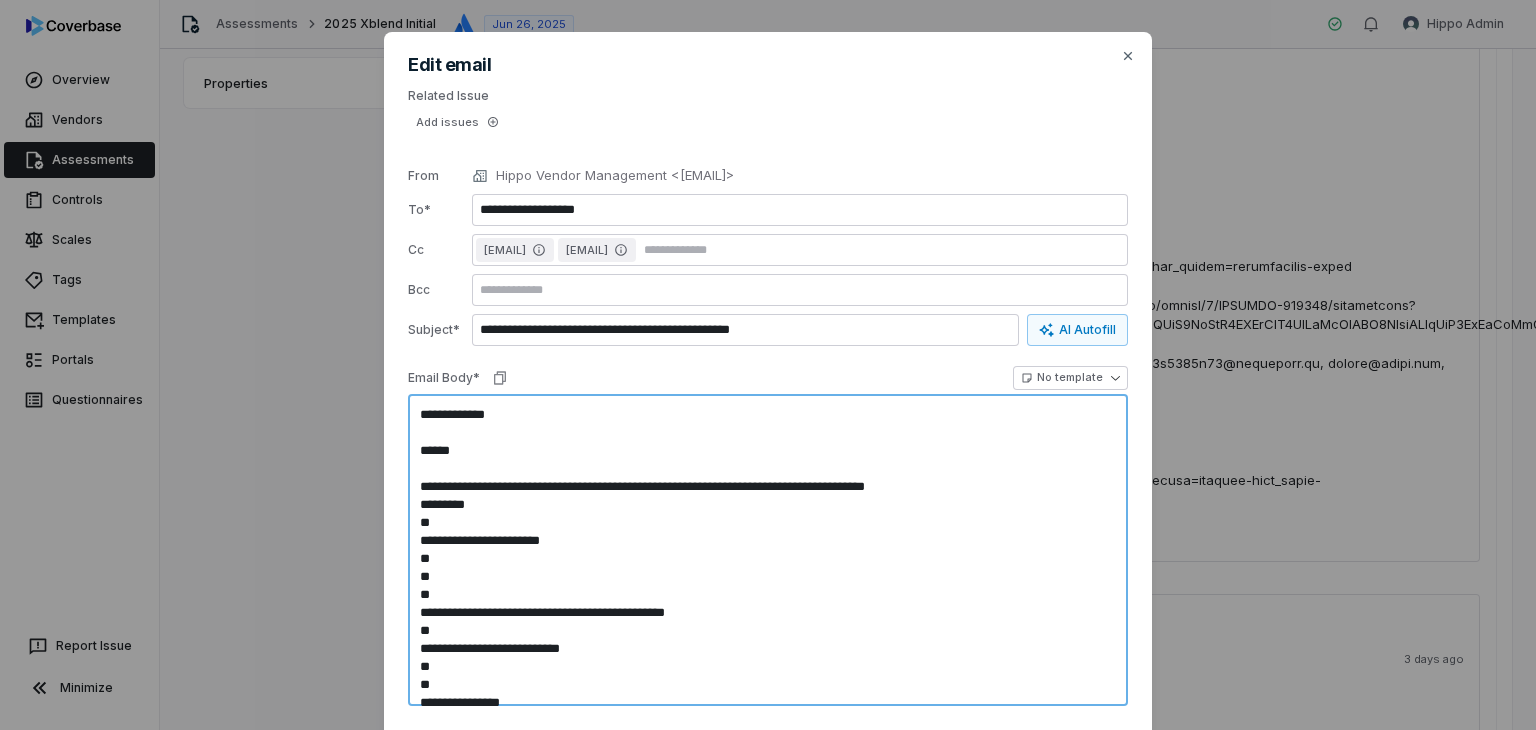 type on "*" 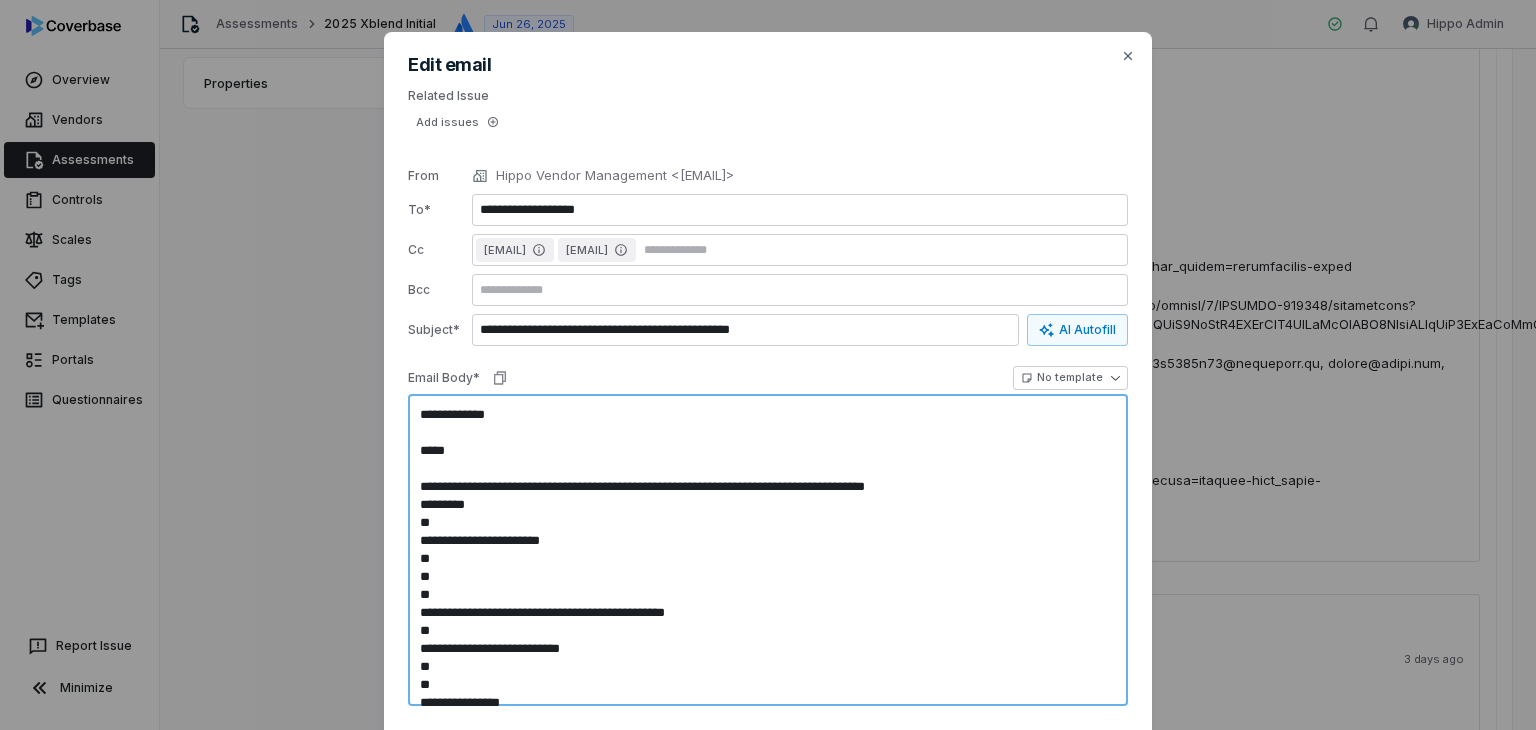 type on "*" 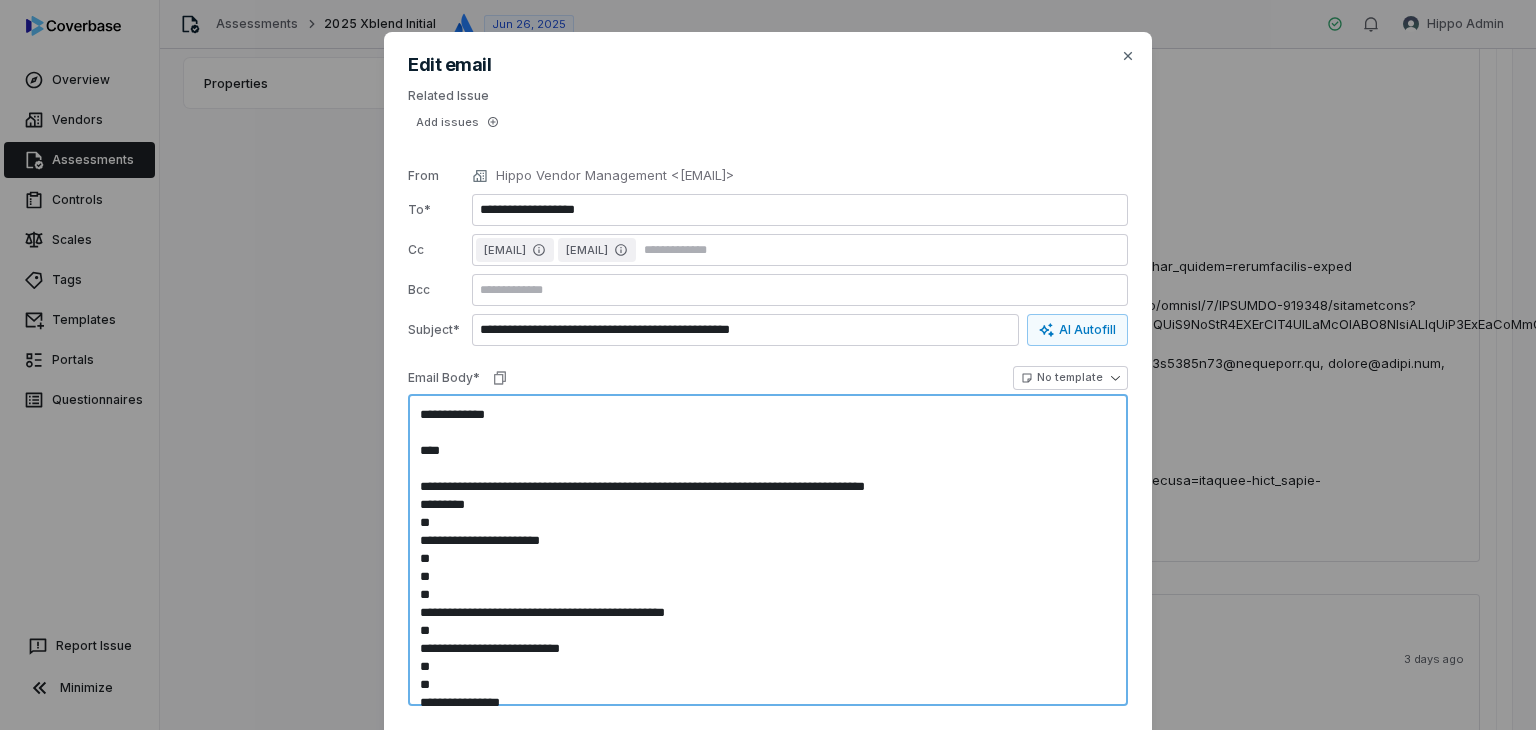 type on "*" 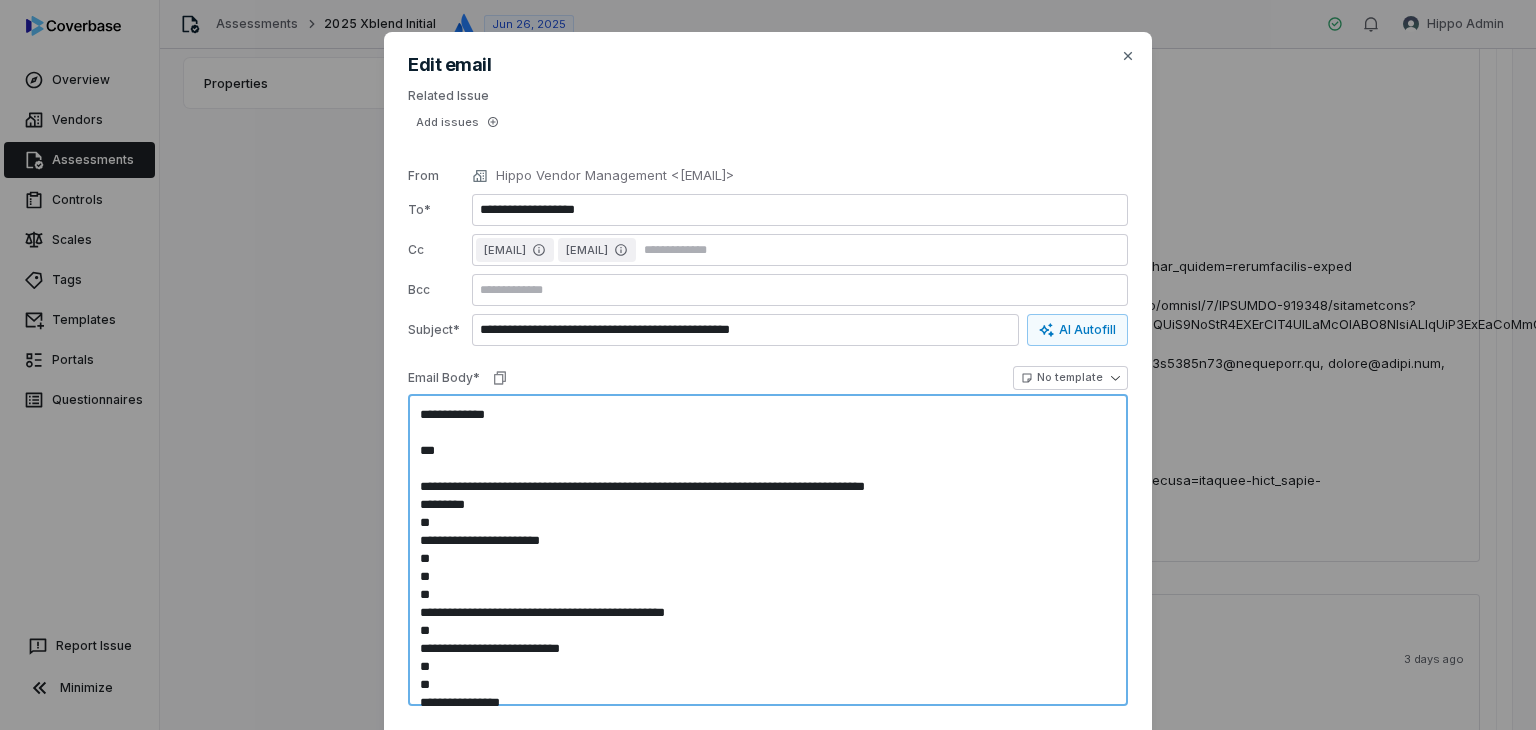 type on "*" 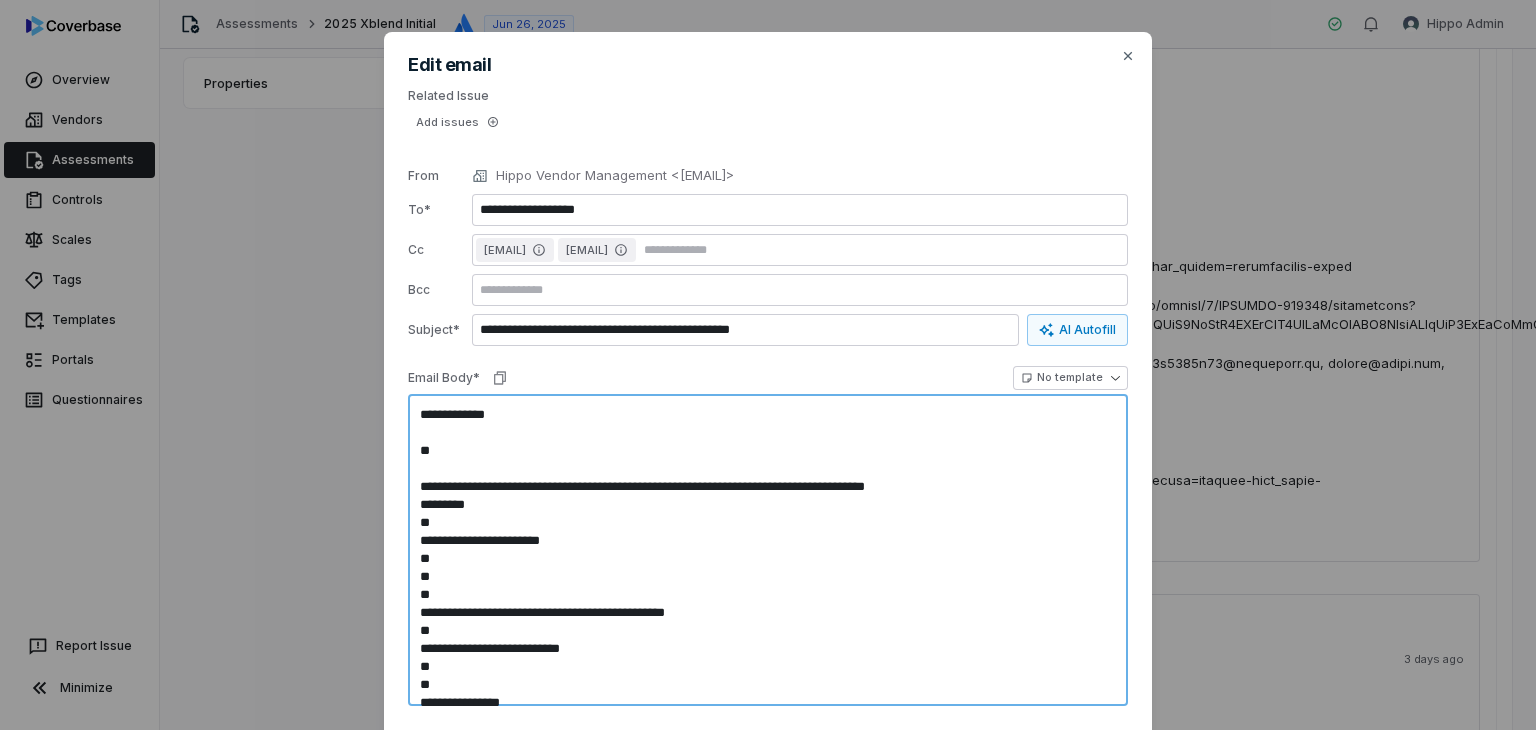 type on "*" 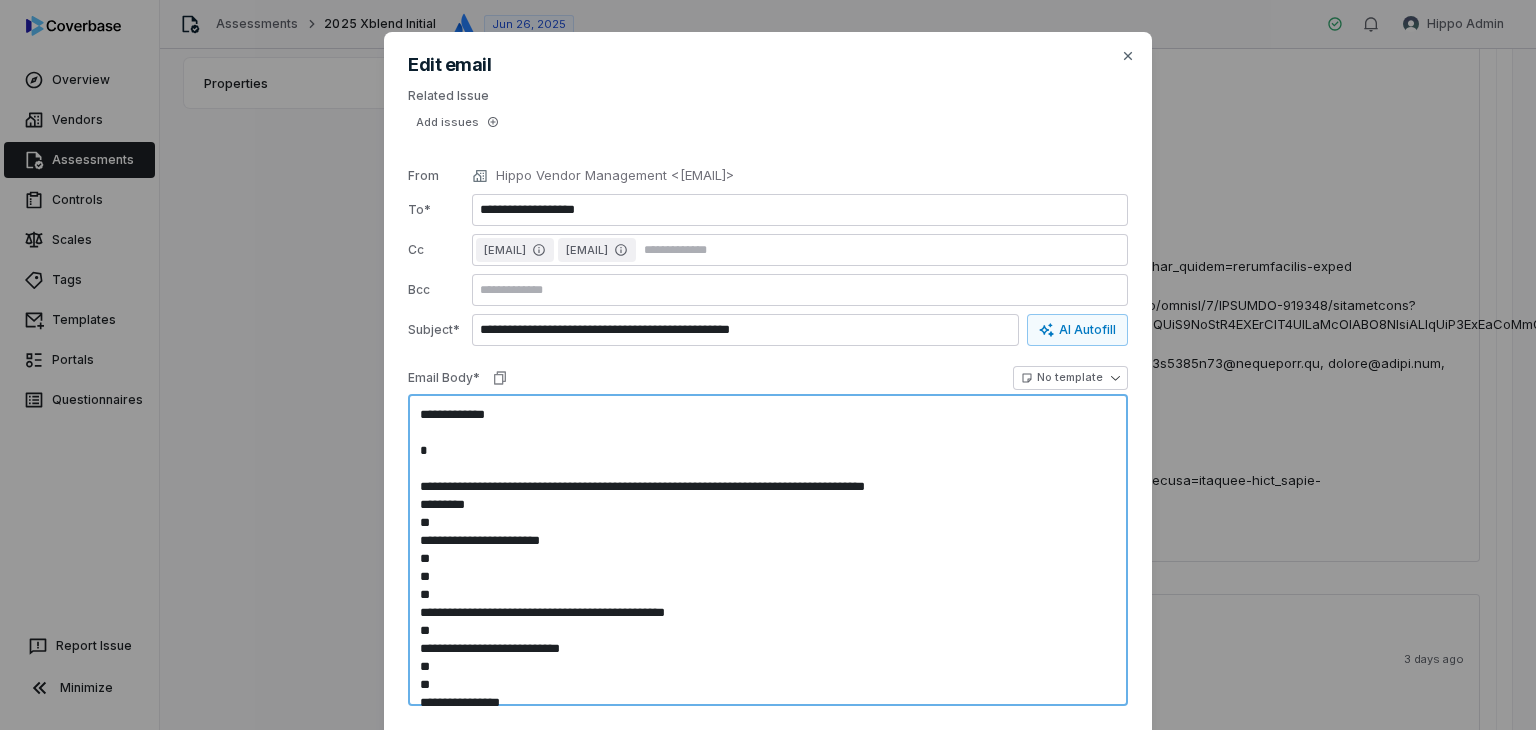 type on "*" 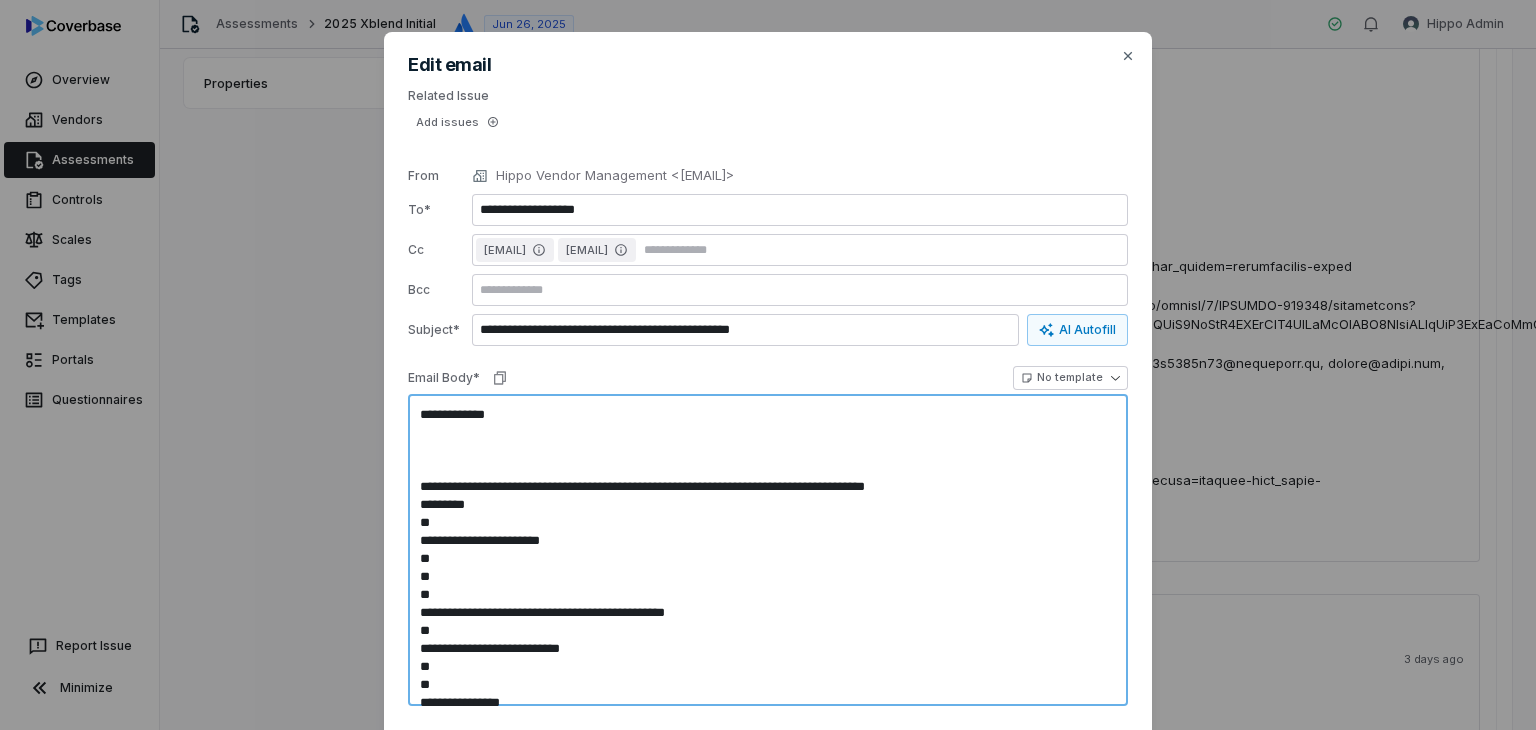 type on "*" 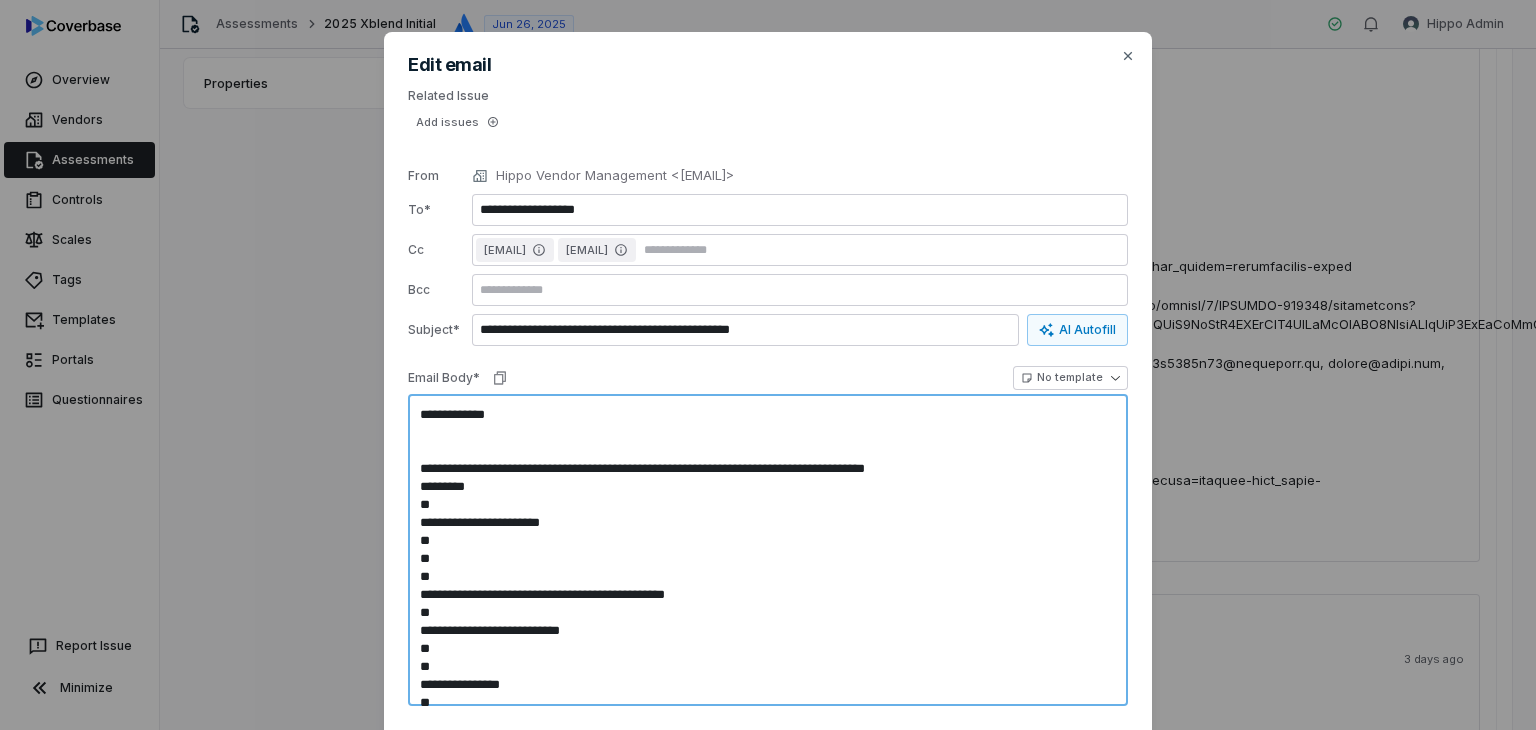 type on "*" 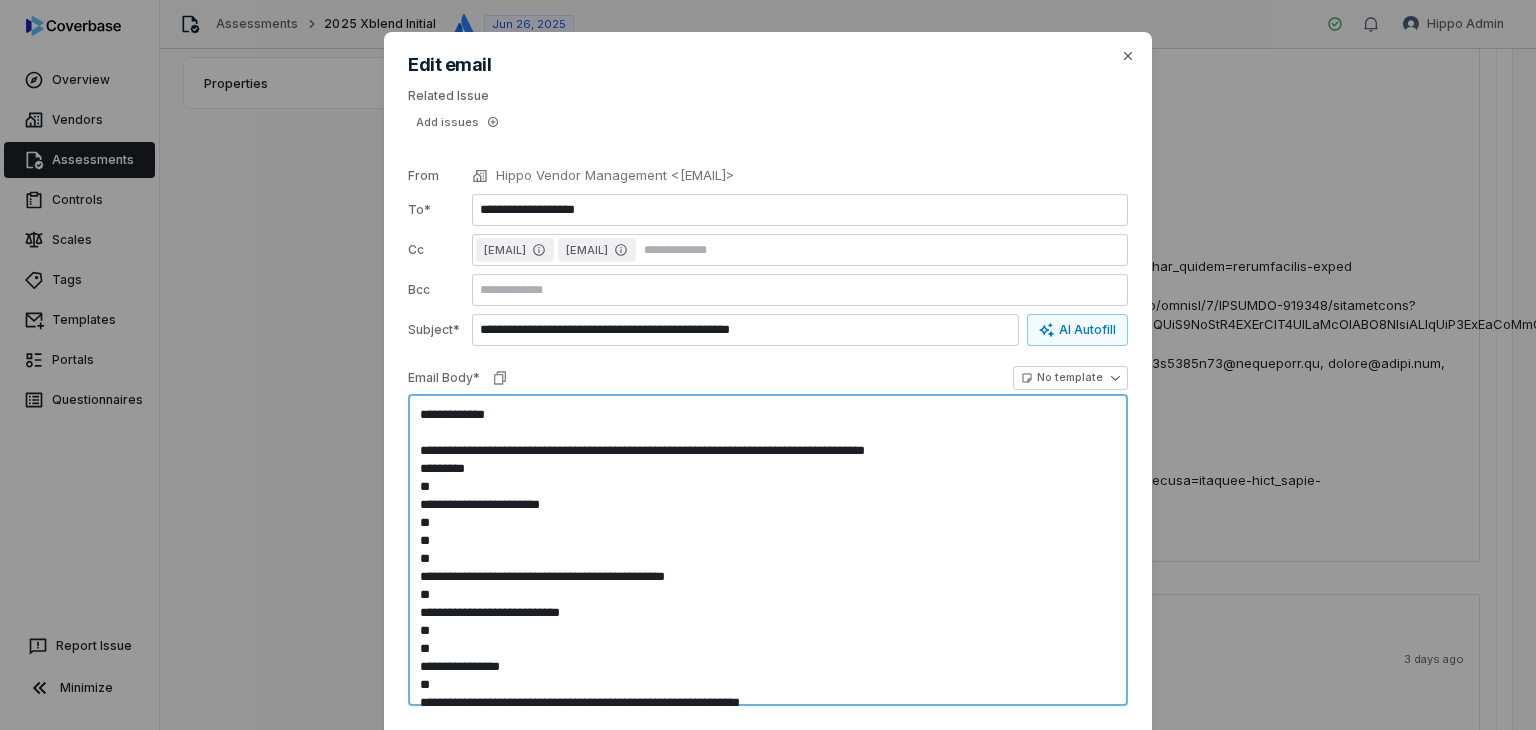 type on "*" 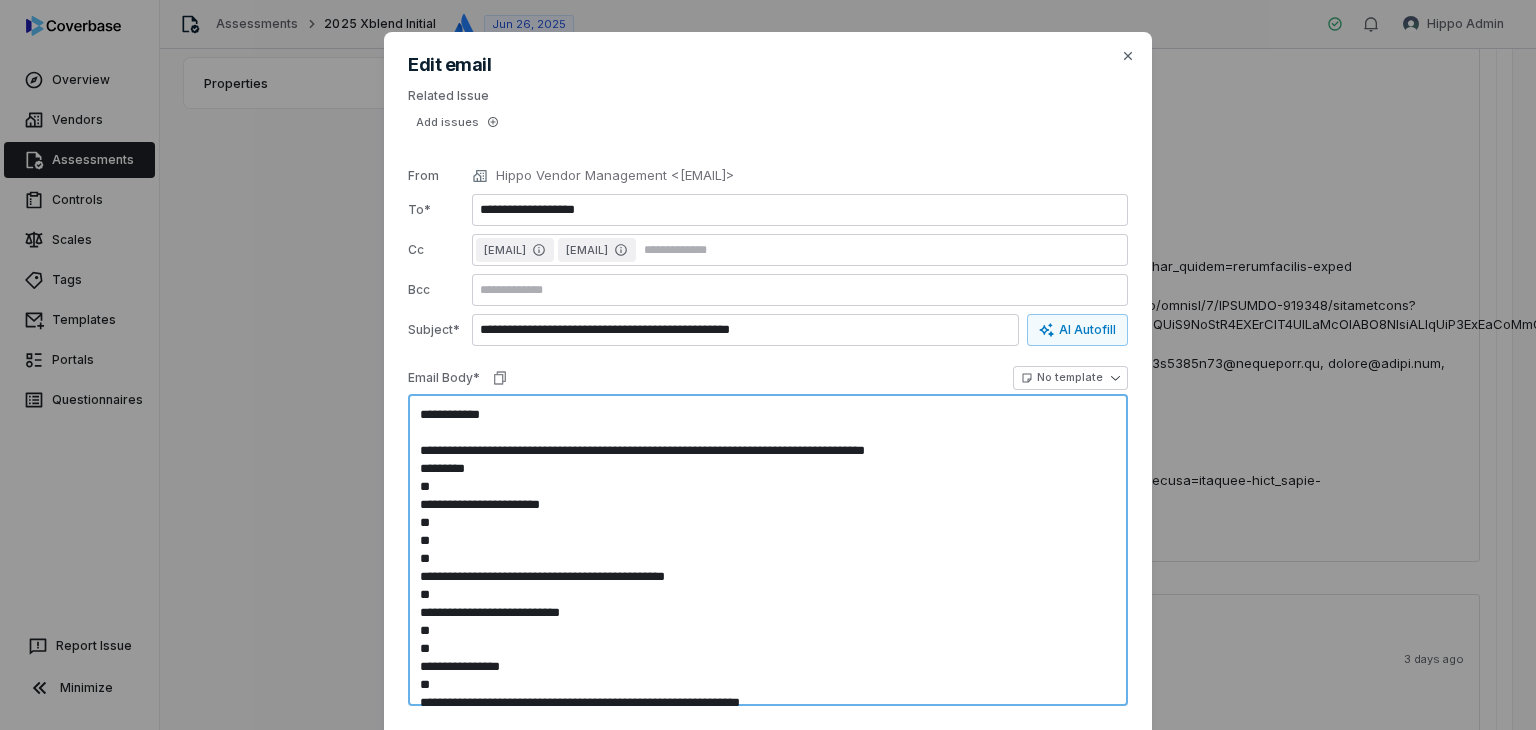 type on "*" 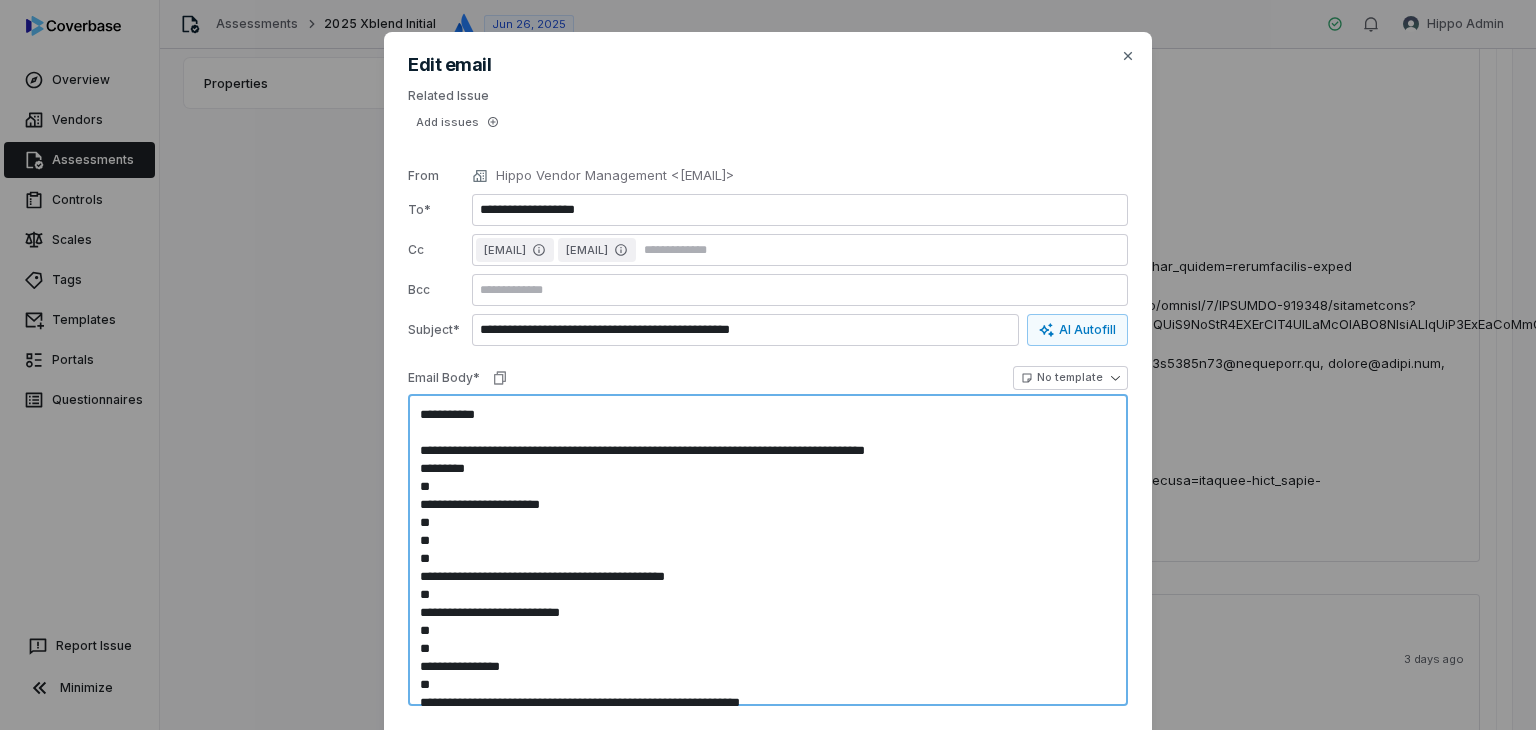 type on "*" 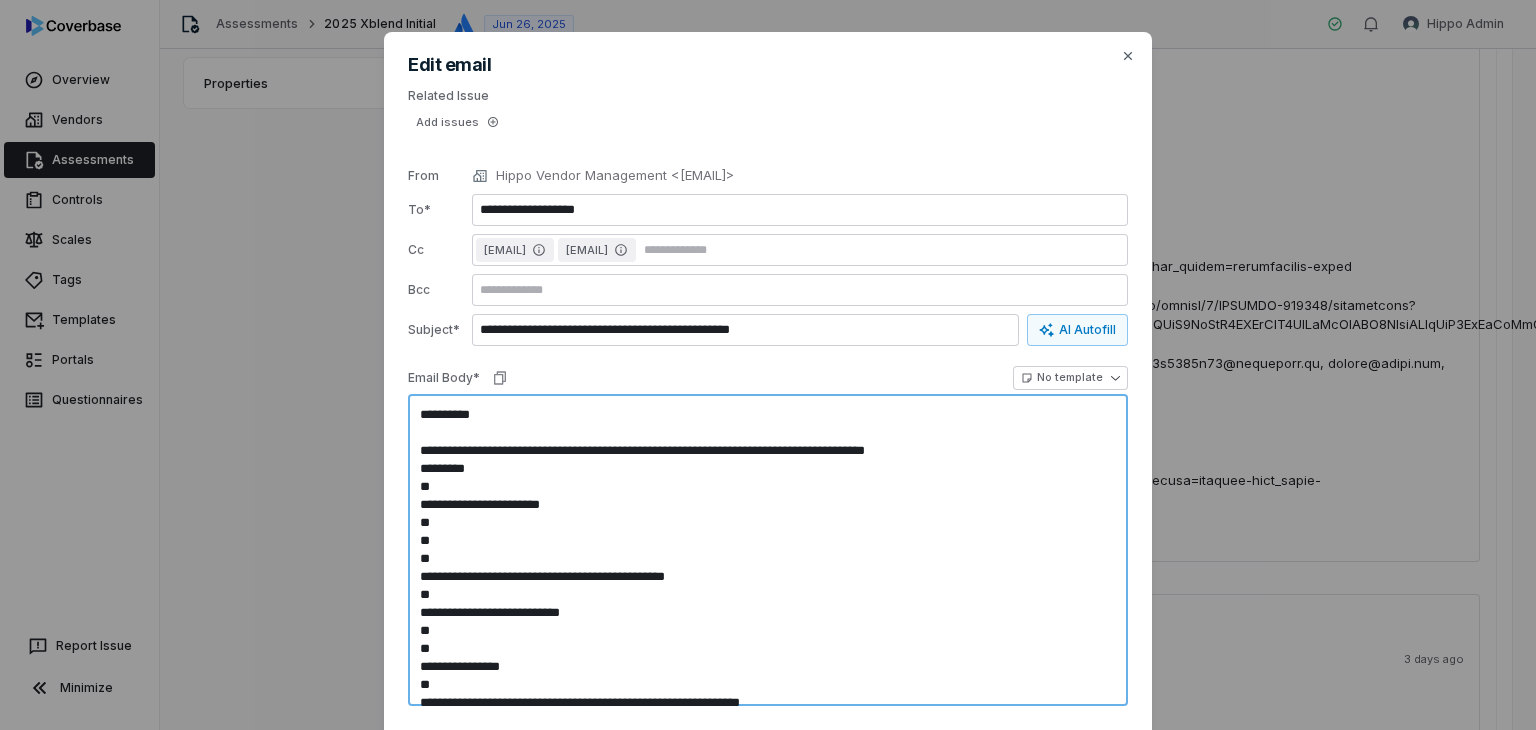 type on "*" 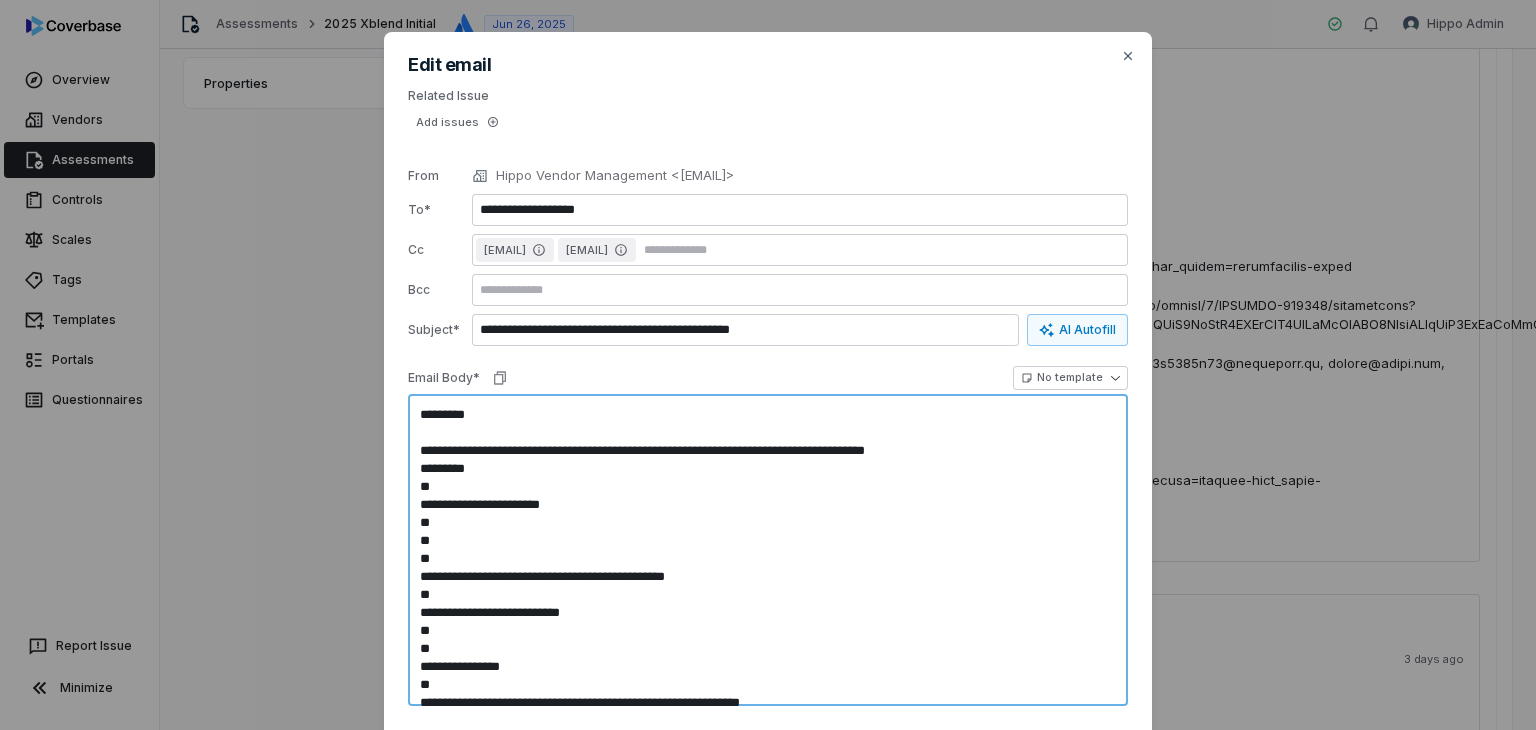 type on "*" 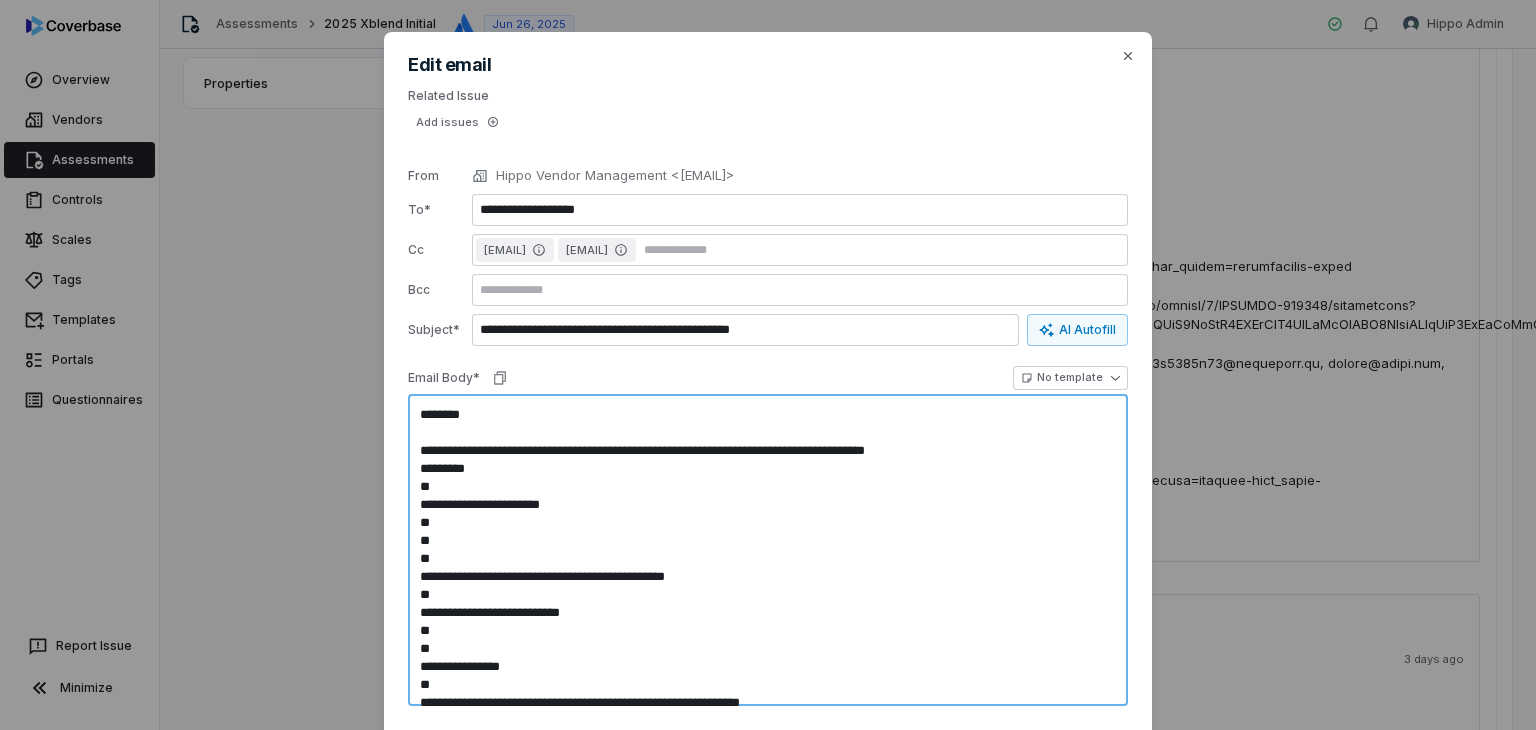 type on "*" 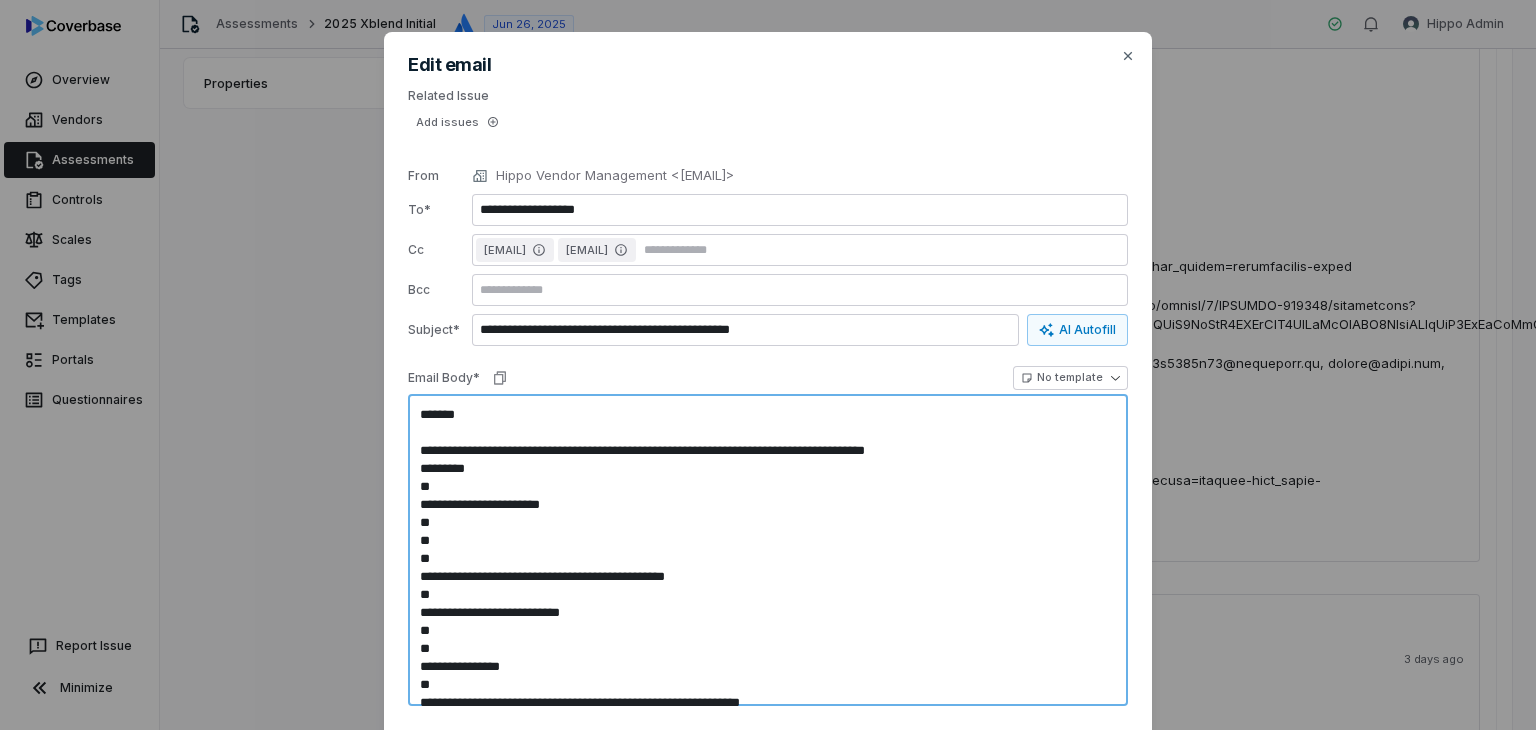 type on "*" 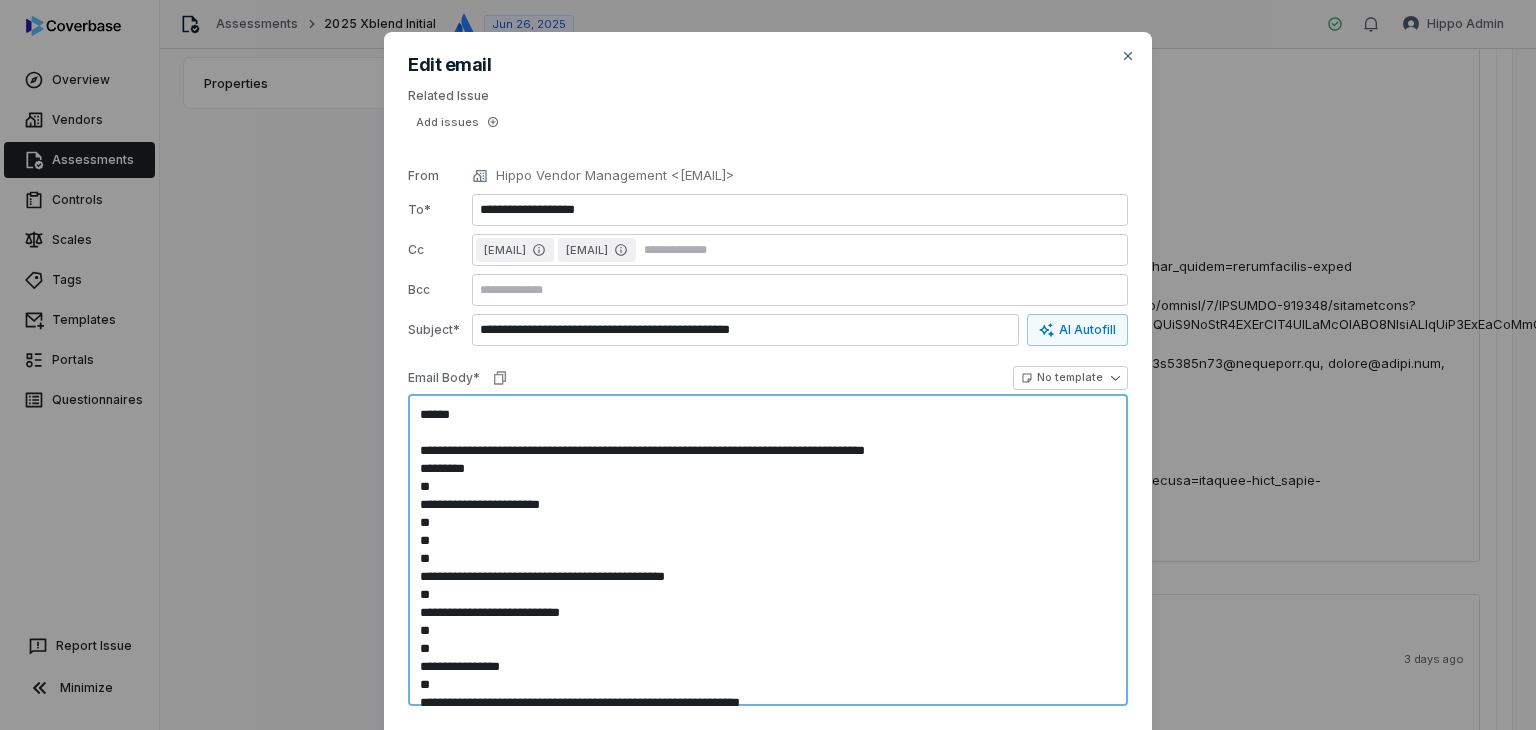type on "*" 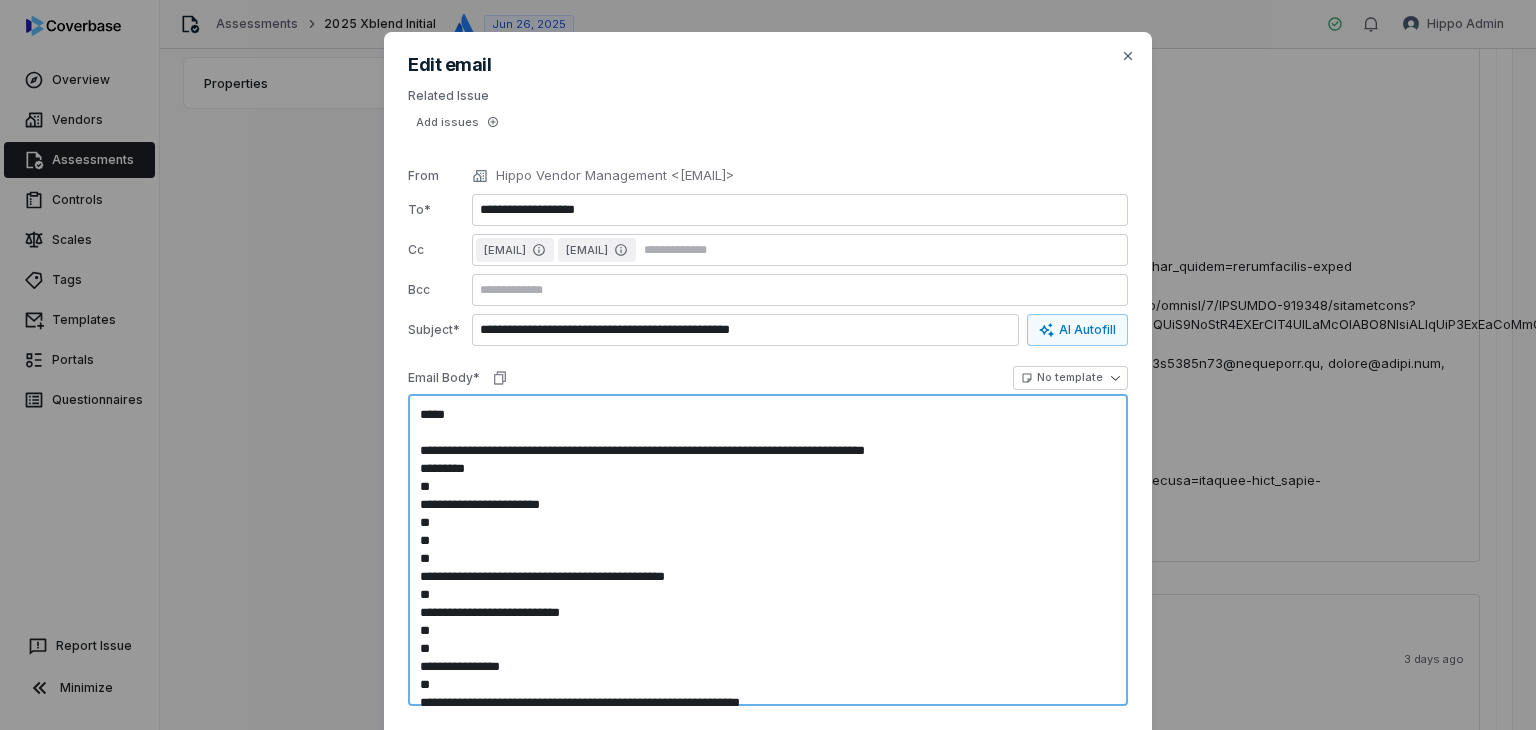 type on "*" 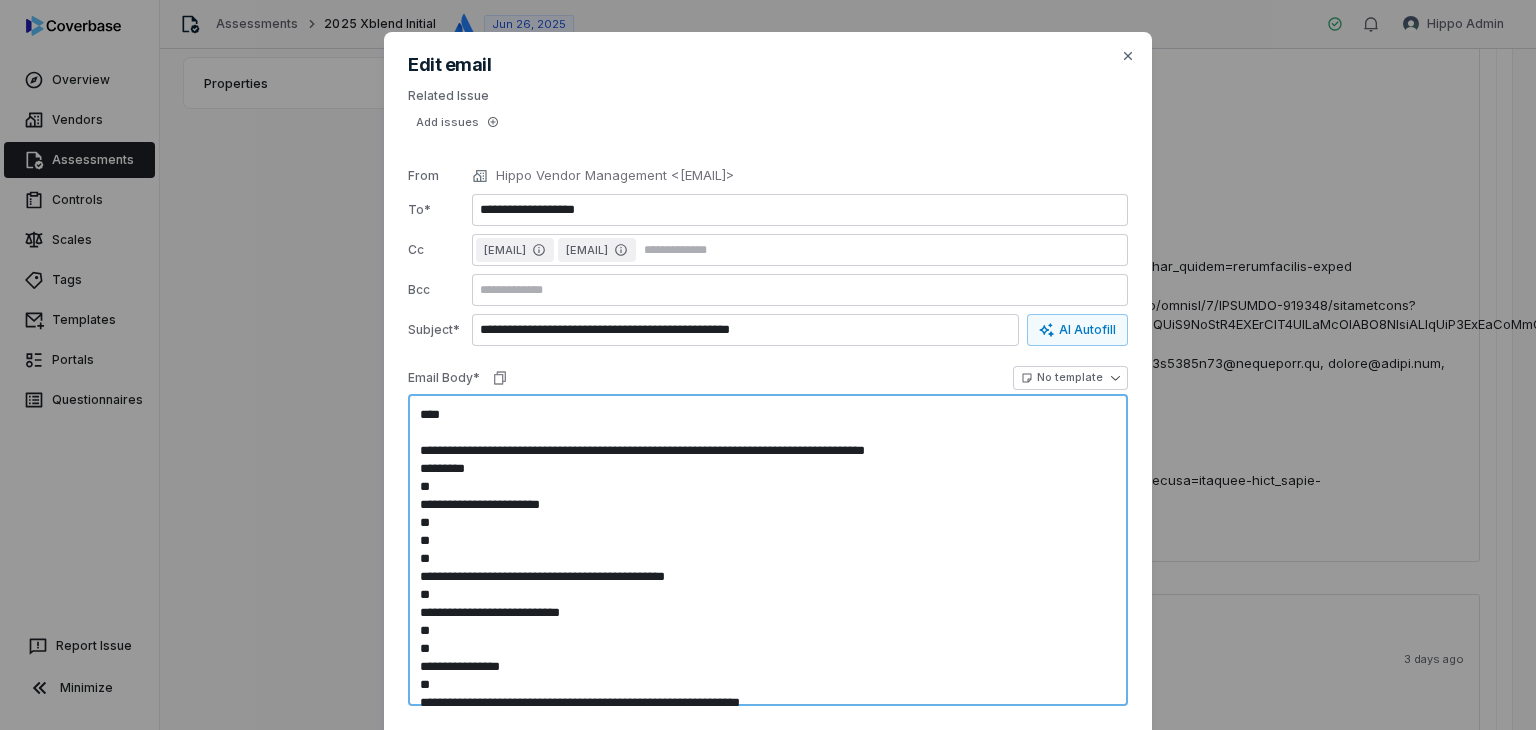 type on "*" 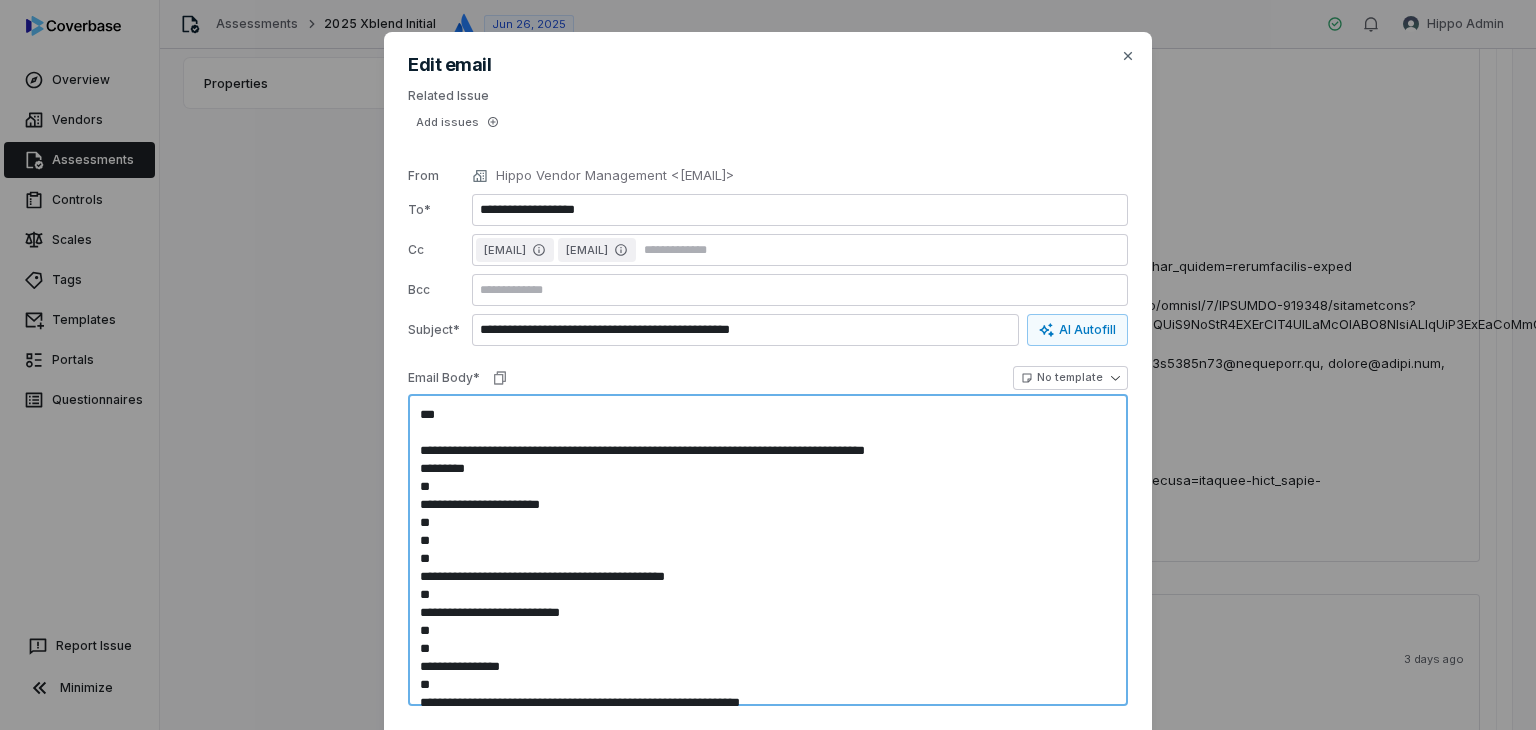 type on "*" 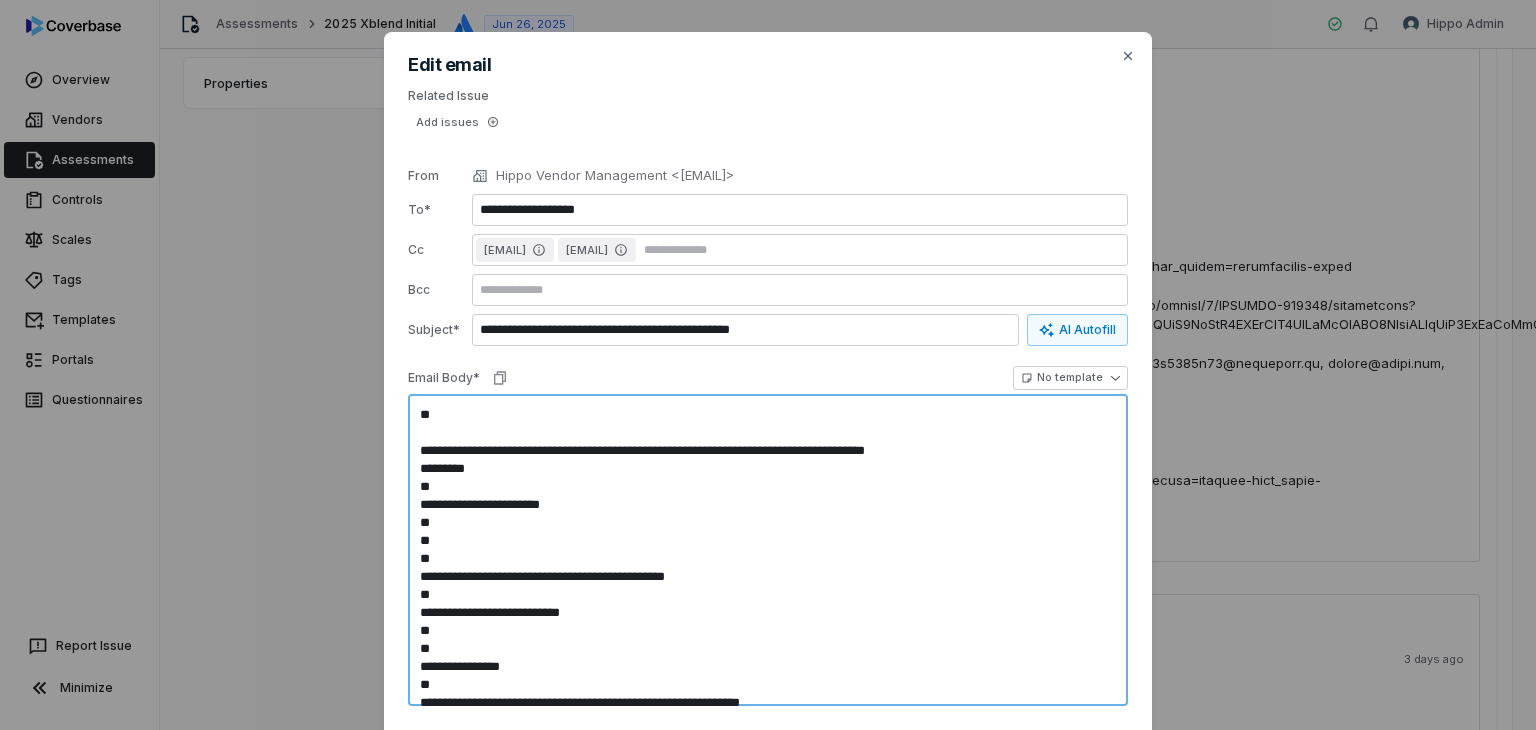 type on "*" 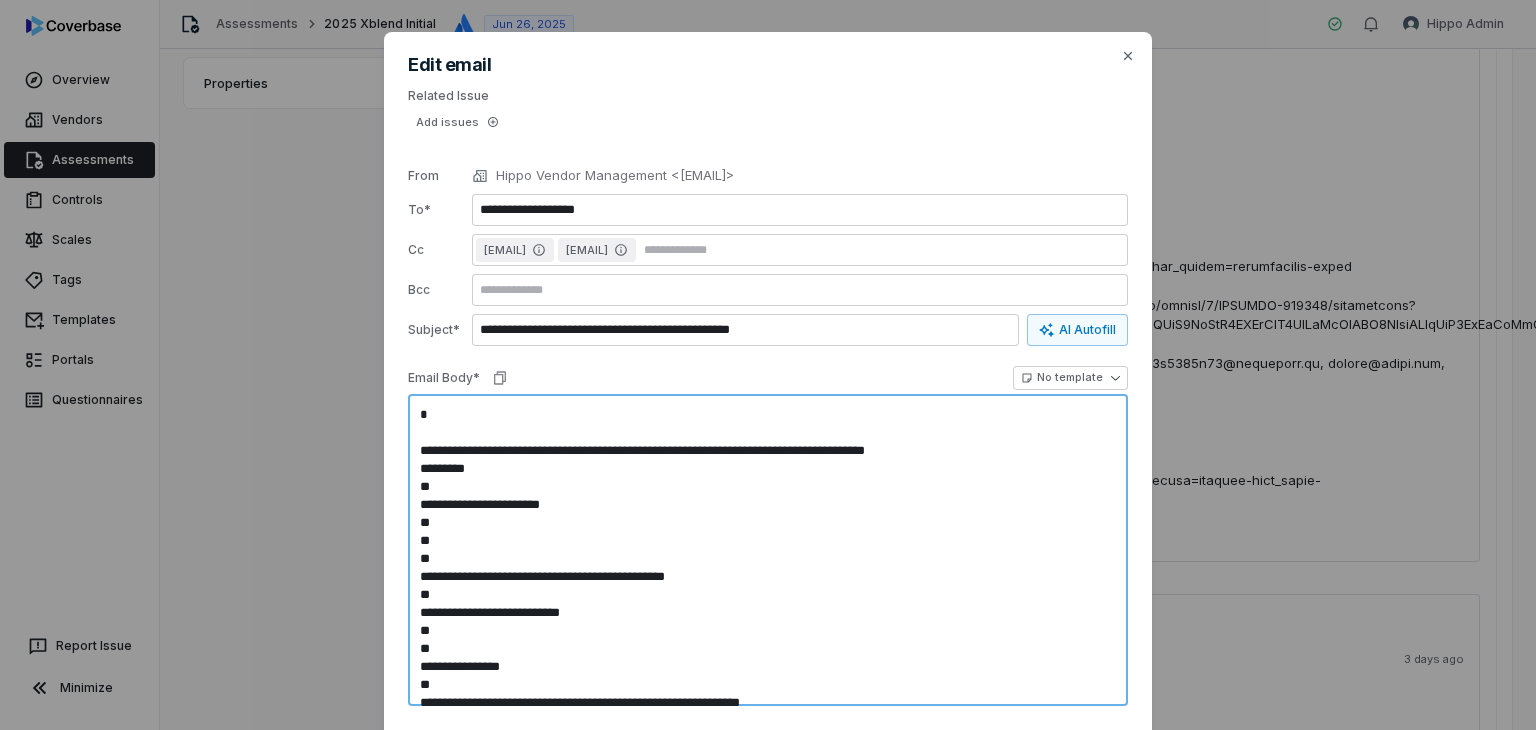 type on "*" 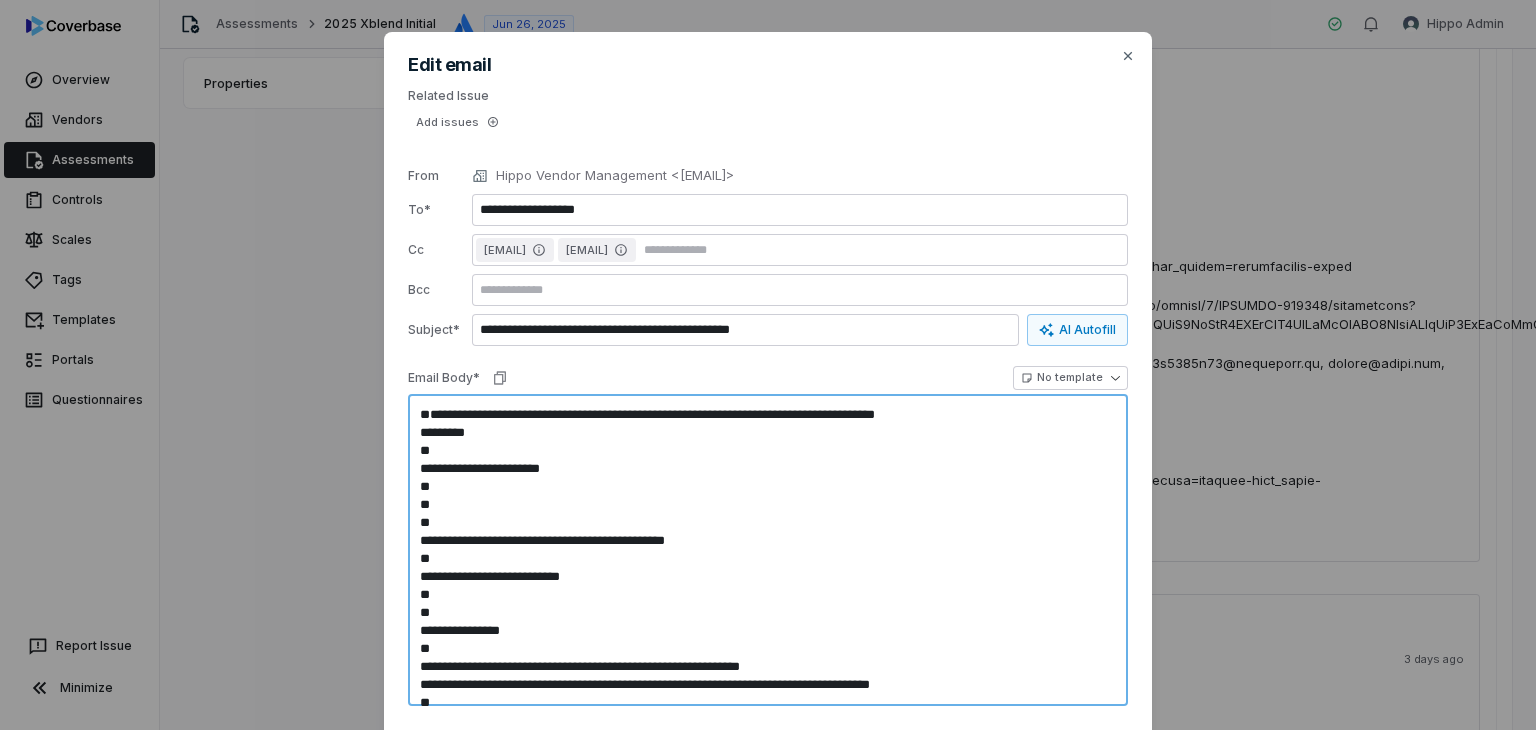type on "*" 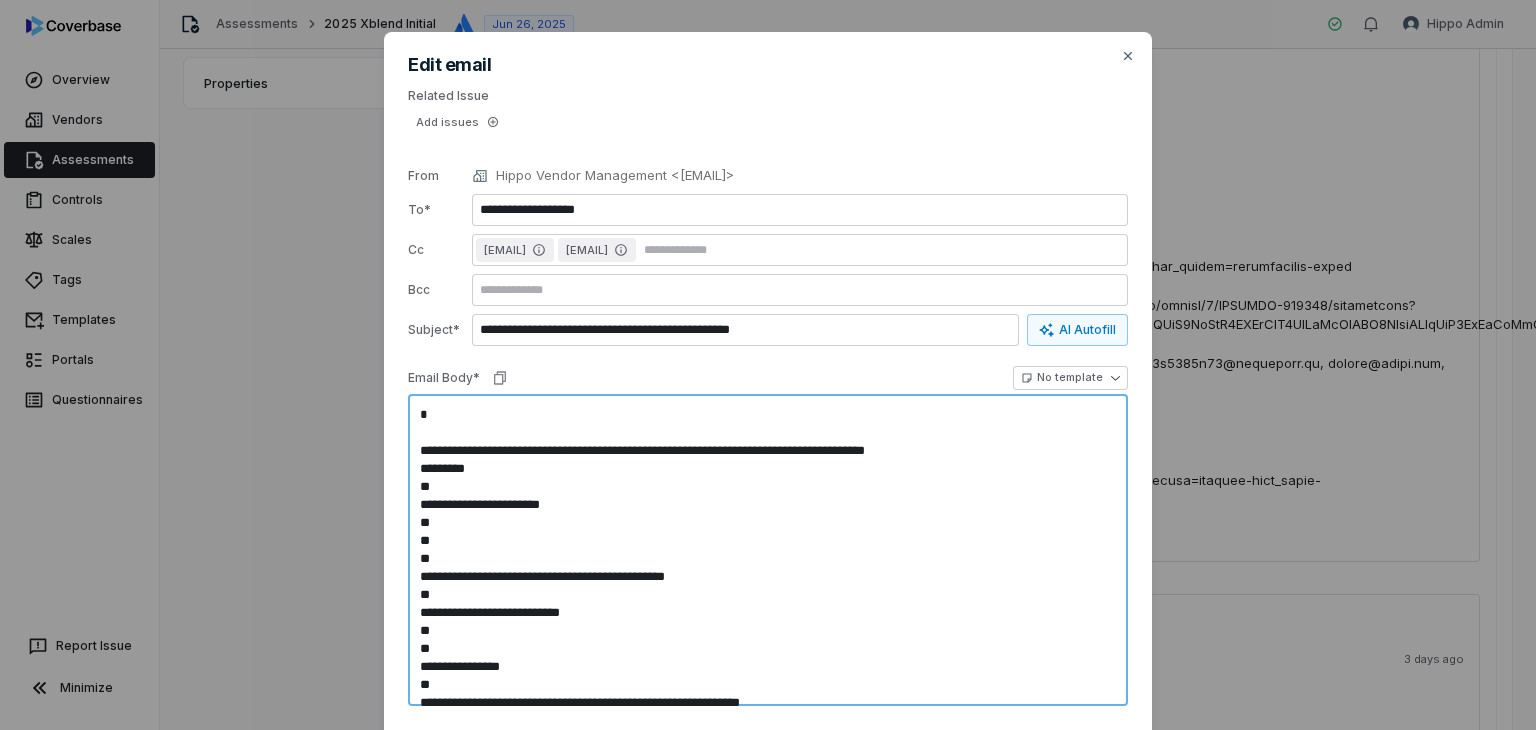 type on "*" 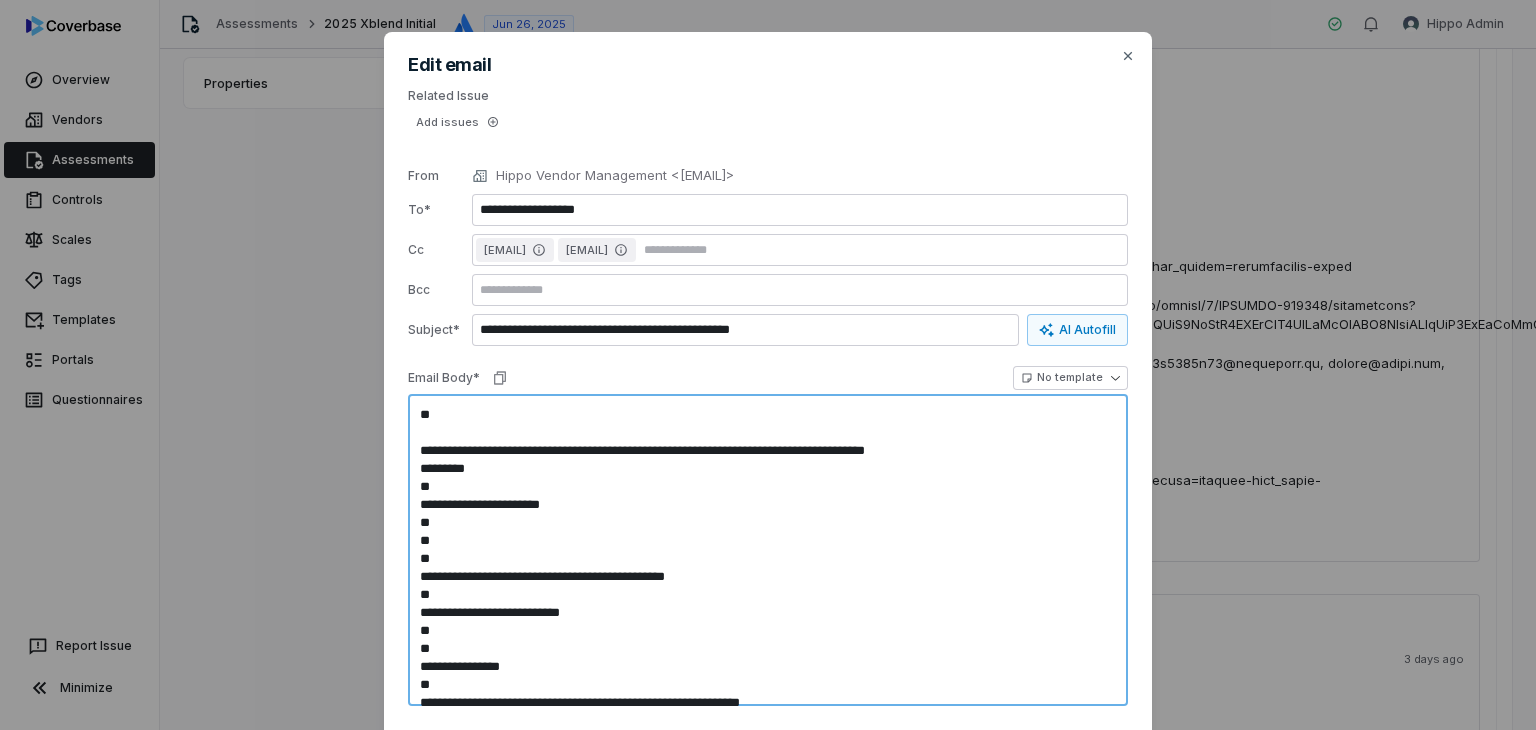 type on "*" 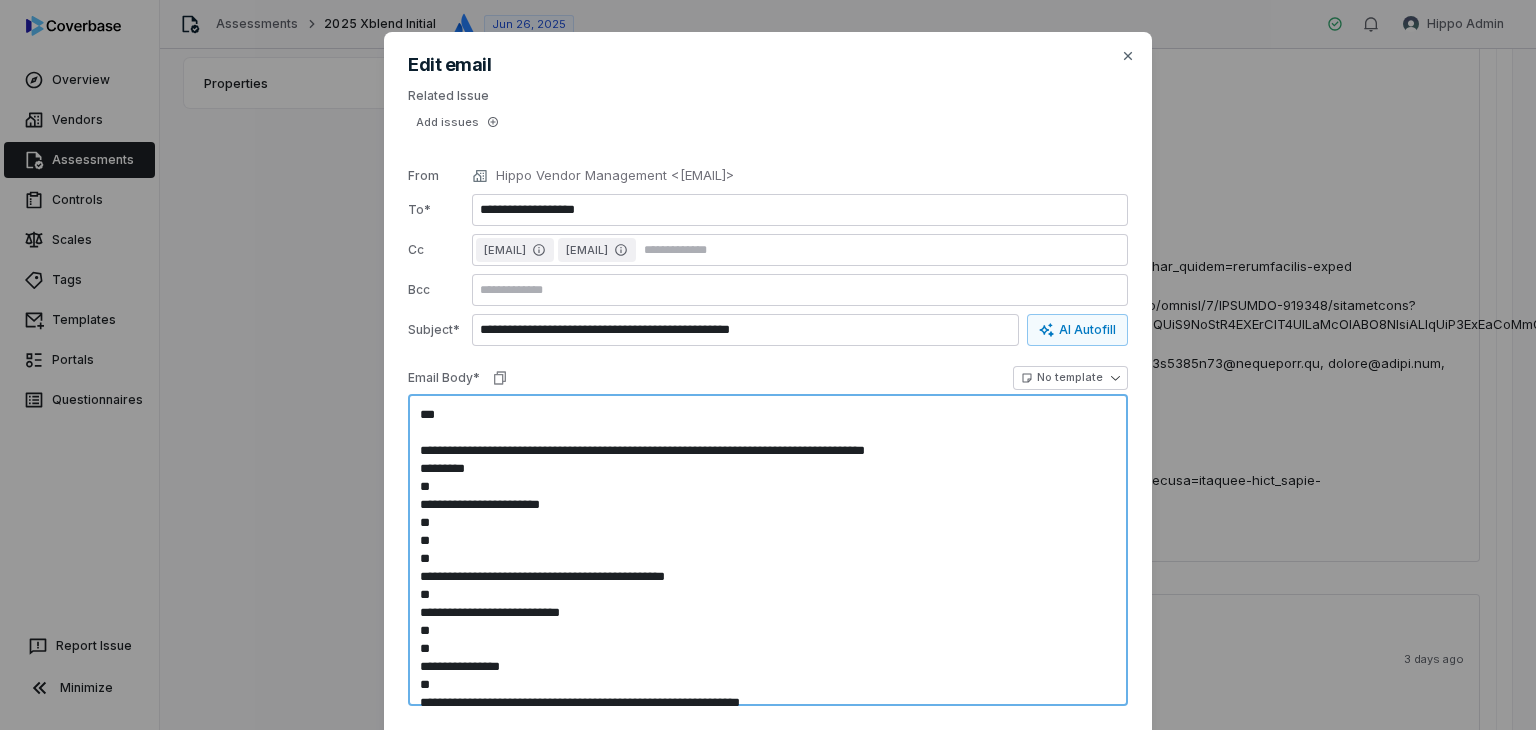 type on "*" 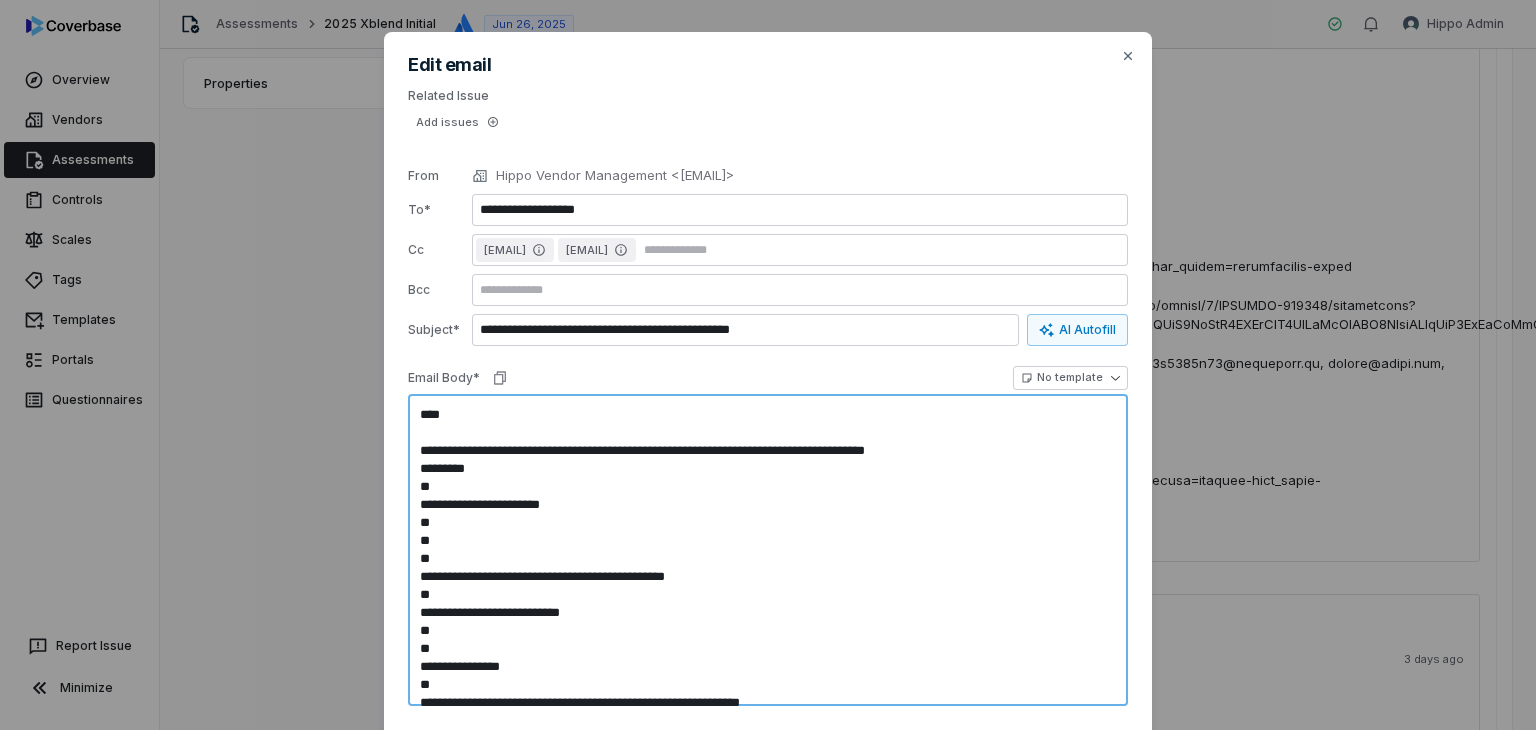 type on "*" 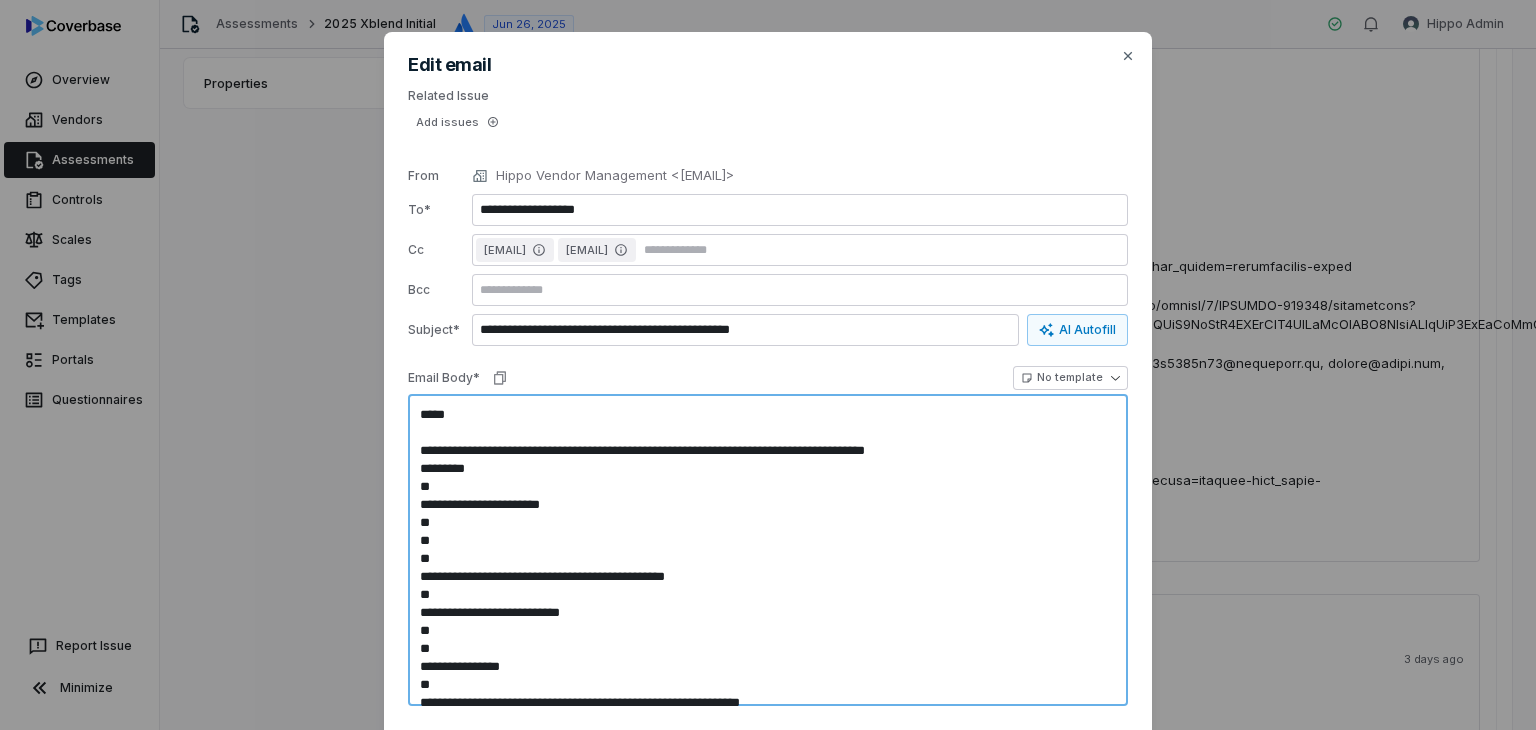 type on "*" 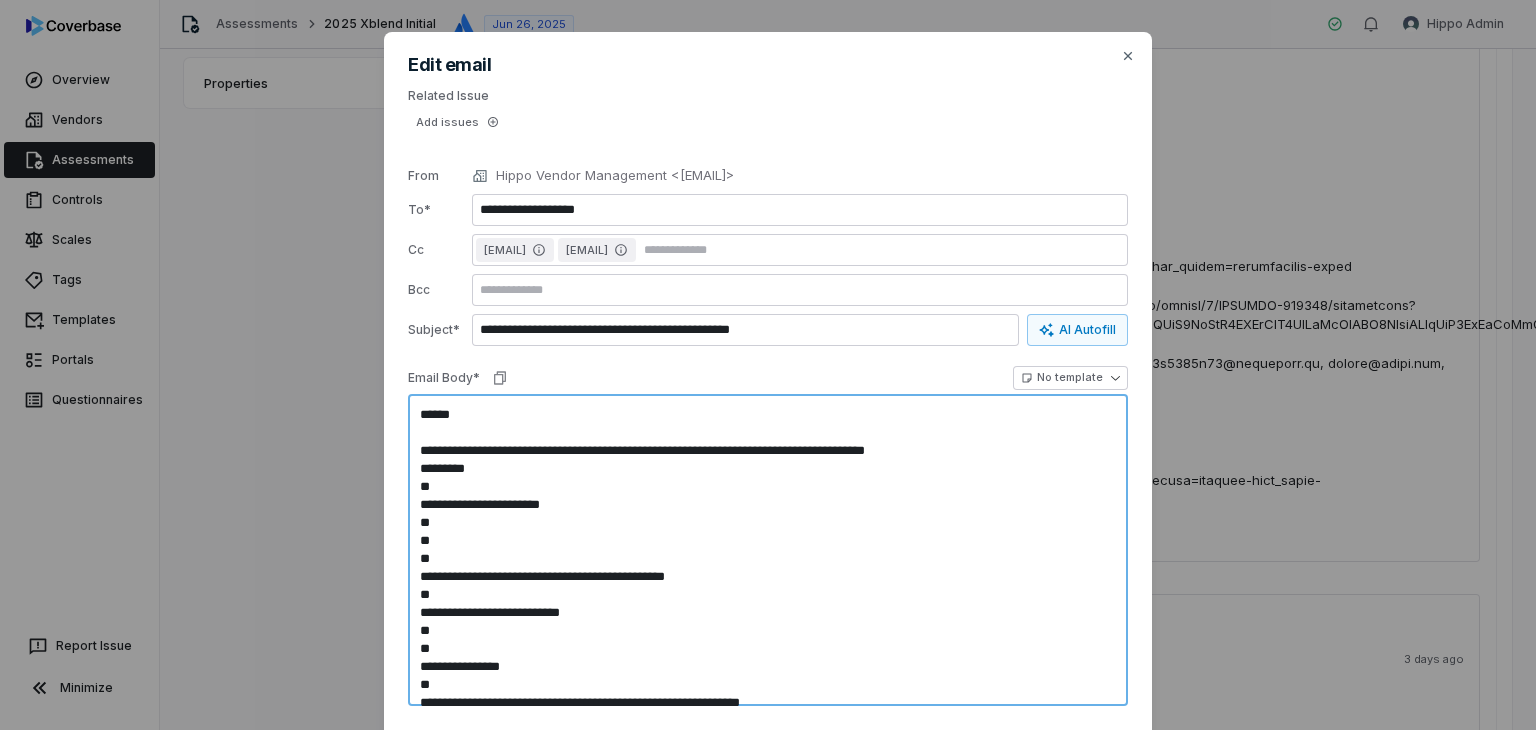 type on "*" 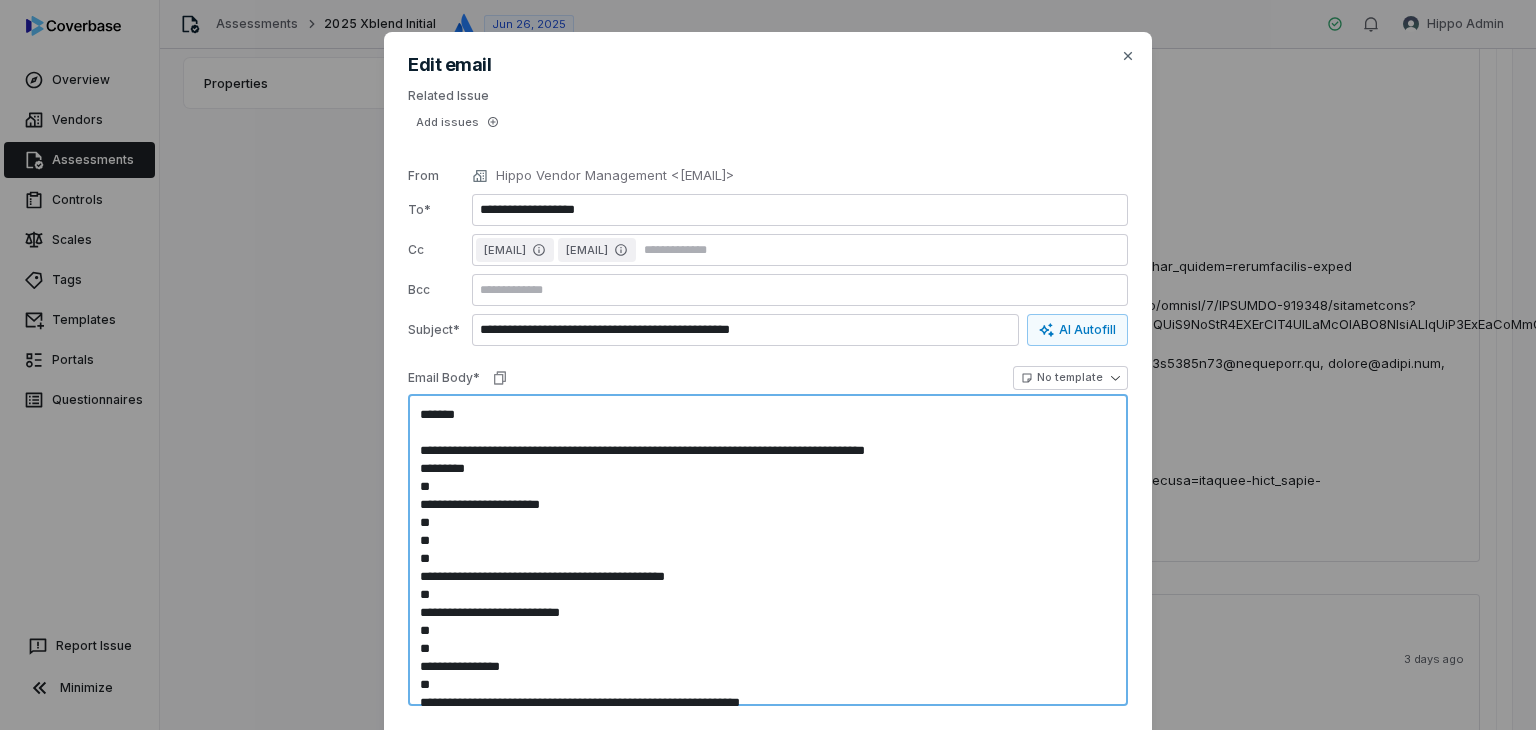type on "*" 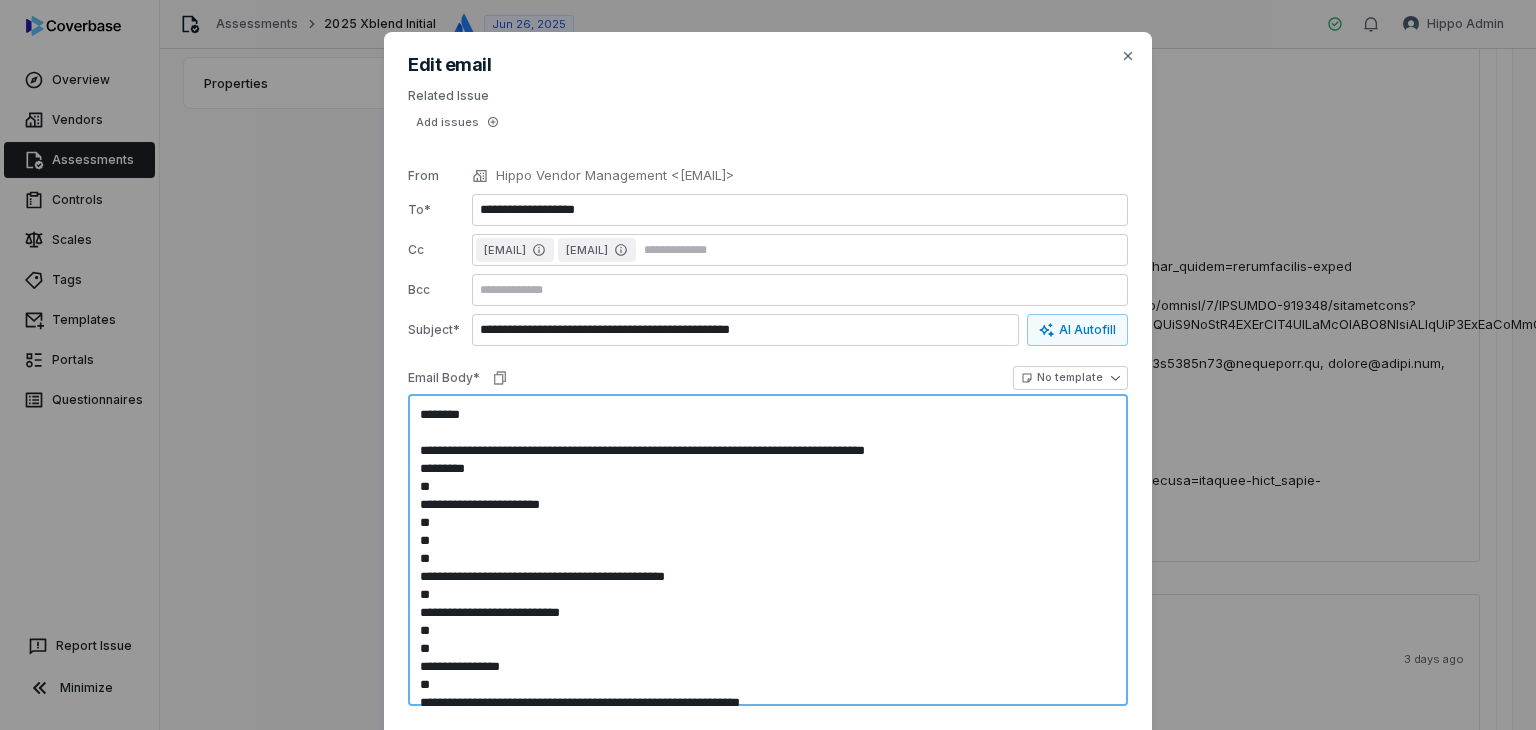 type on "*" 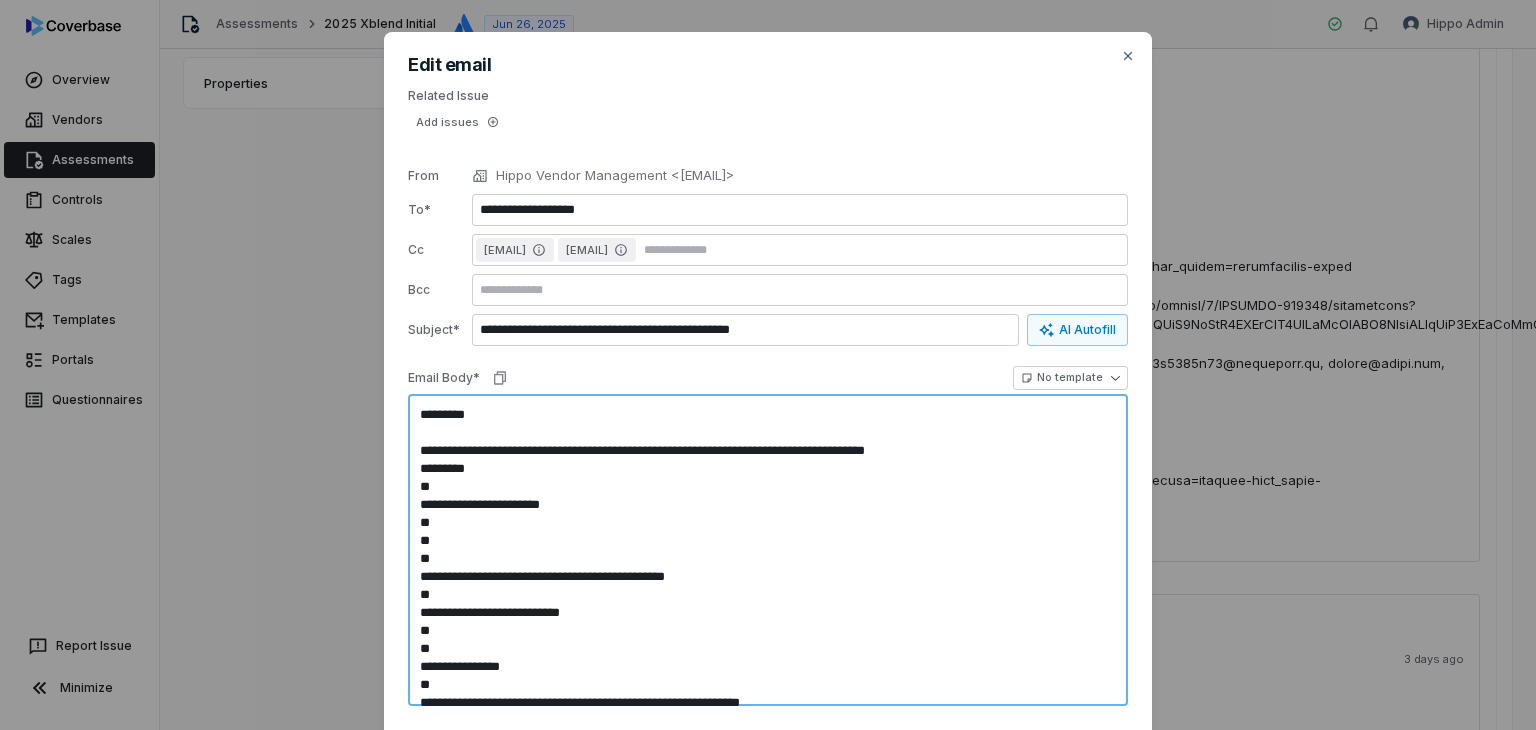 type on "*" 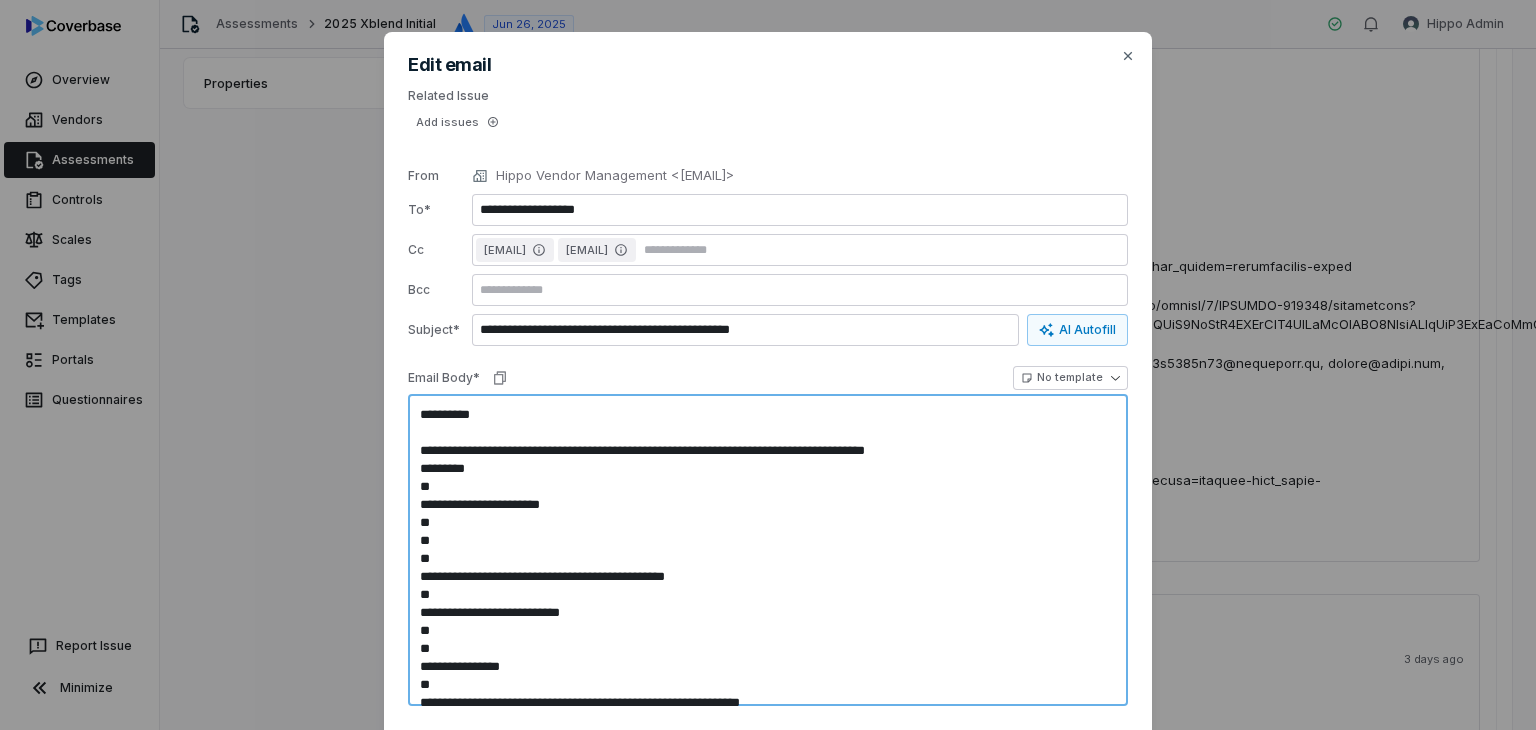 type on "*" 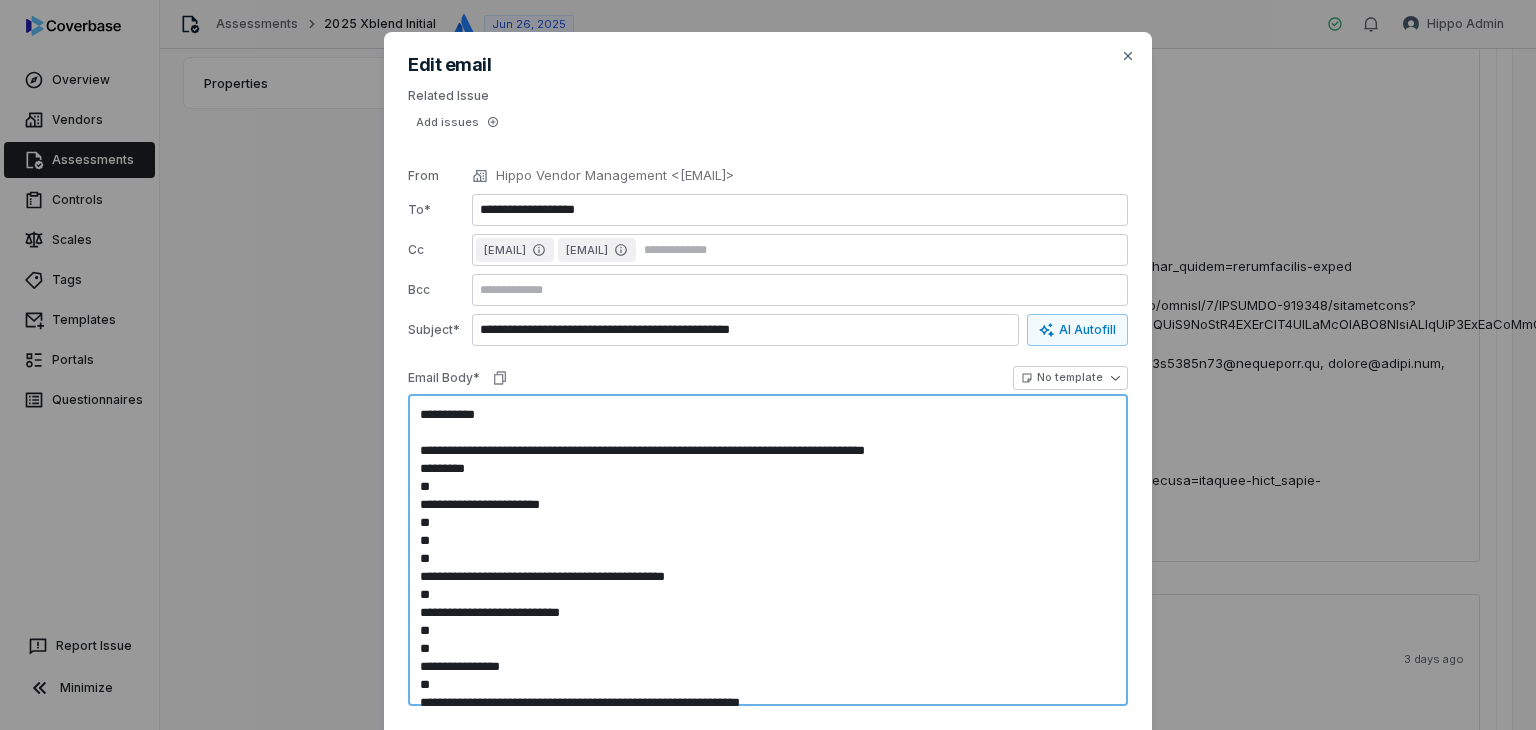 type on "*" 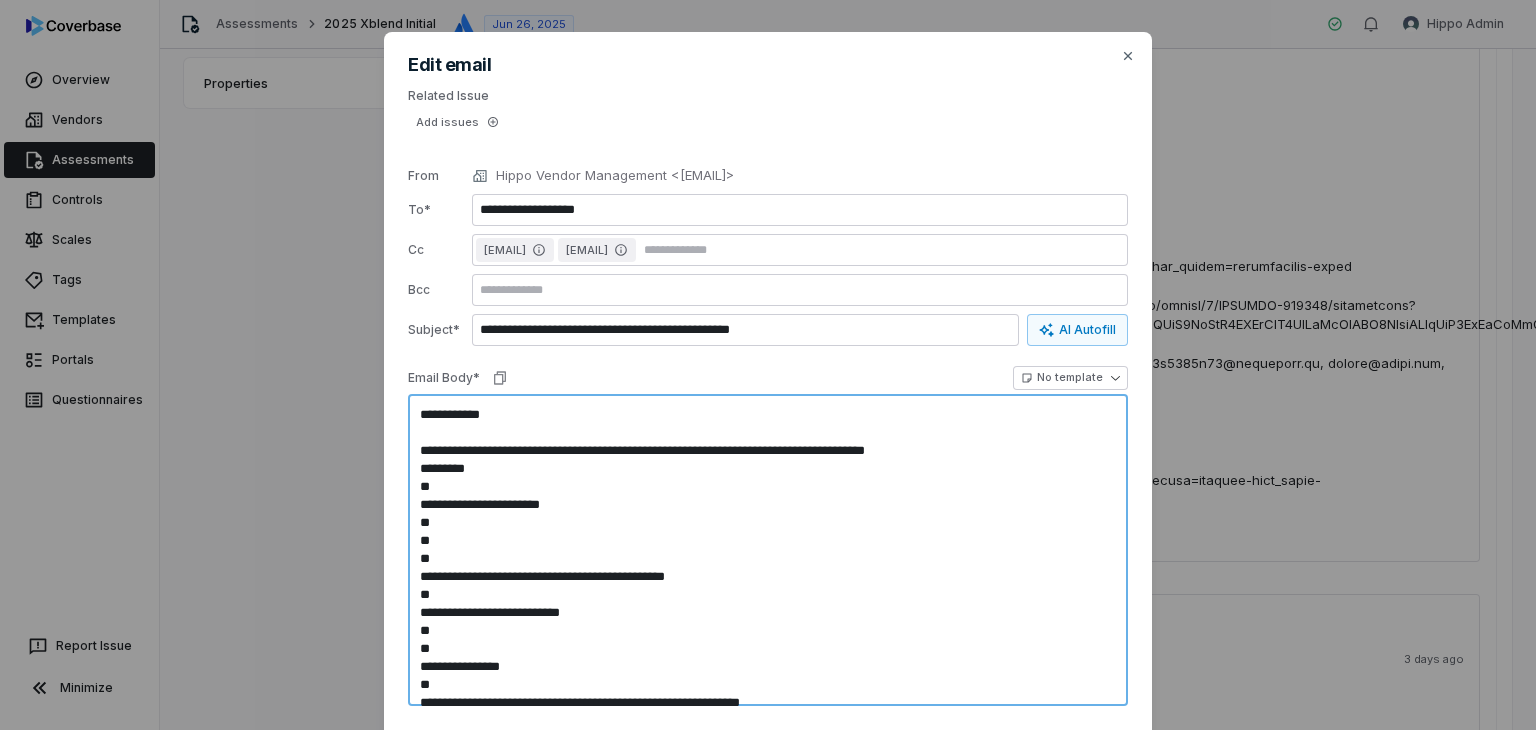 type on "*" 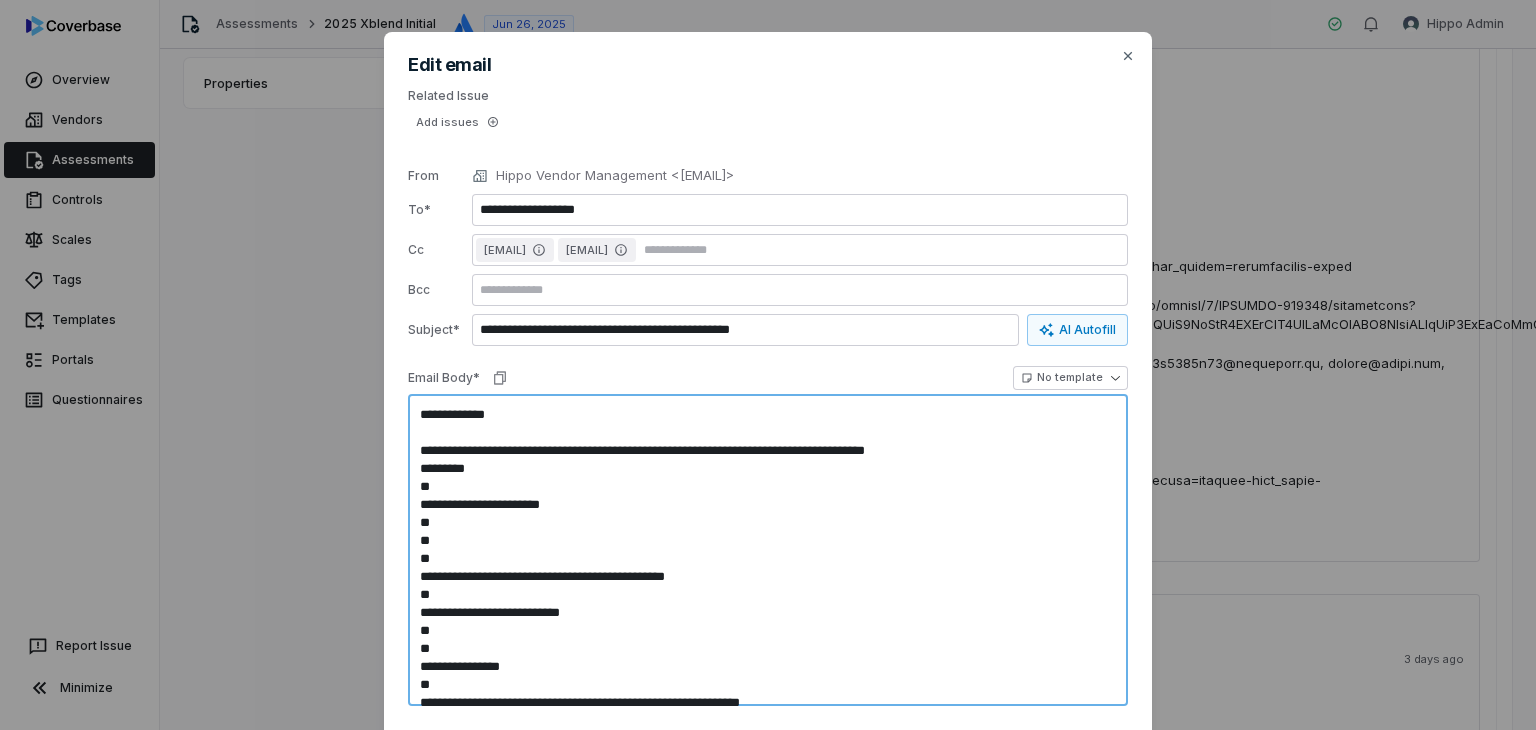 type on "**********" 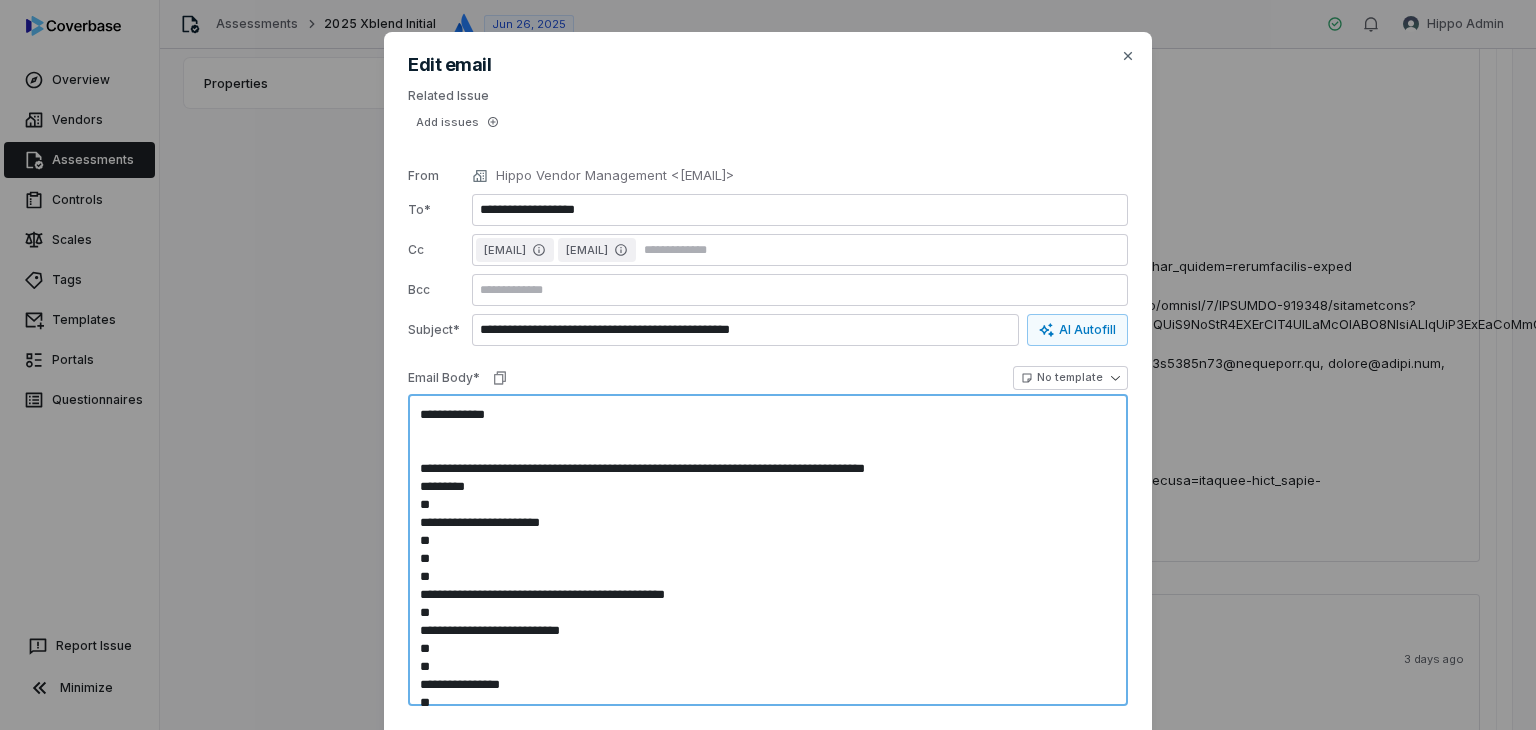 type on "*" 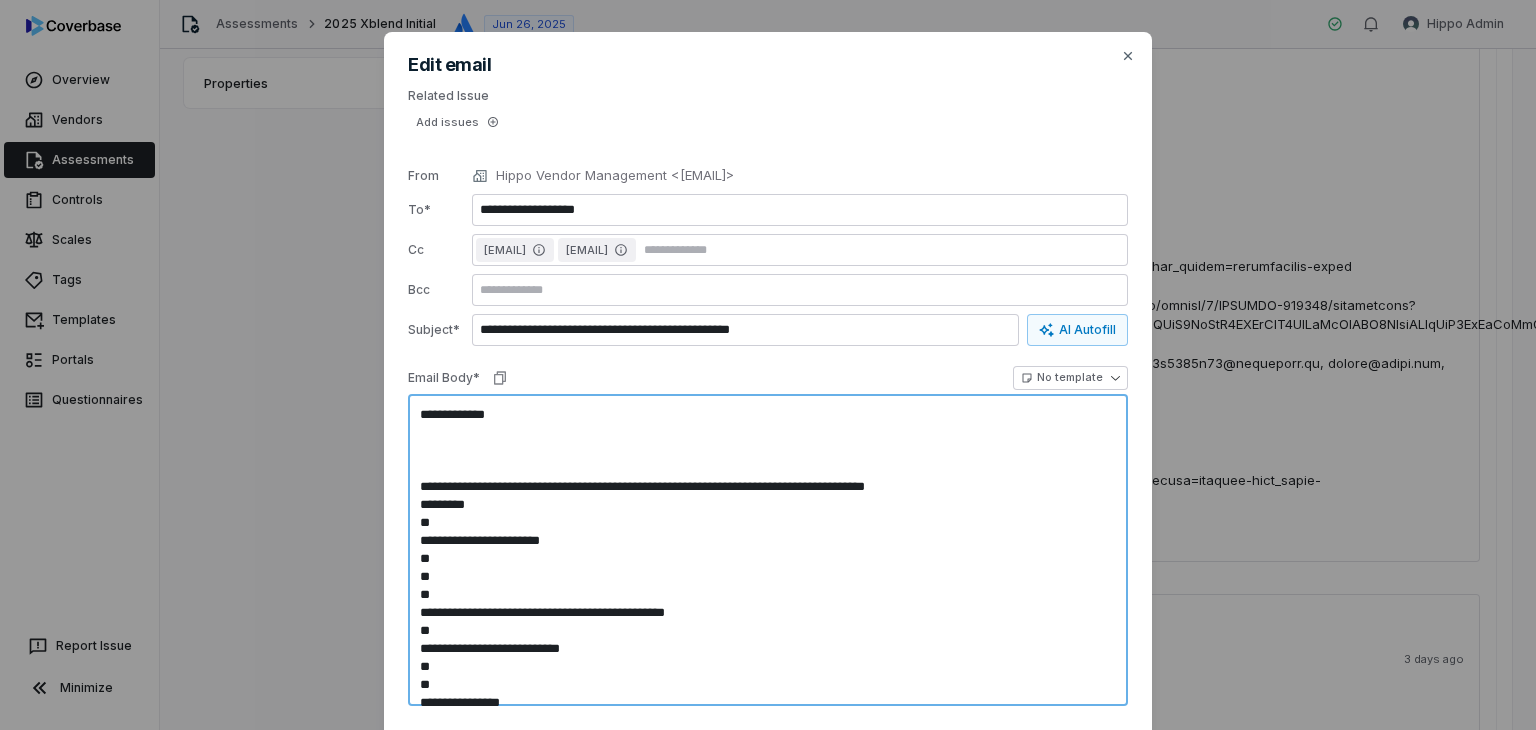 type on "*" 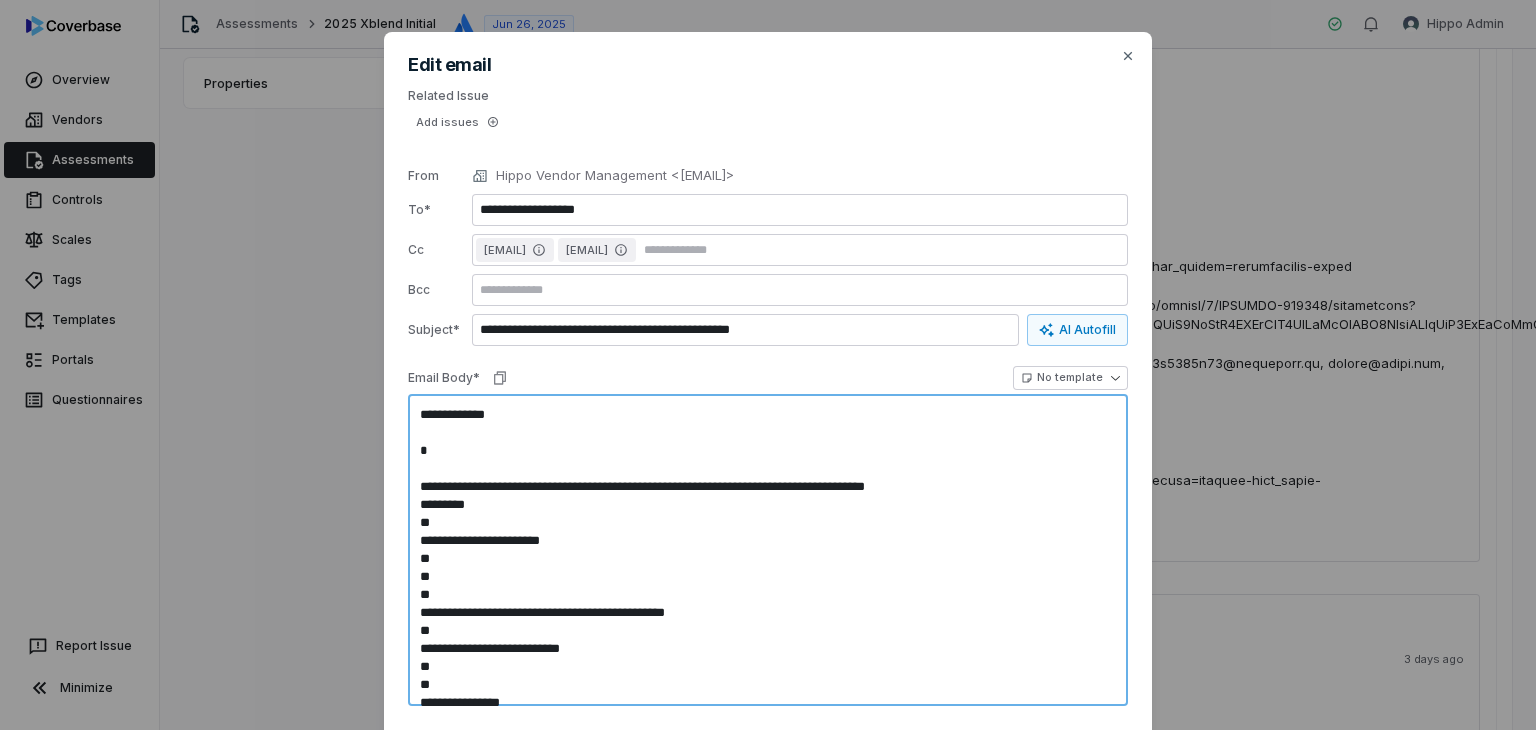 type on "*" 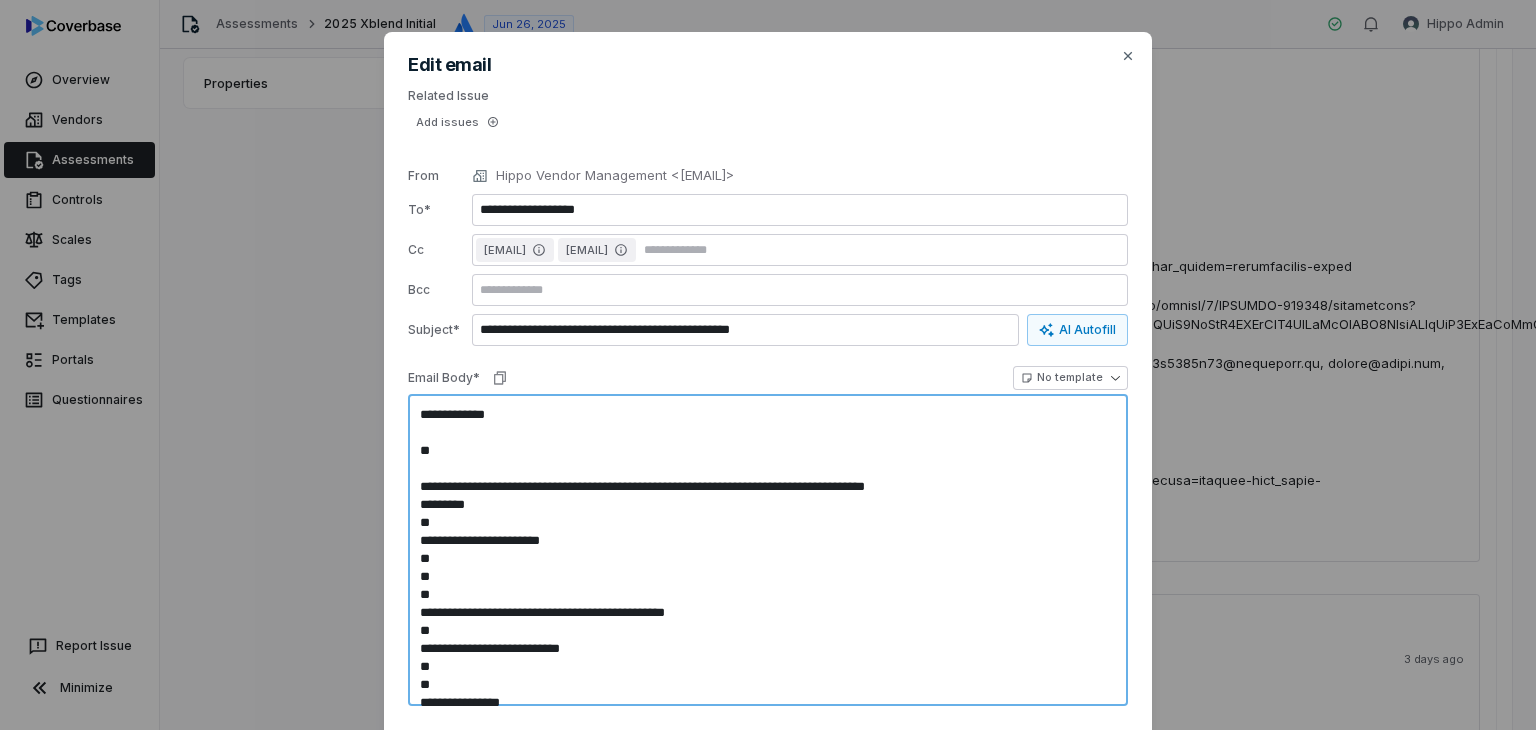 type on "*" 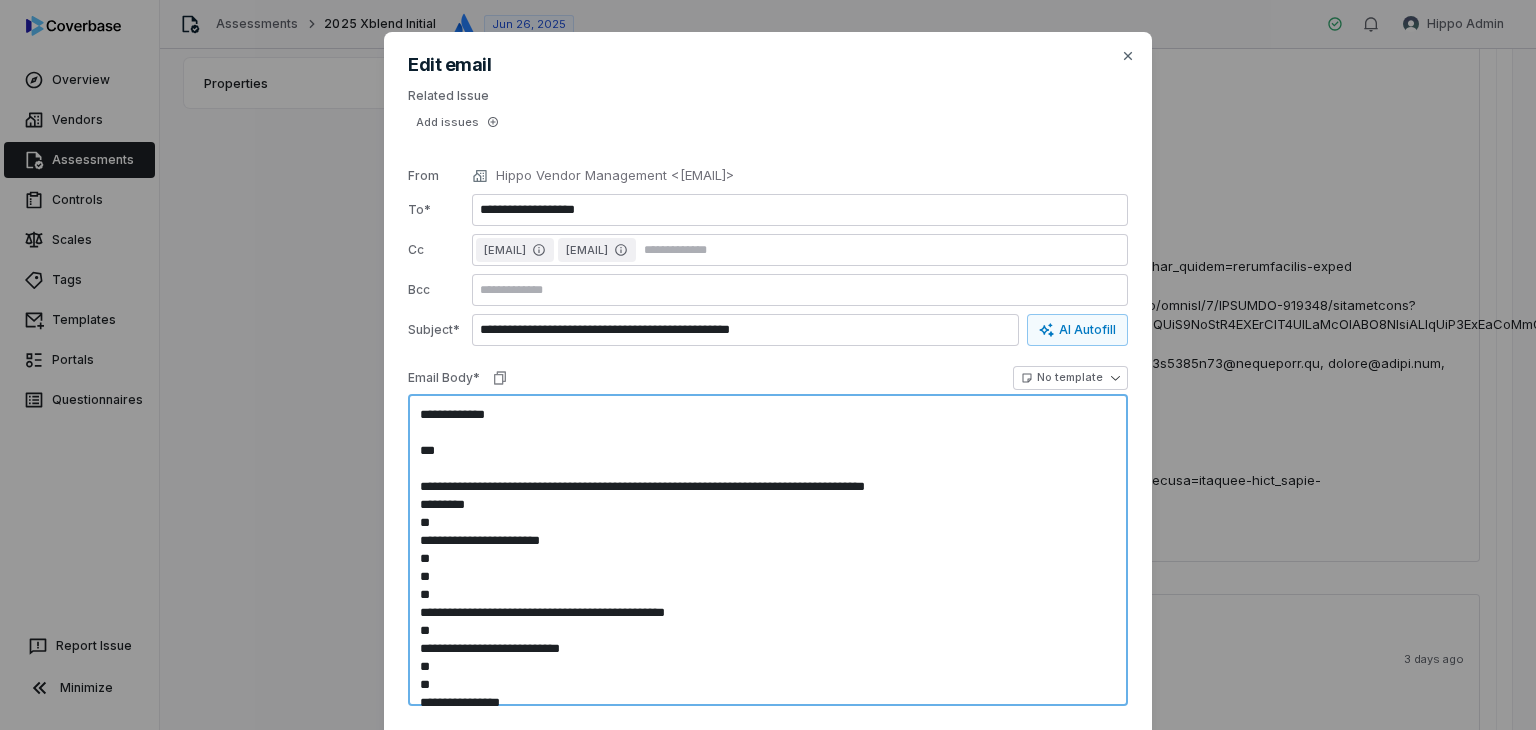 type on "*" 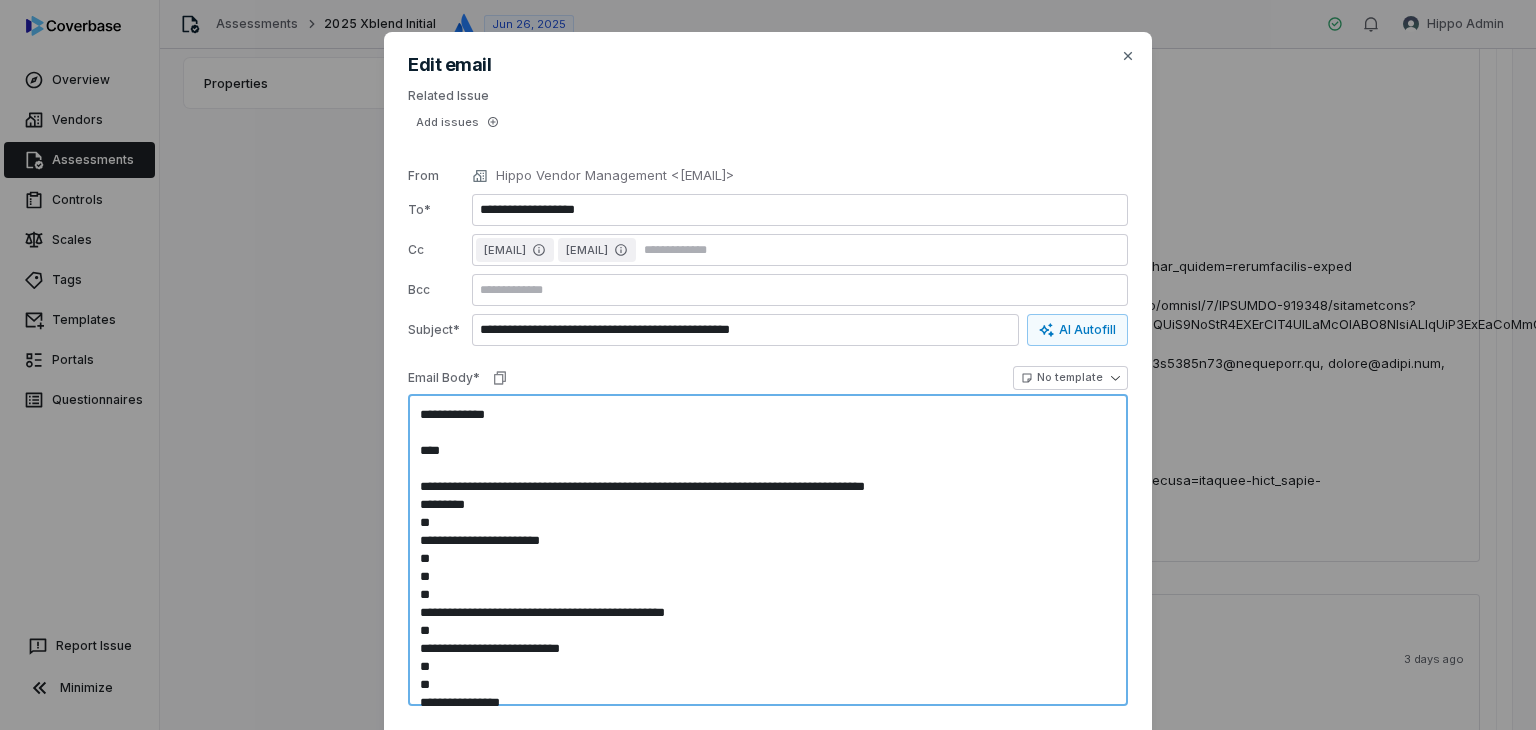 type on "*" 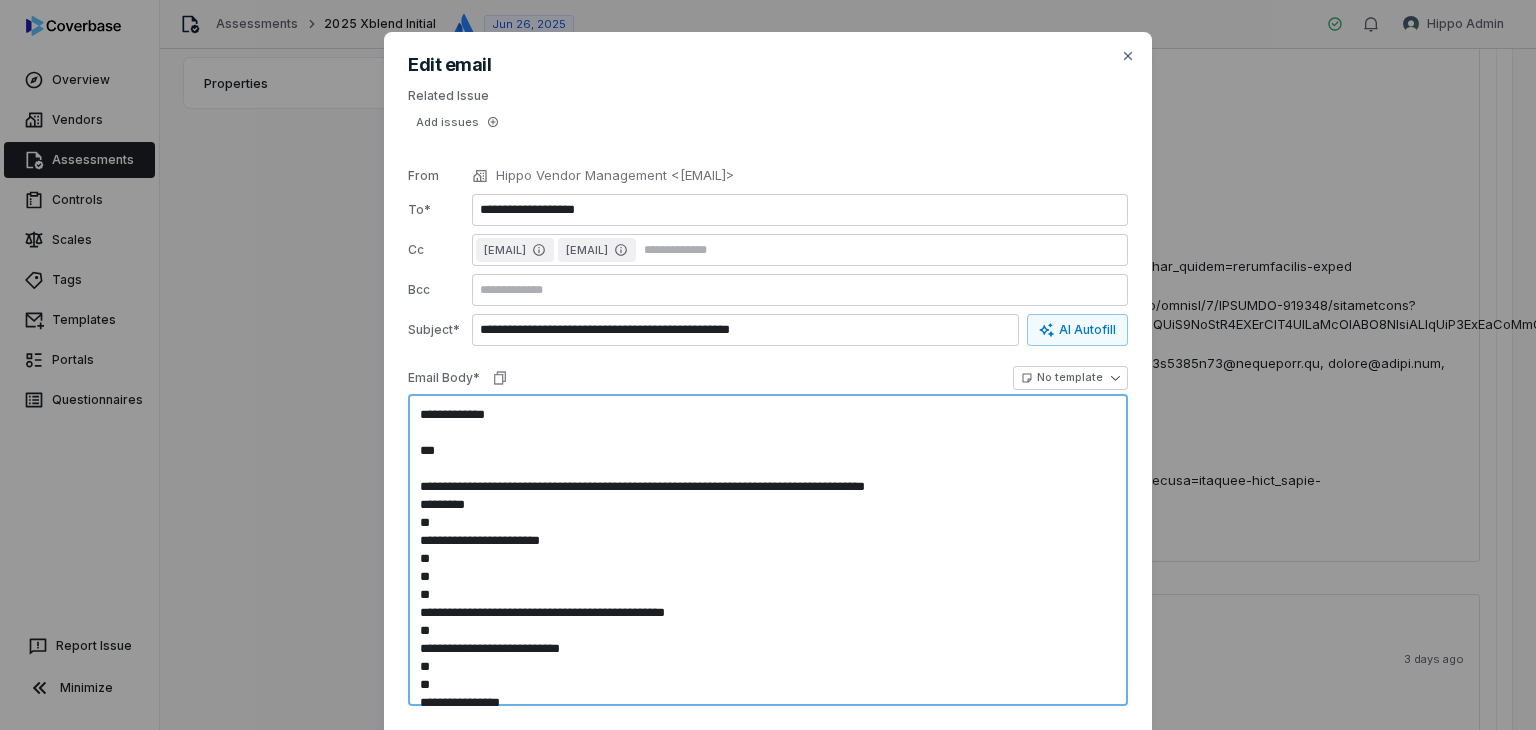 type on "*" 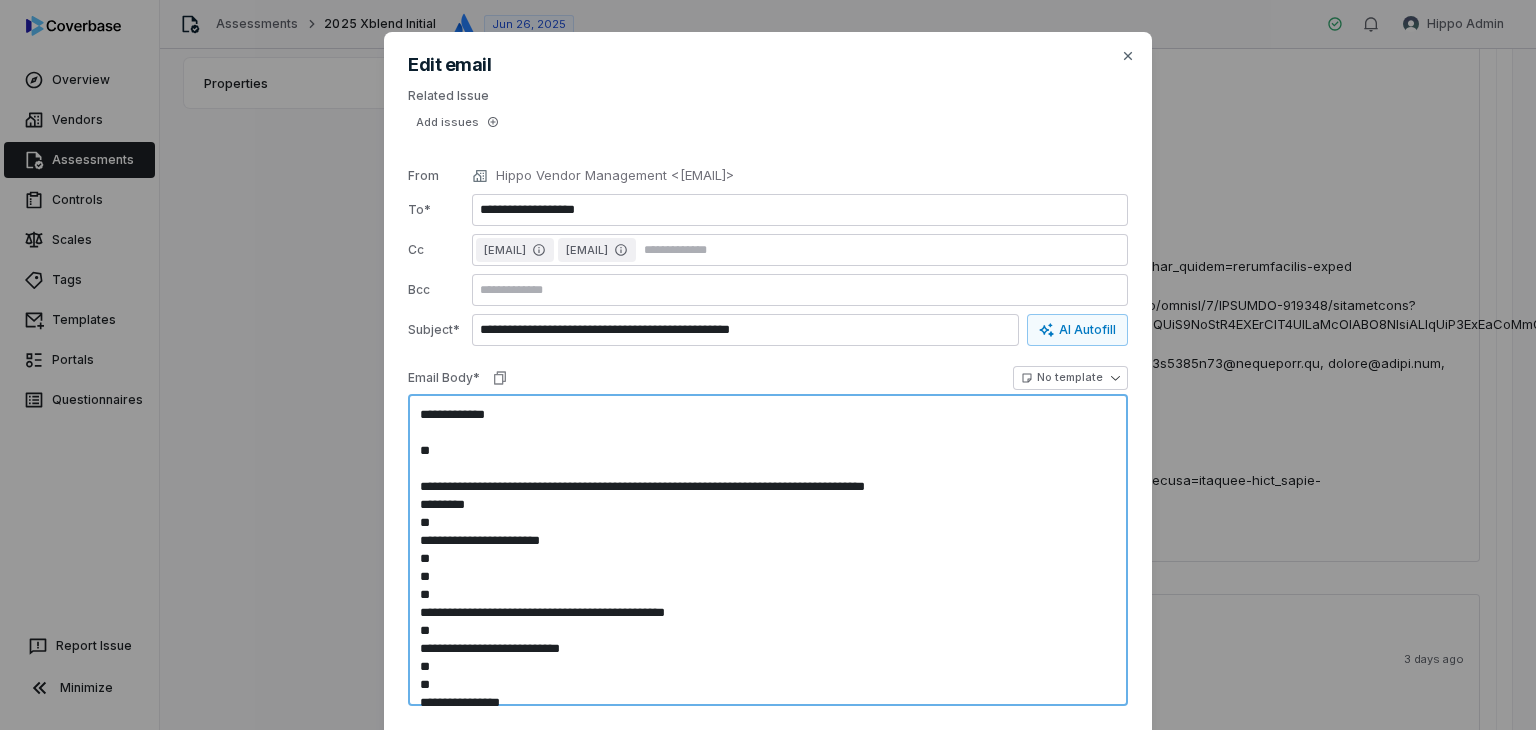 type on "*" 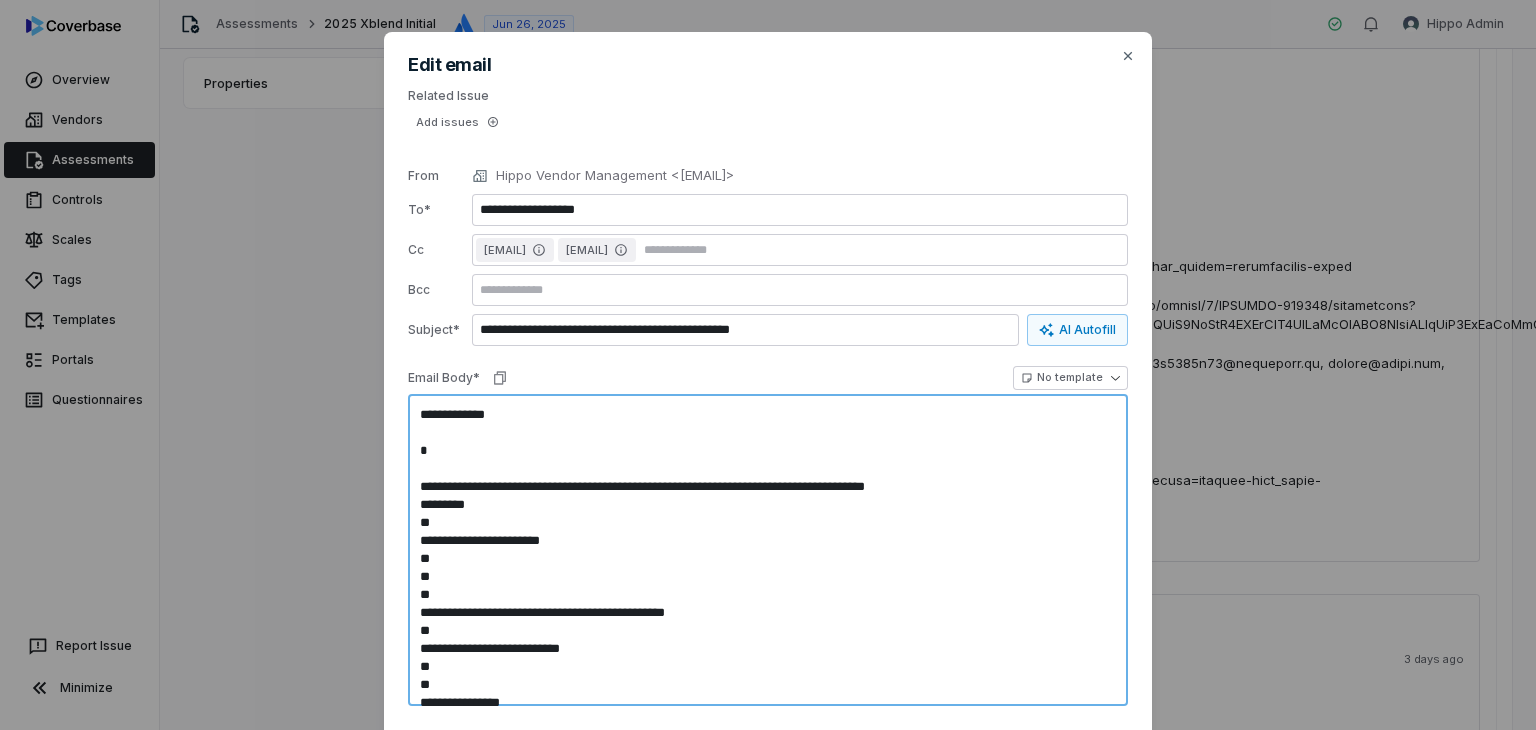 type on "*" 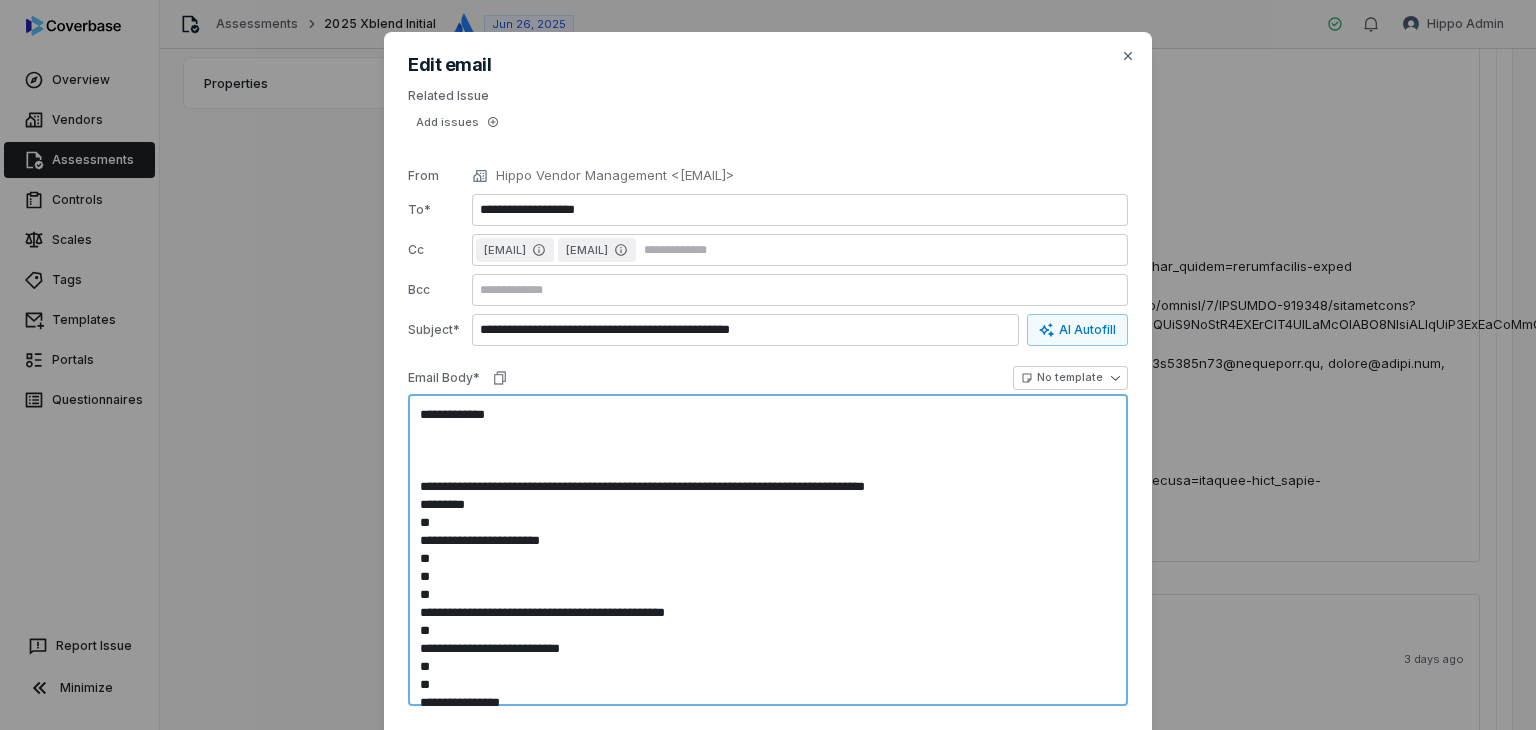 type on "*" 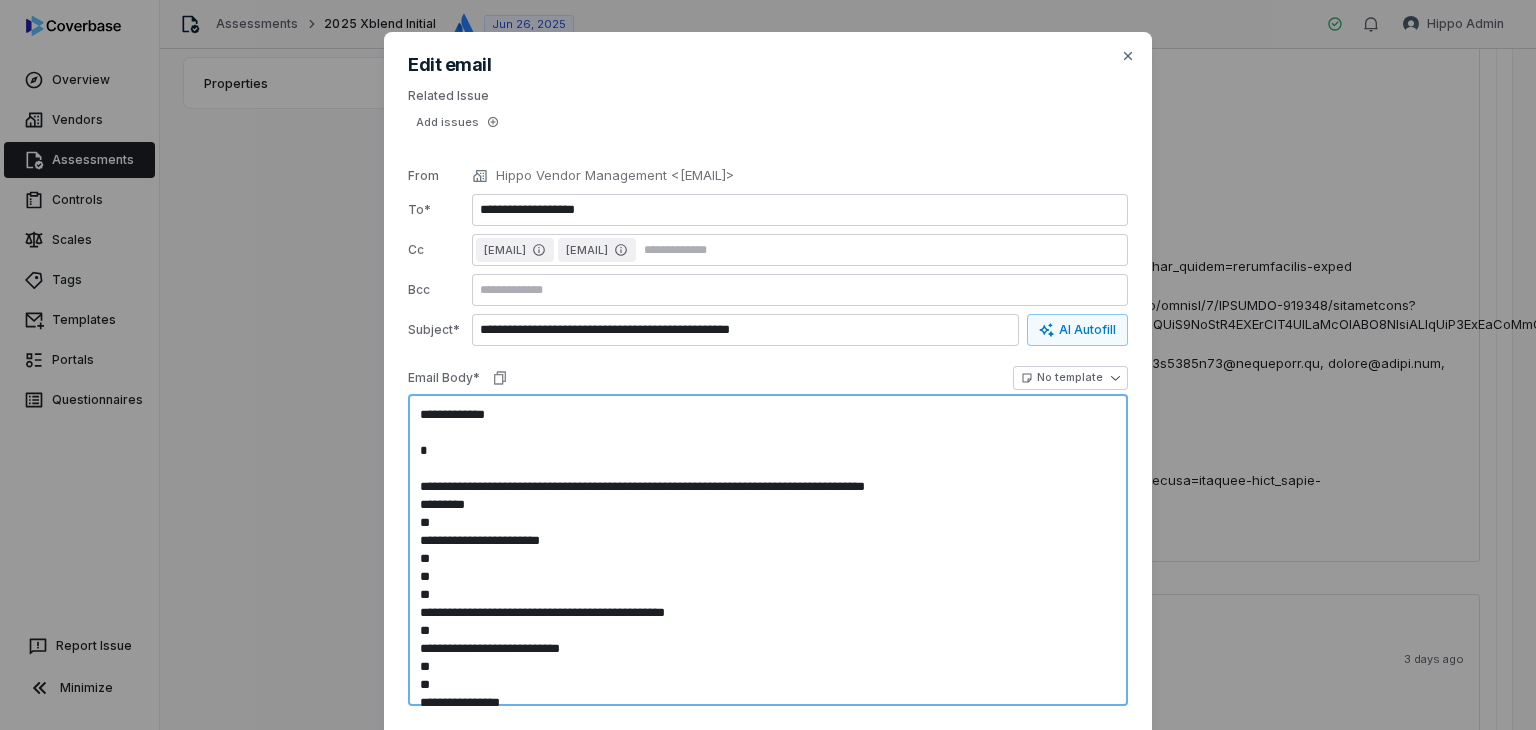 type on "*" 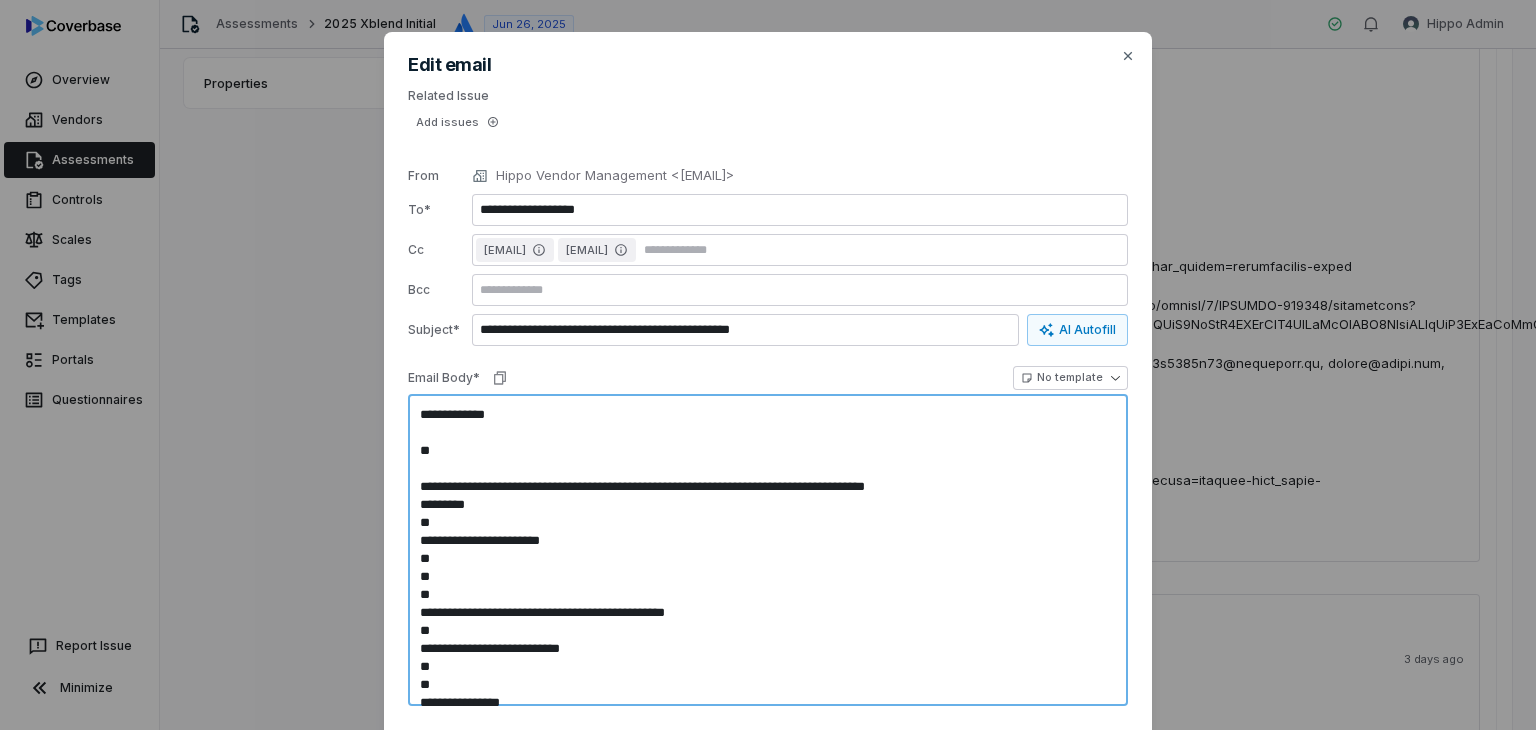 type on "*" 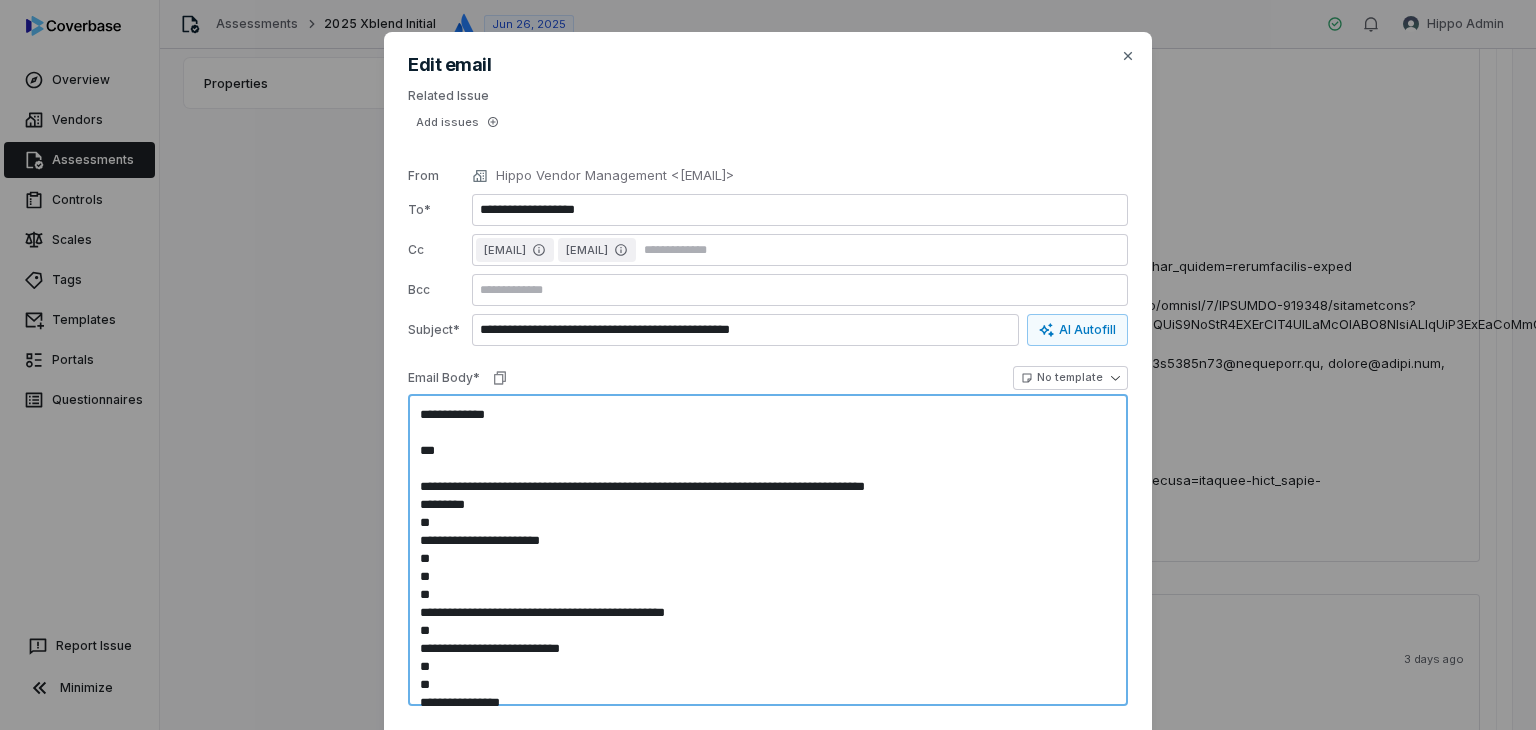 type on "*" 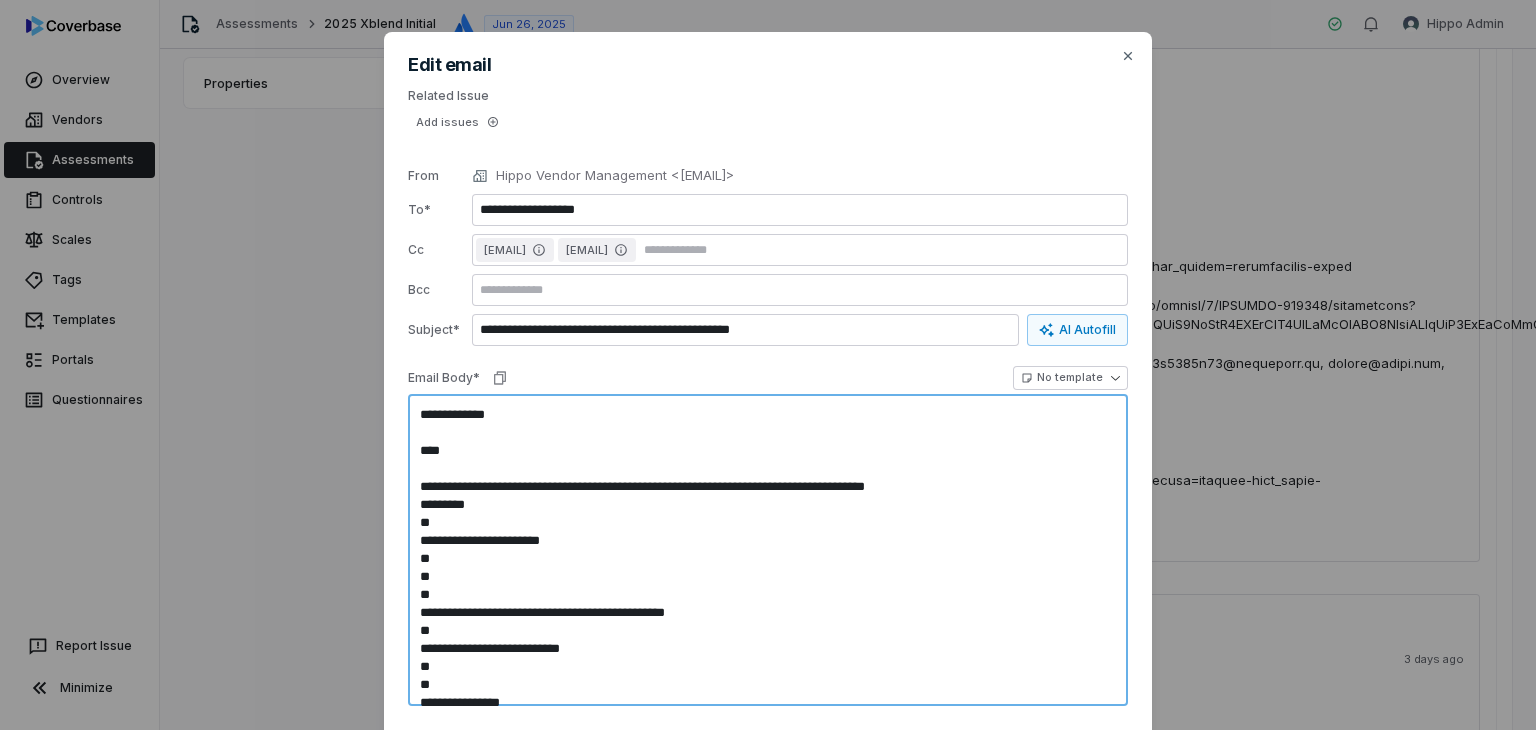 type on "*" 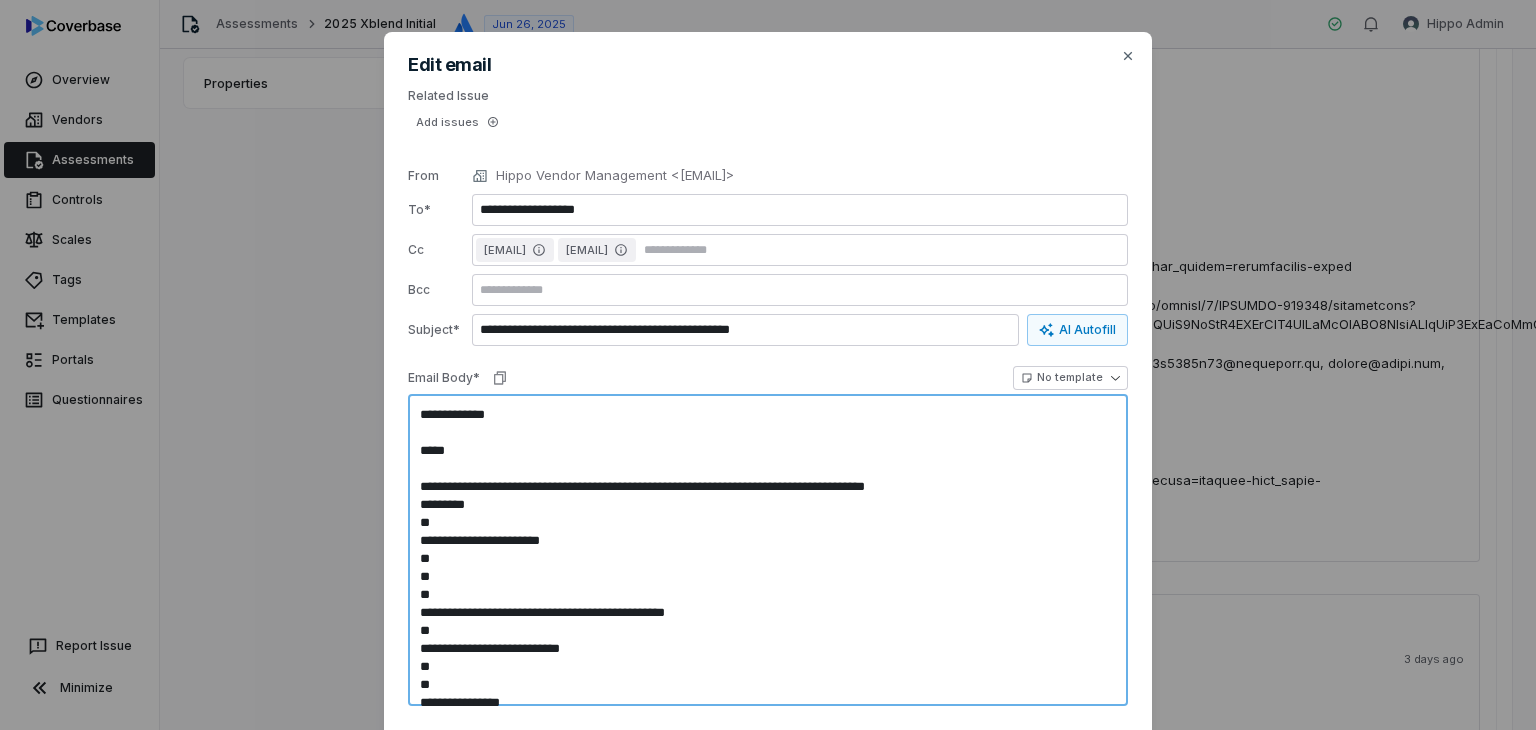 type on "*" 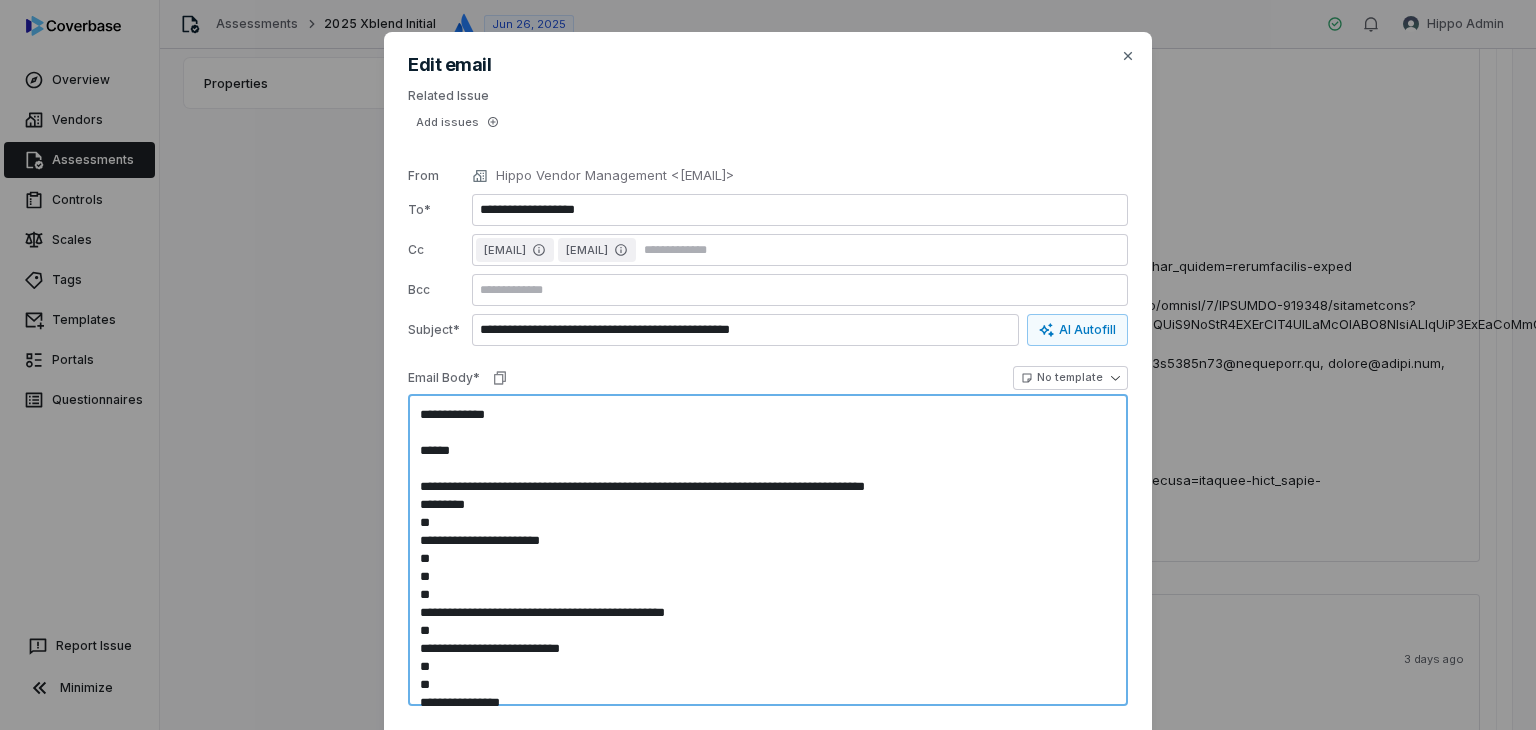 type on "**********" 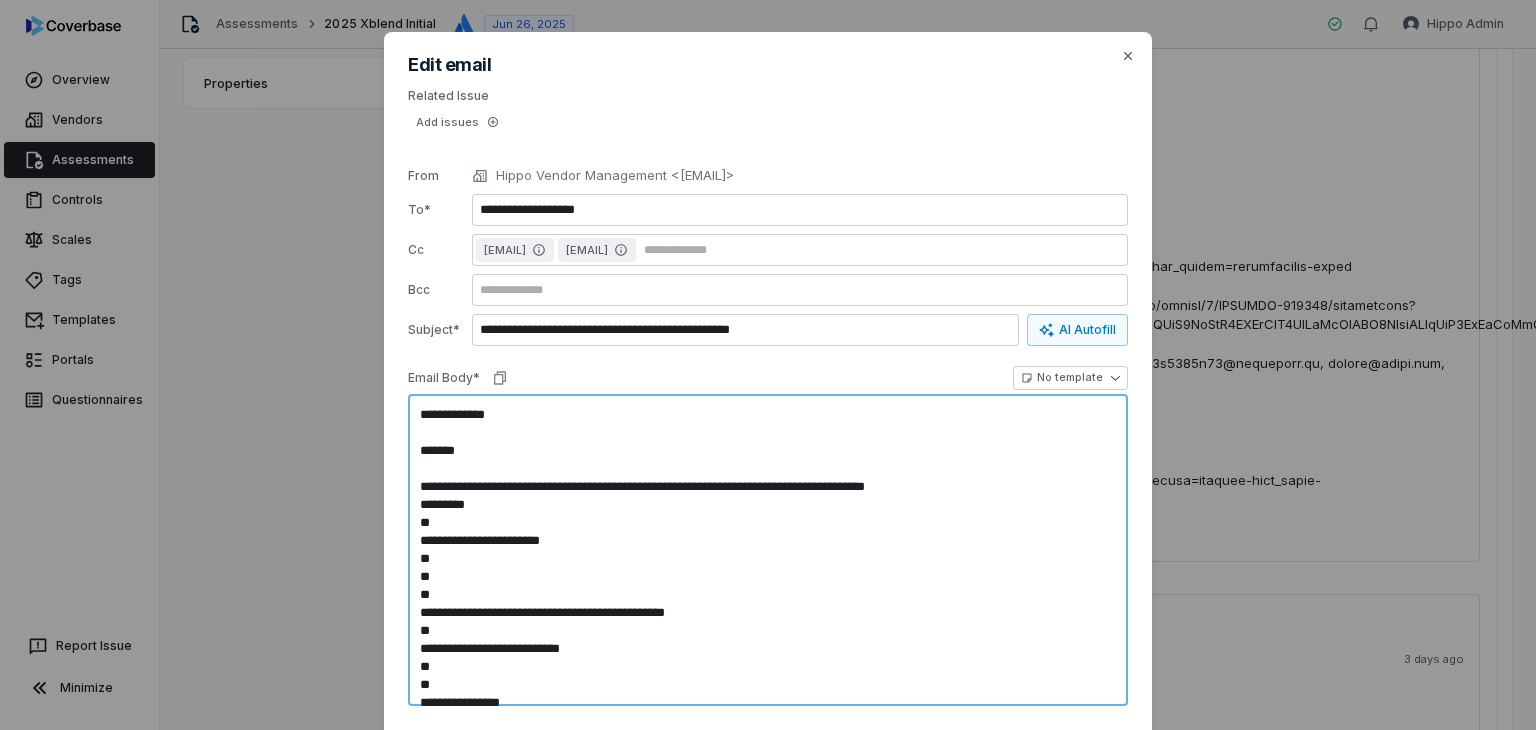 type on "*" 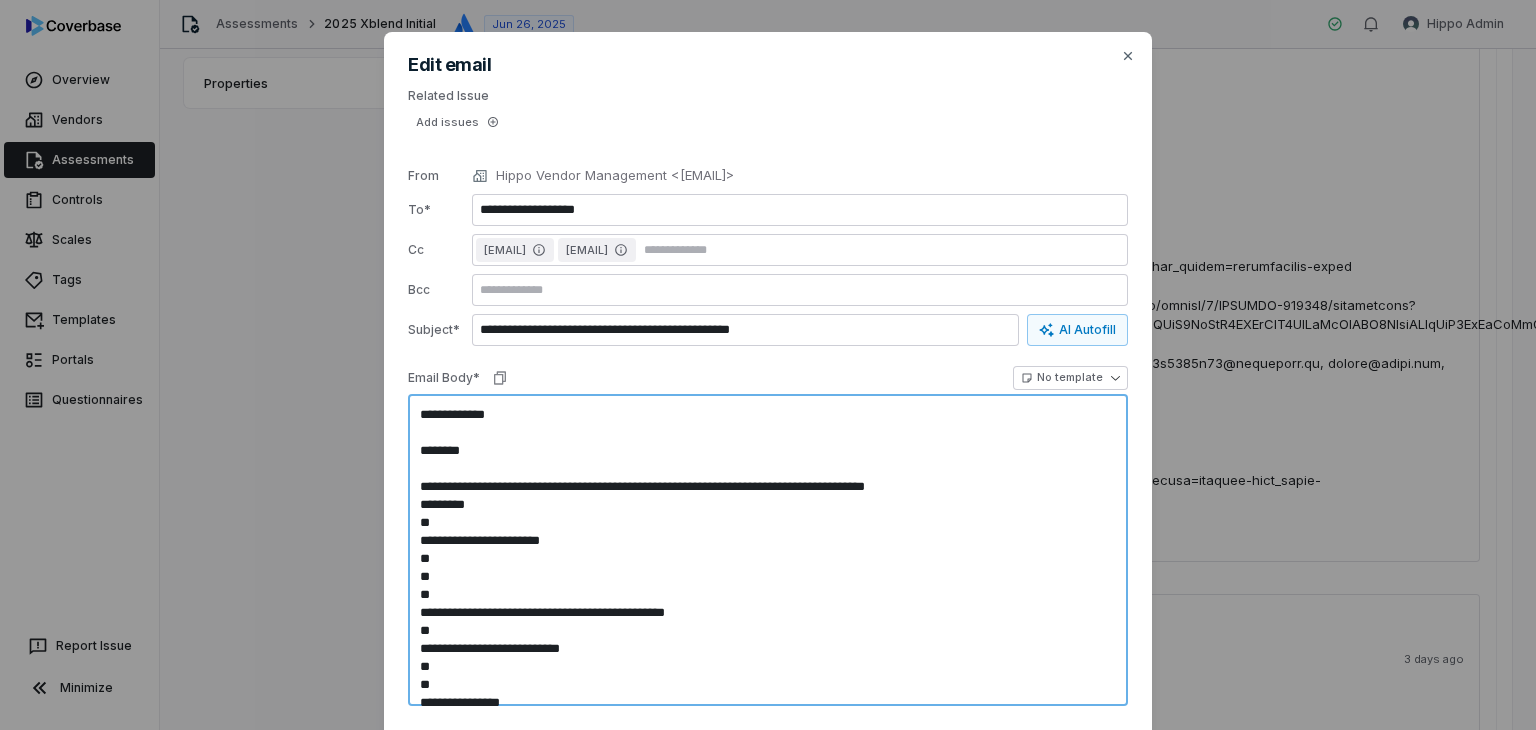 type on "*" 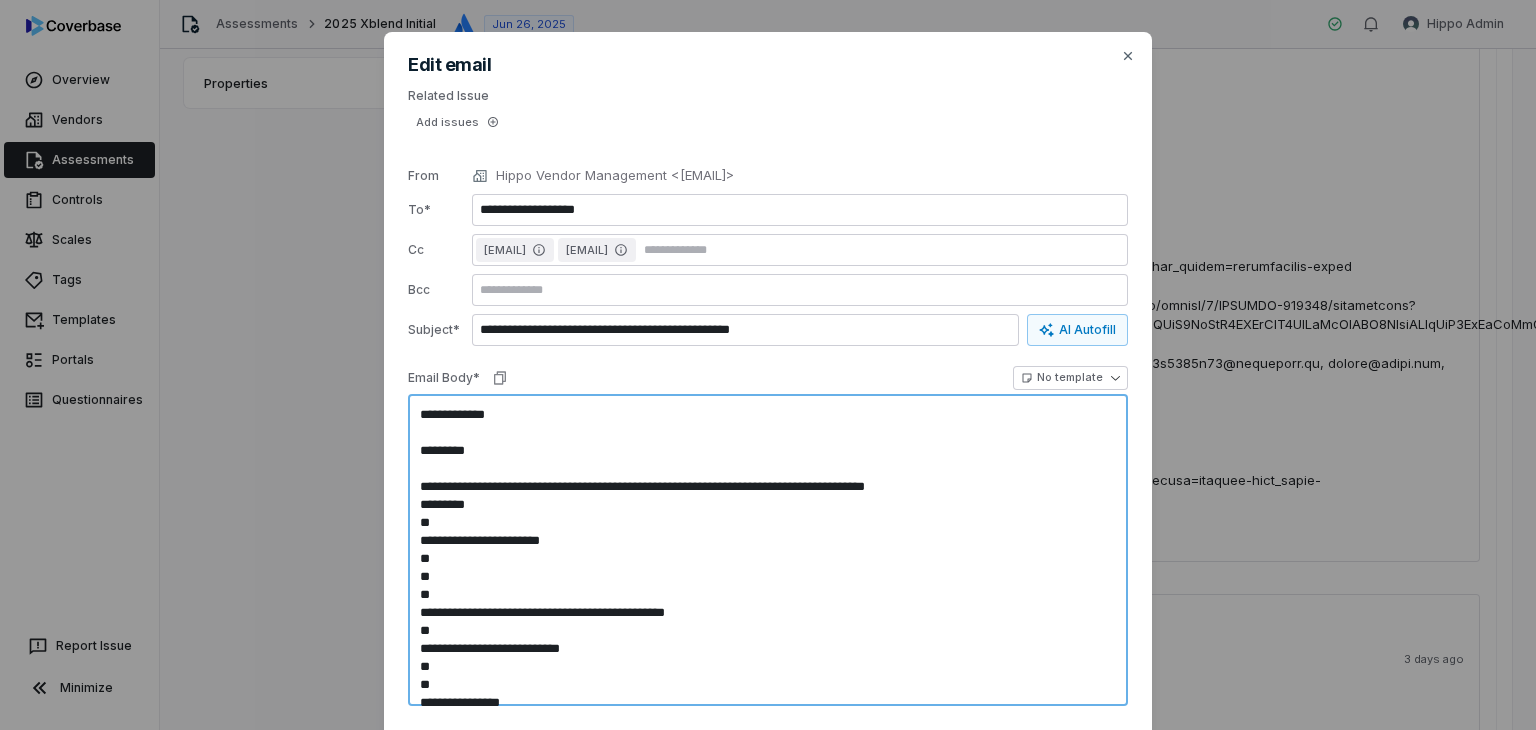 type on "*" 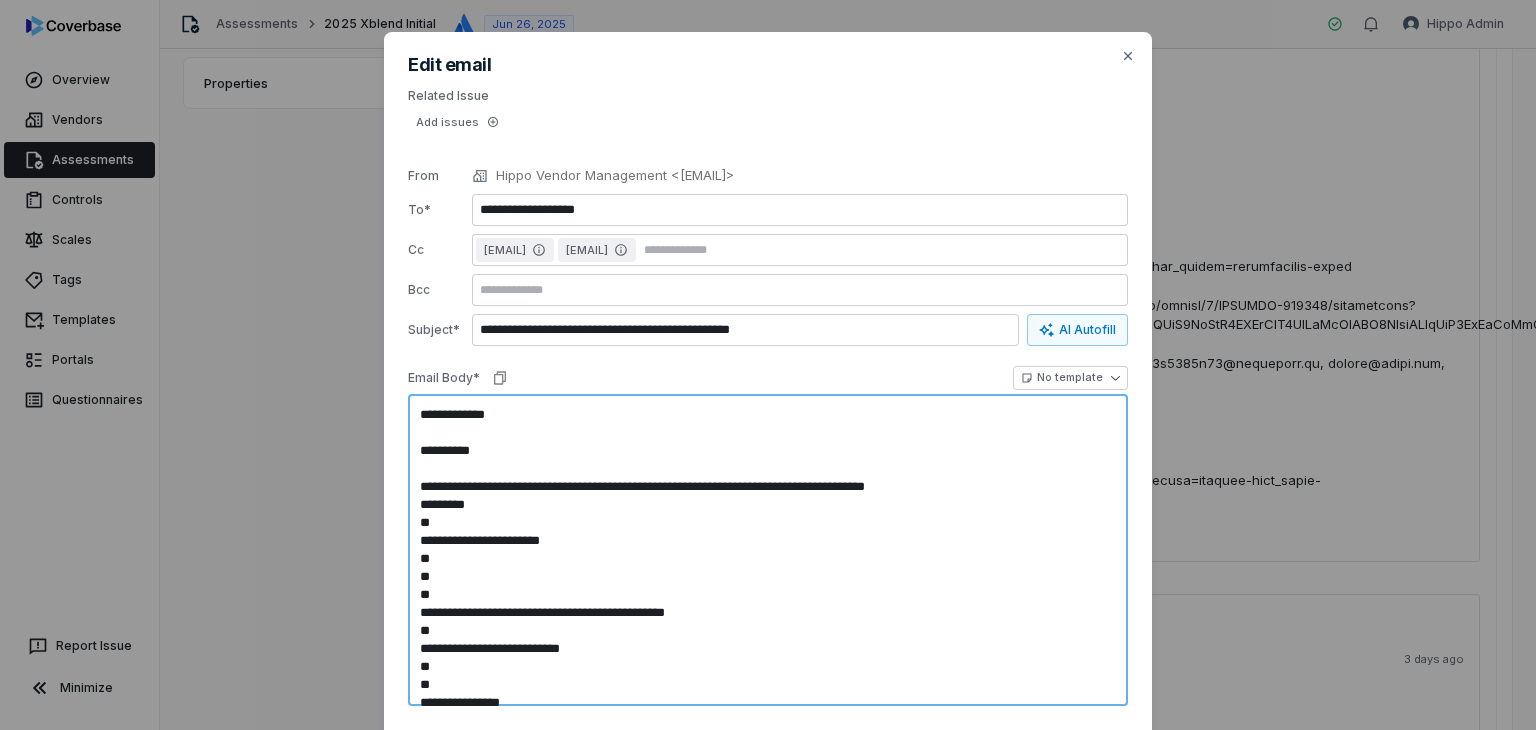 type on "*" 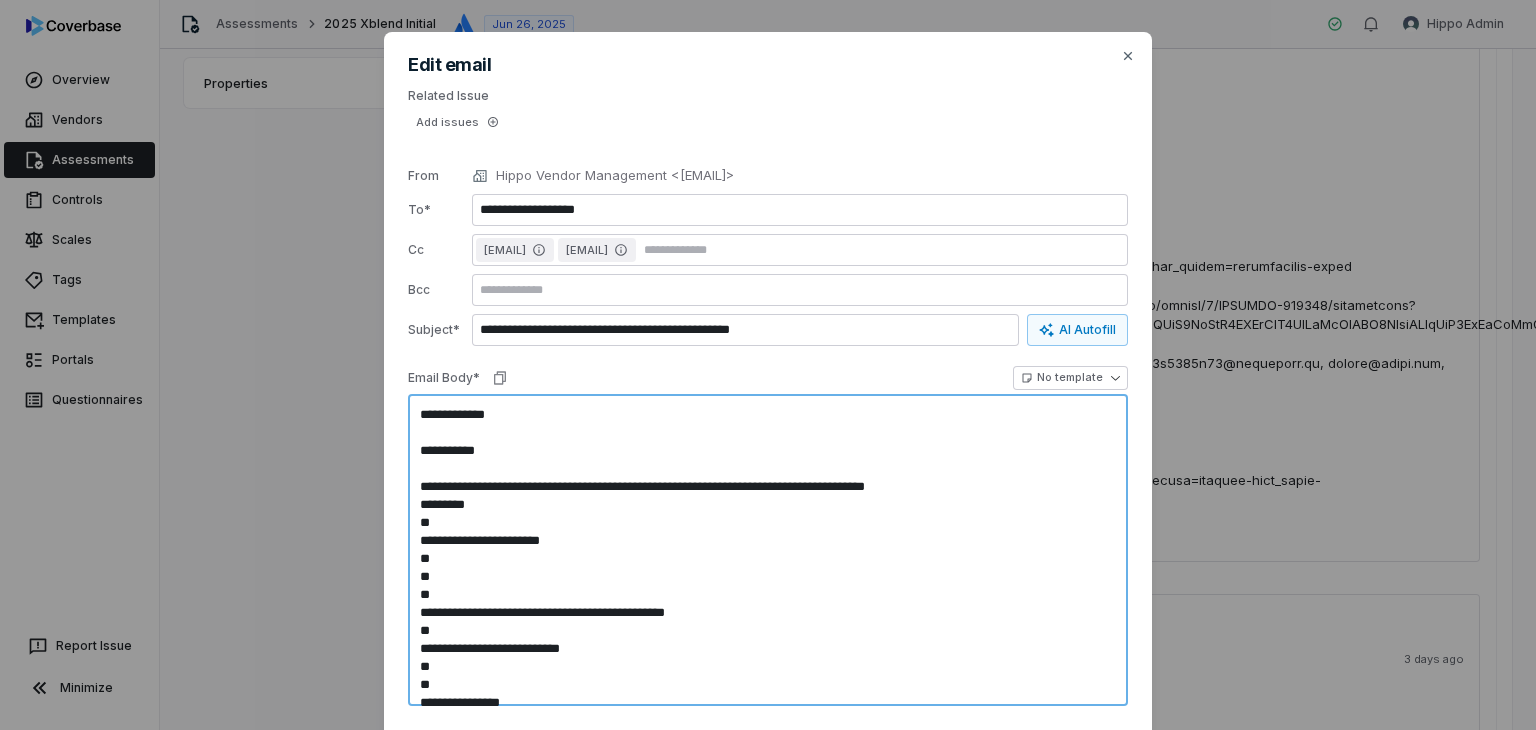 type on "*" 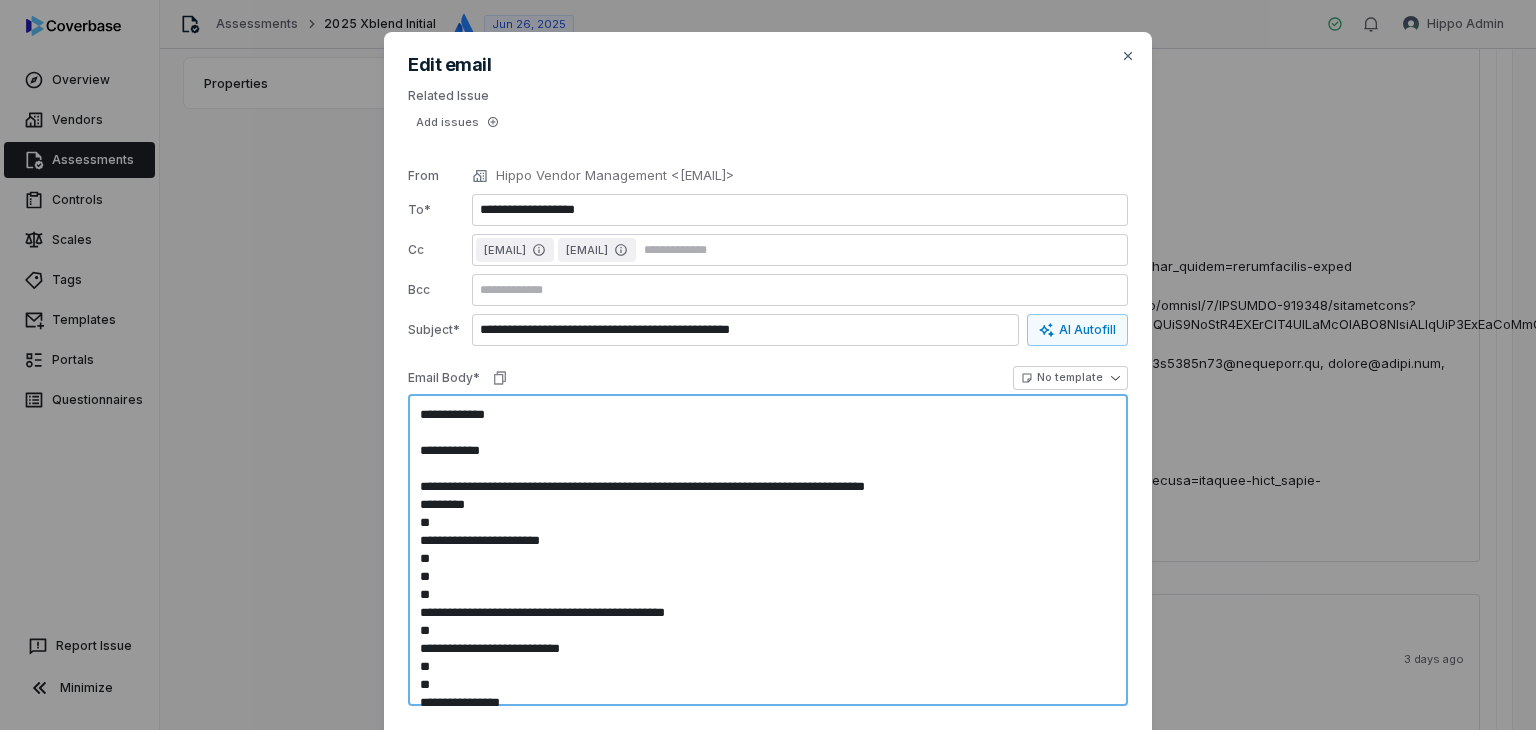 type on "*" 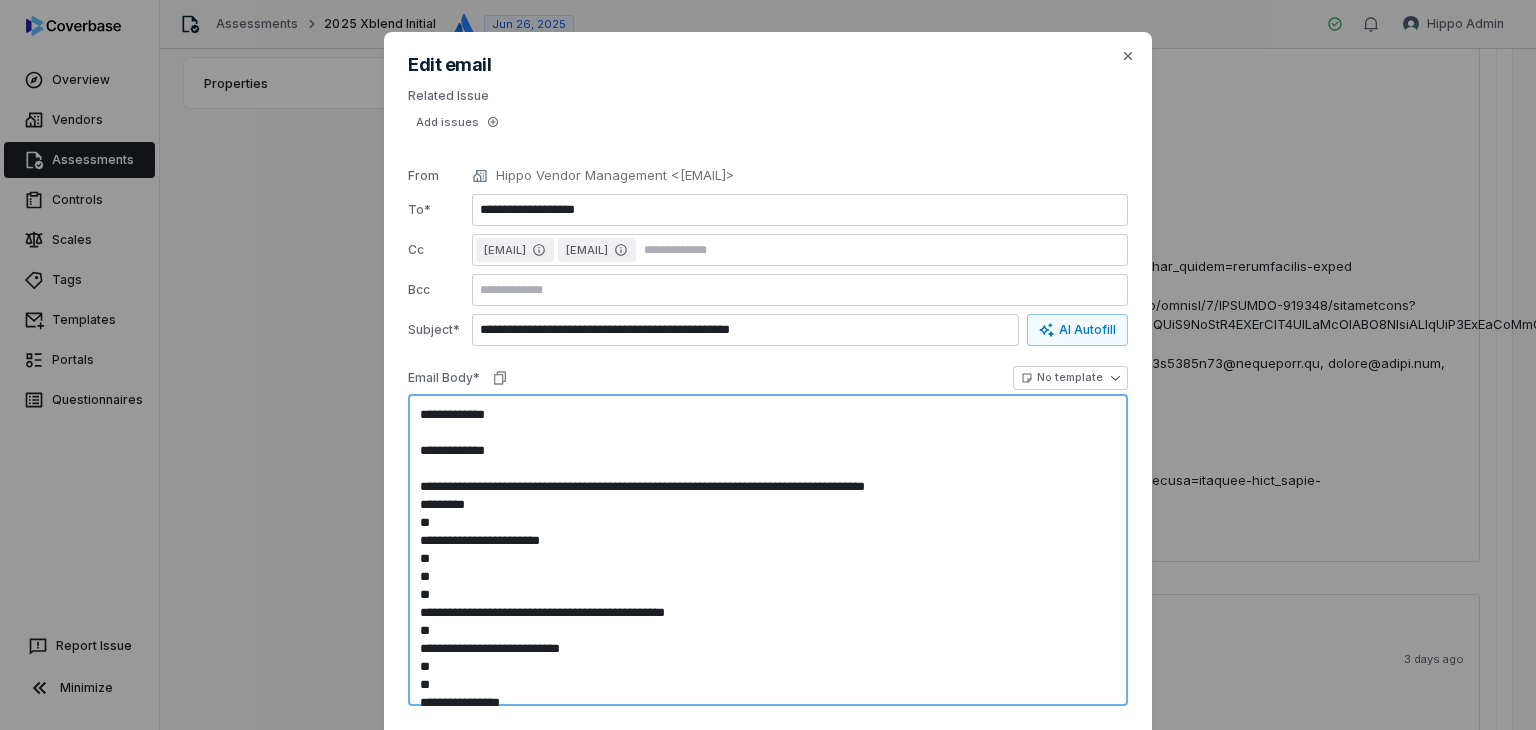 type on "*" 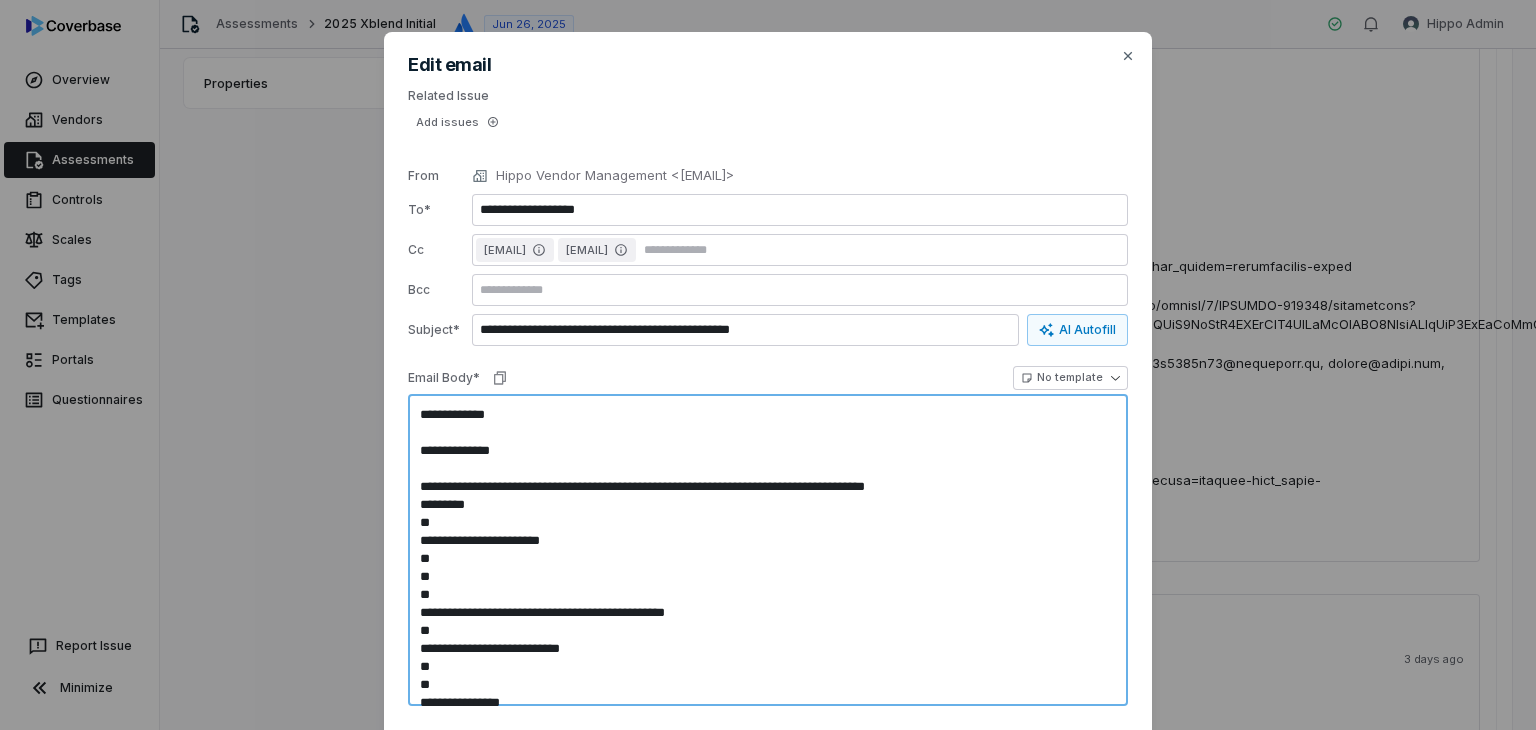 type on "*" 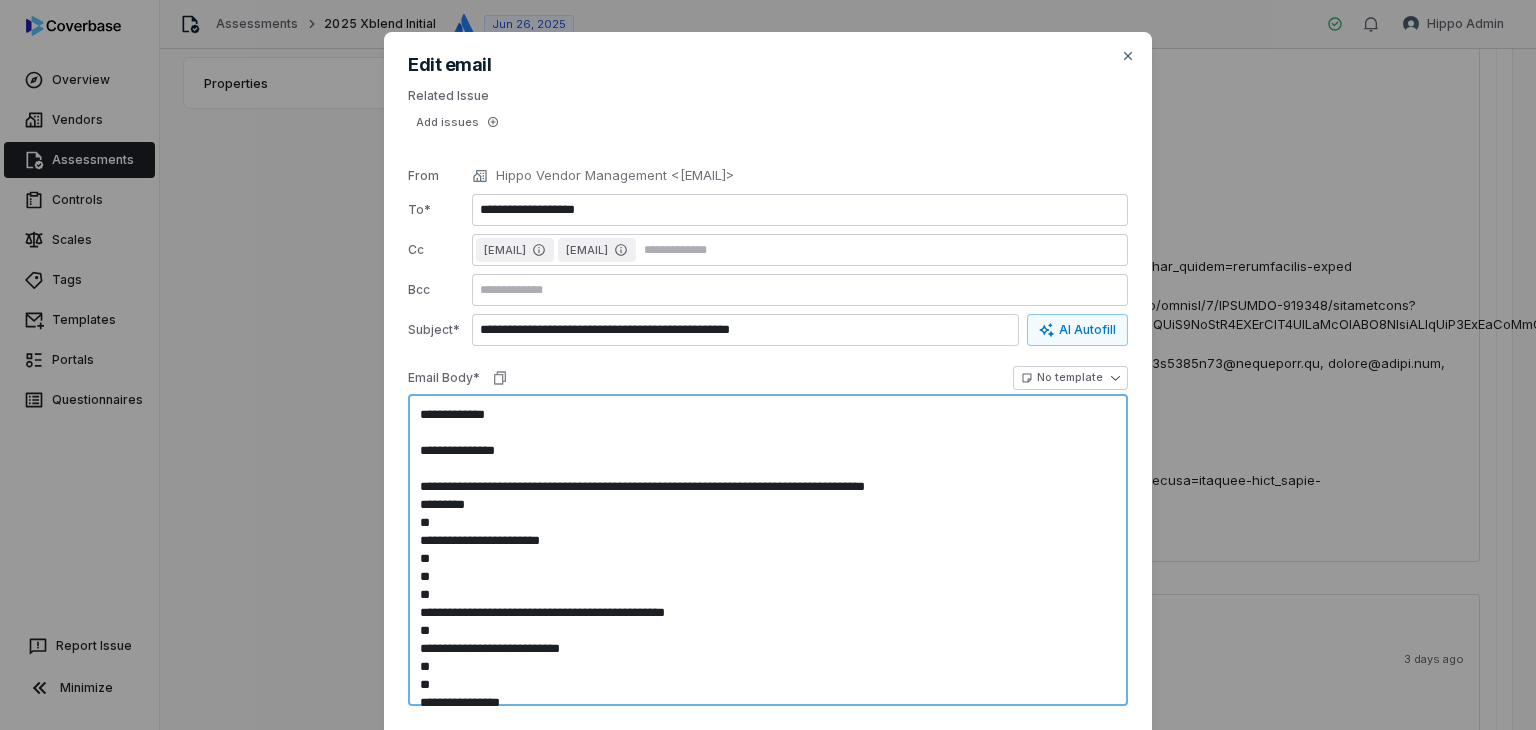 type 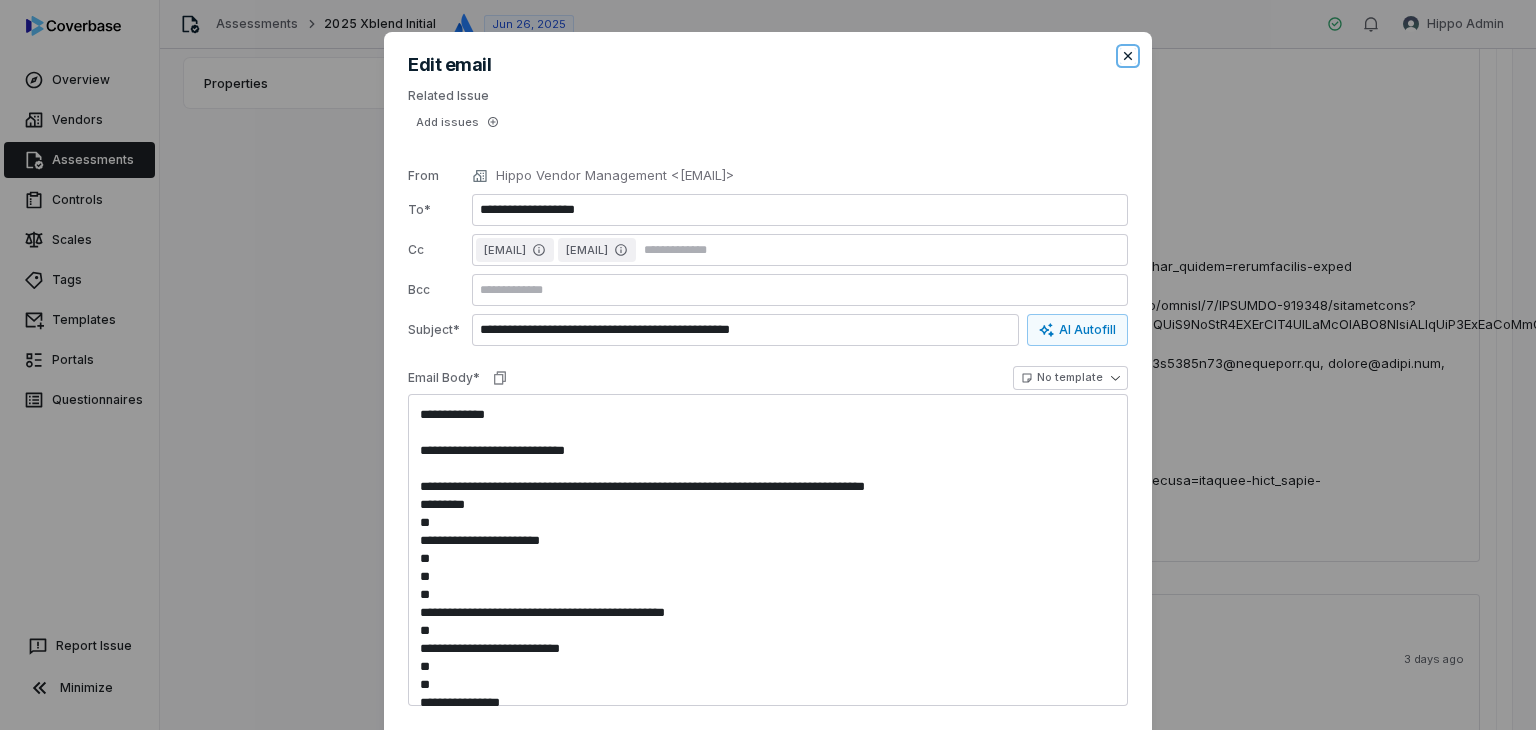 click 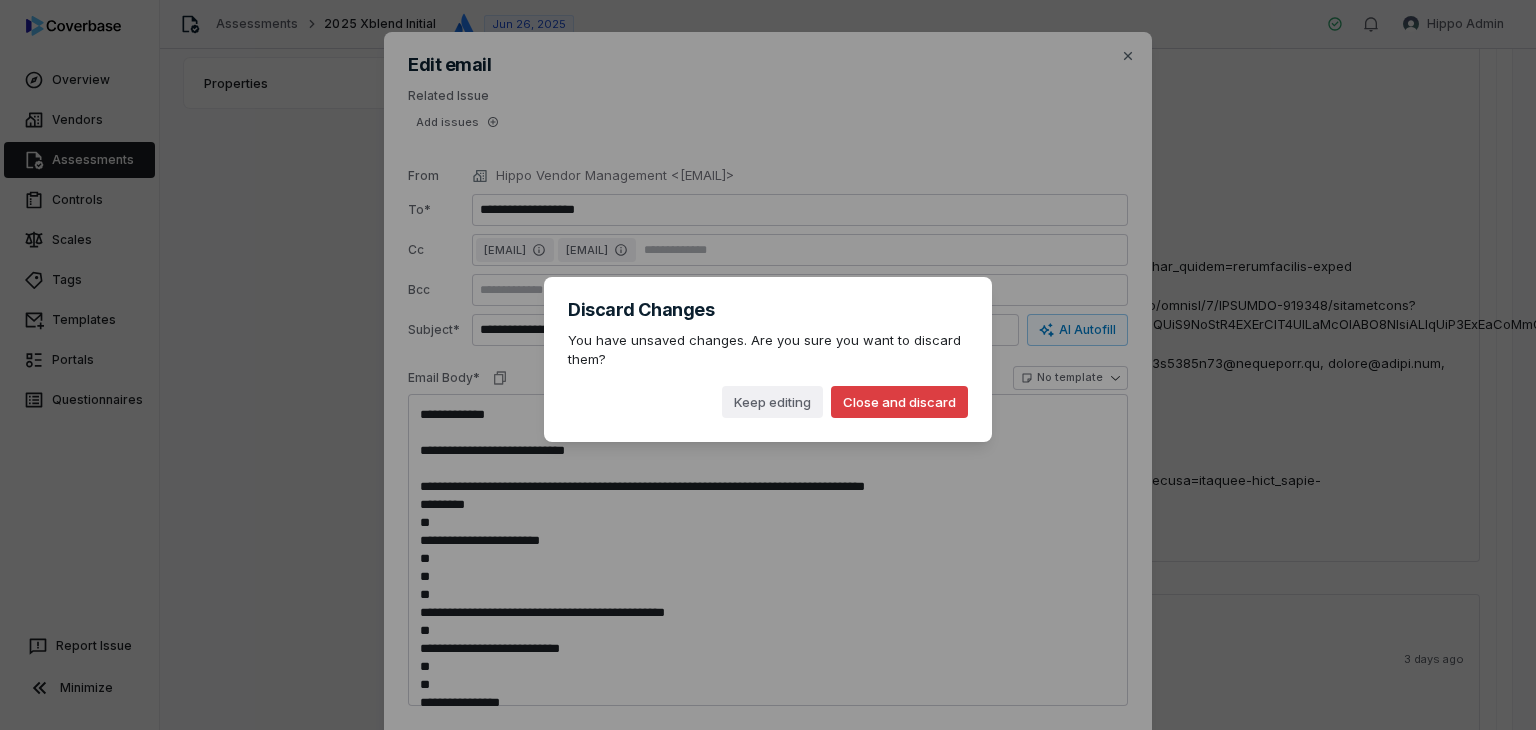 click on "Close and discard" at bounding box center (899, 402) 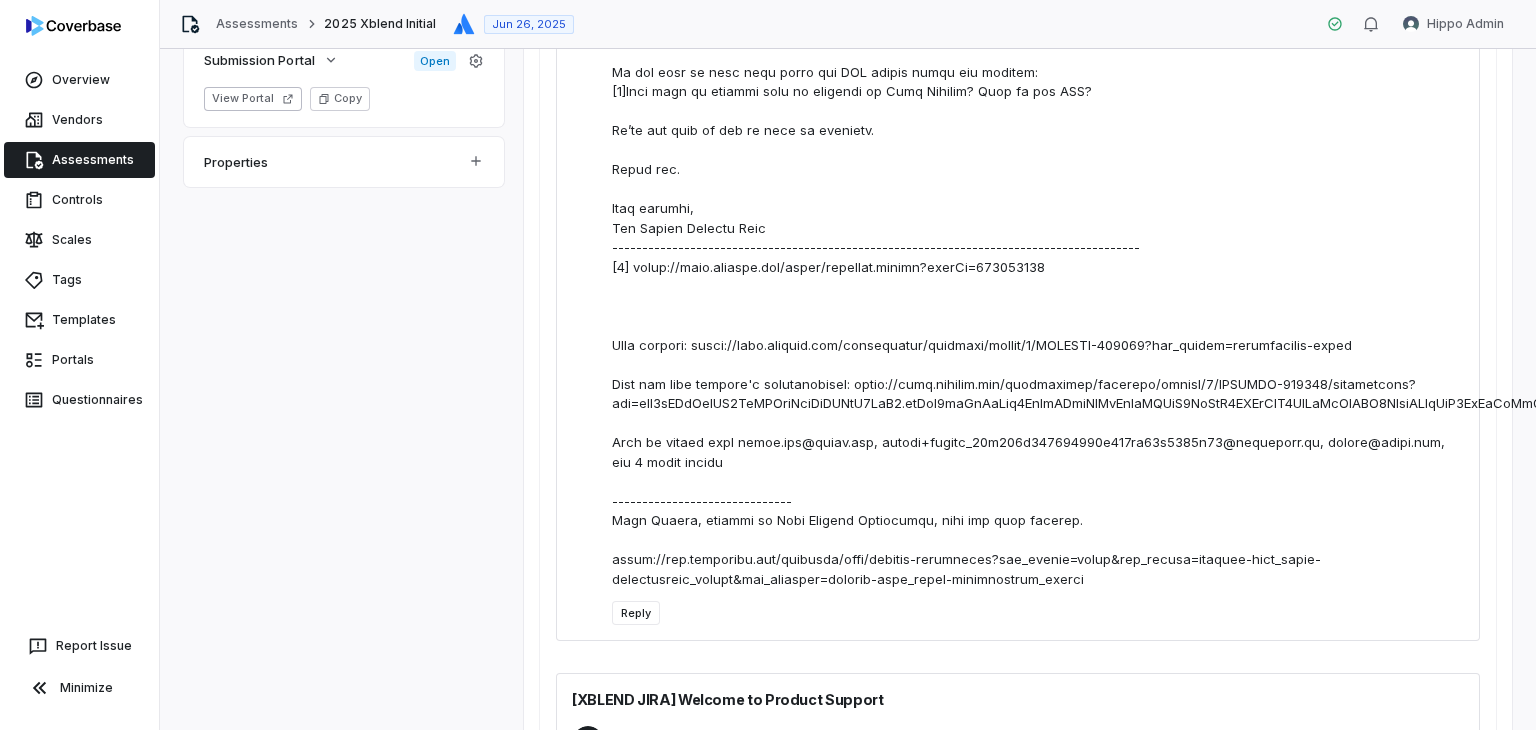 scroll, scrollTop: 700, scrollLeft: 0, axis: vertical 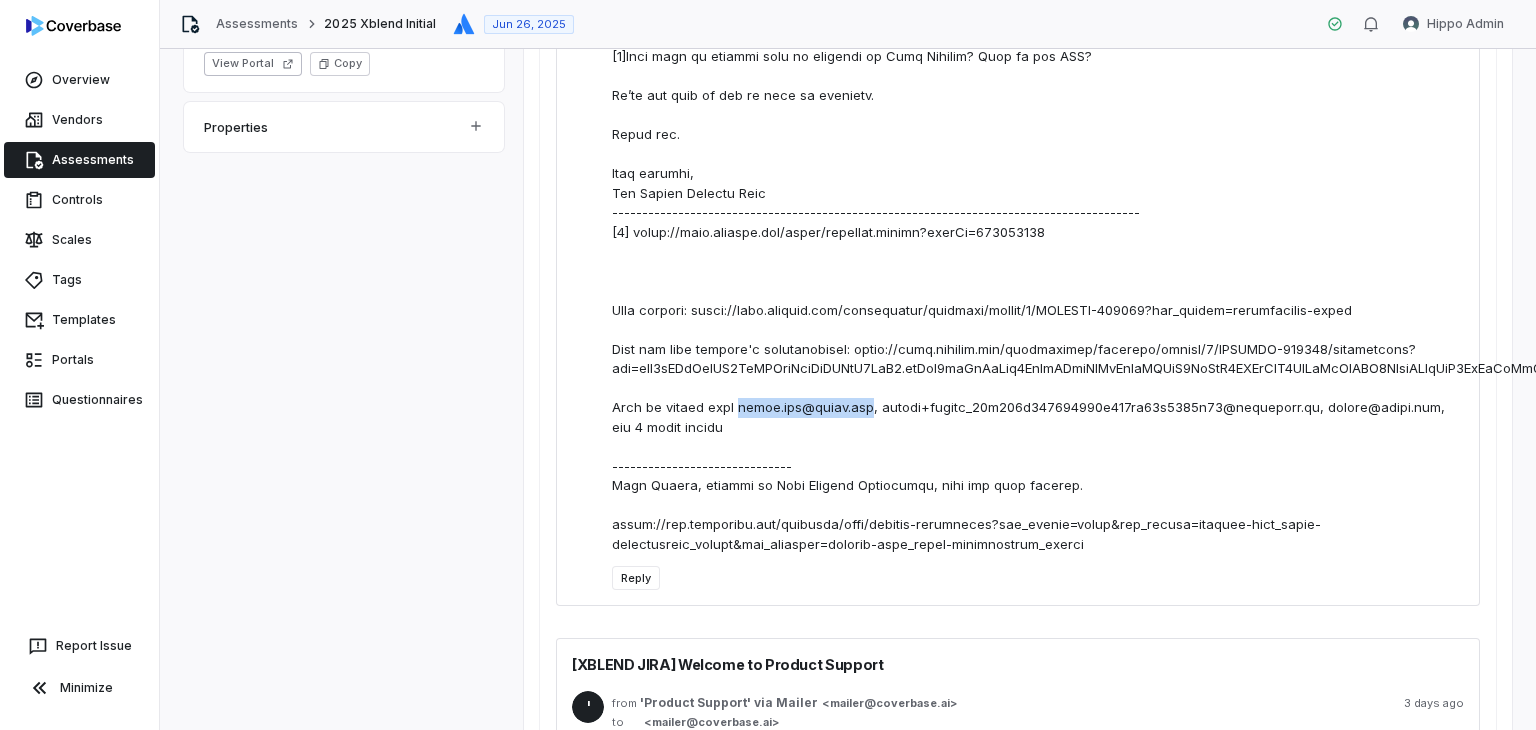 copy on "[EMAIL]" 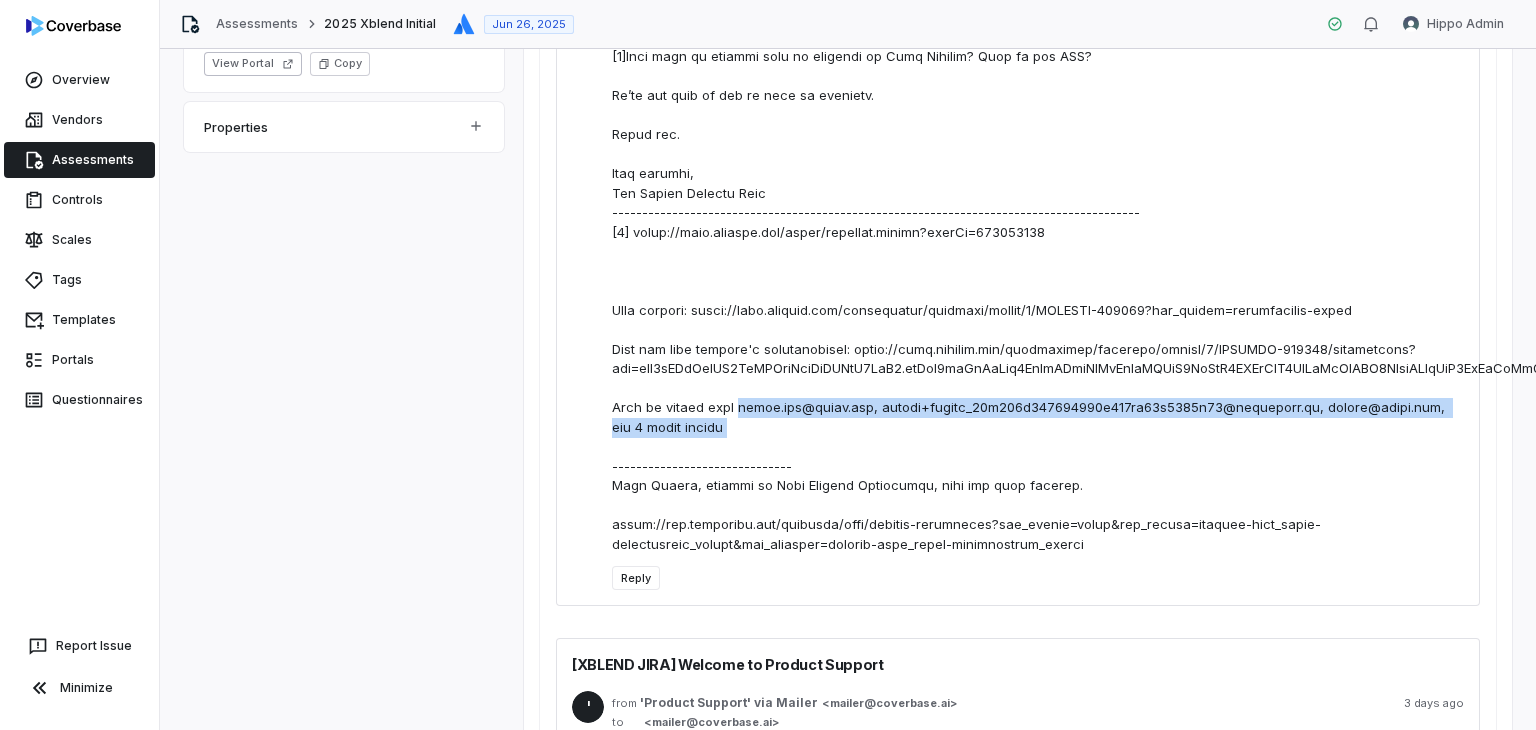 drag, startPoint x: 731, startPoint y: 407, endPoint x: 775, endPoint y: 486, distance: 90.426765 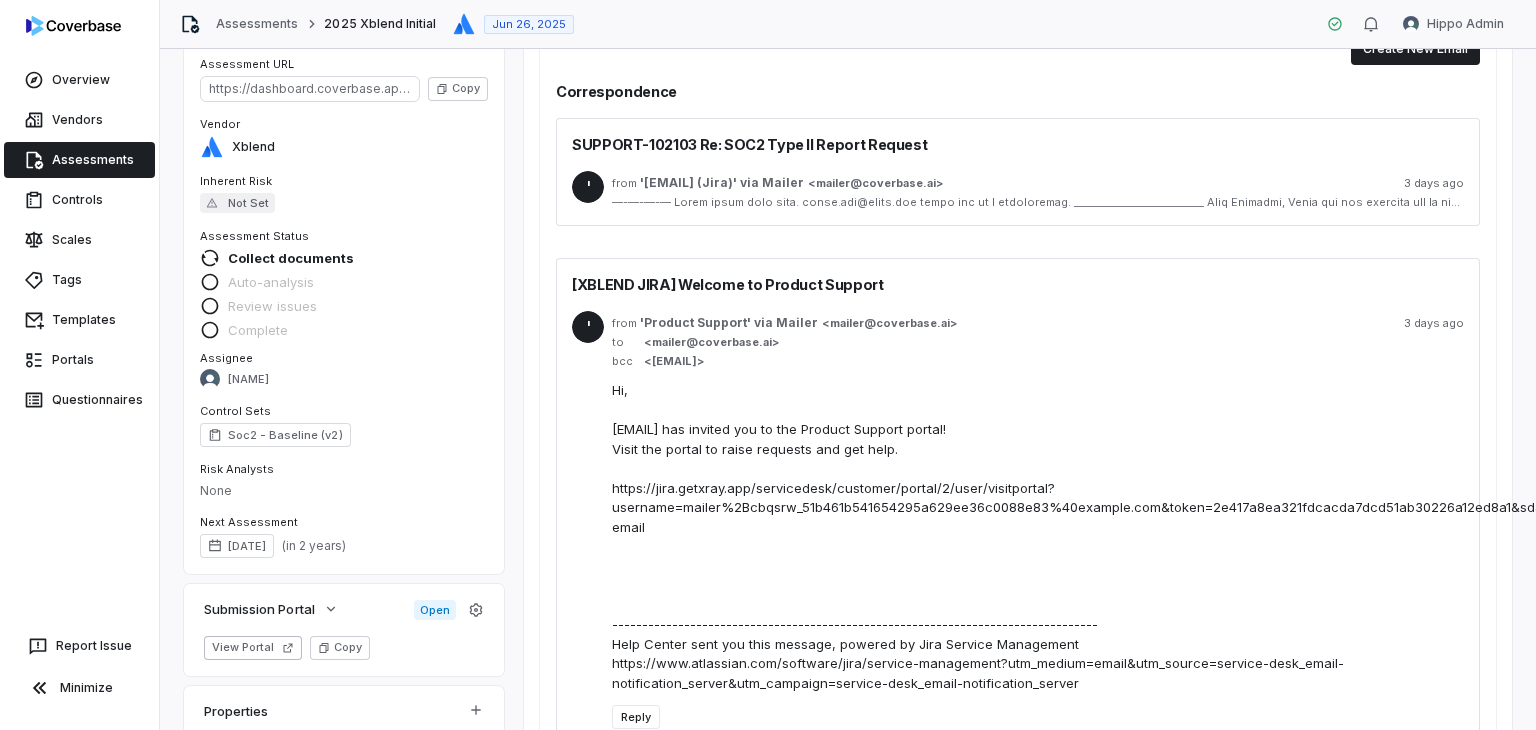 scroll, scrollTop: 0, scrollLeft: 0, axis: both 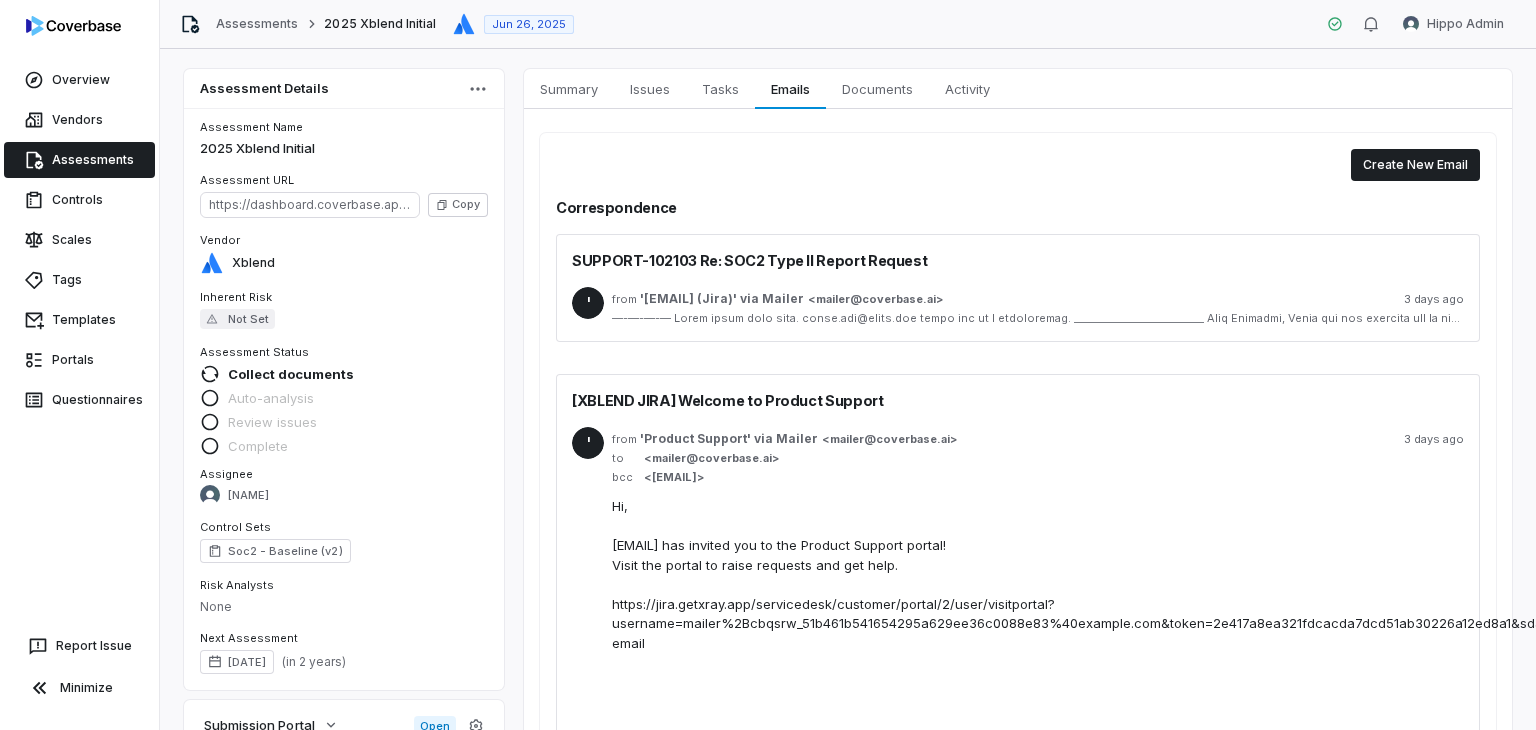 click at bounding box center (1038, 318) 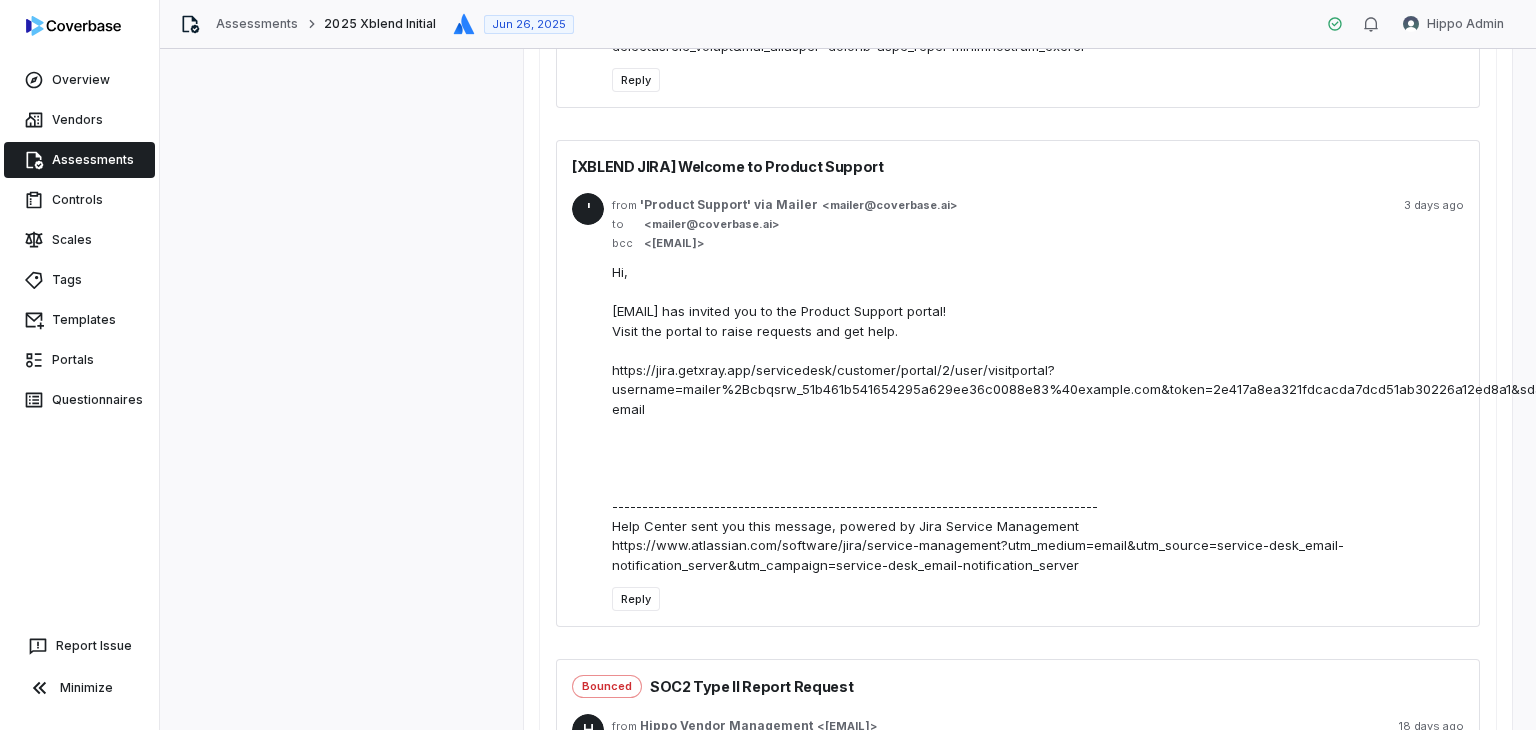 scroll, scrollTop: 1200, scrollLeft: 0, axis: vertical 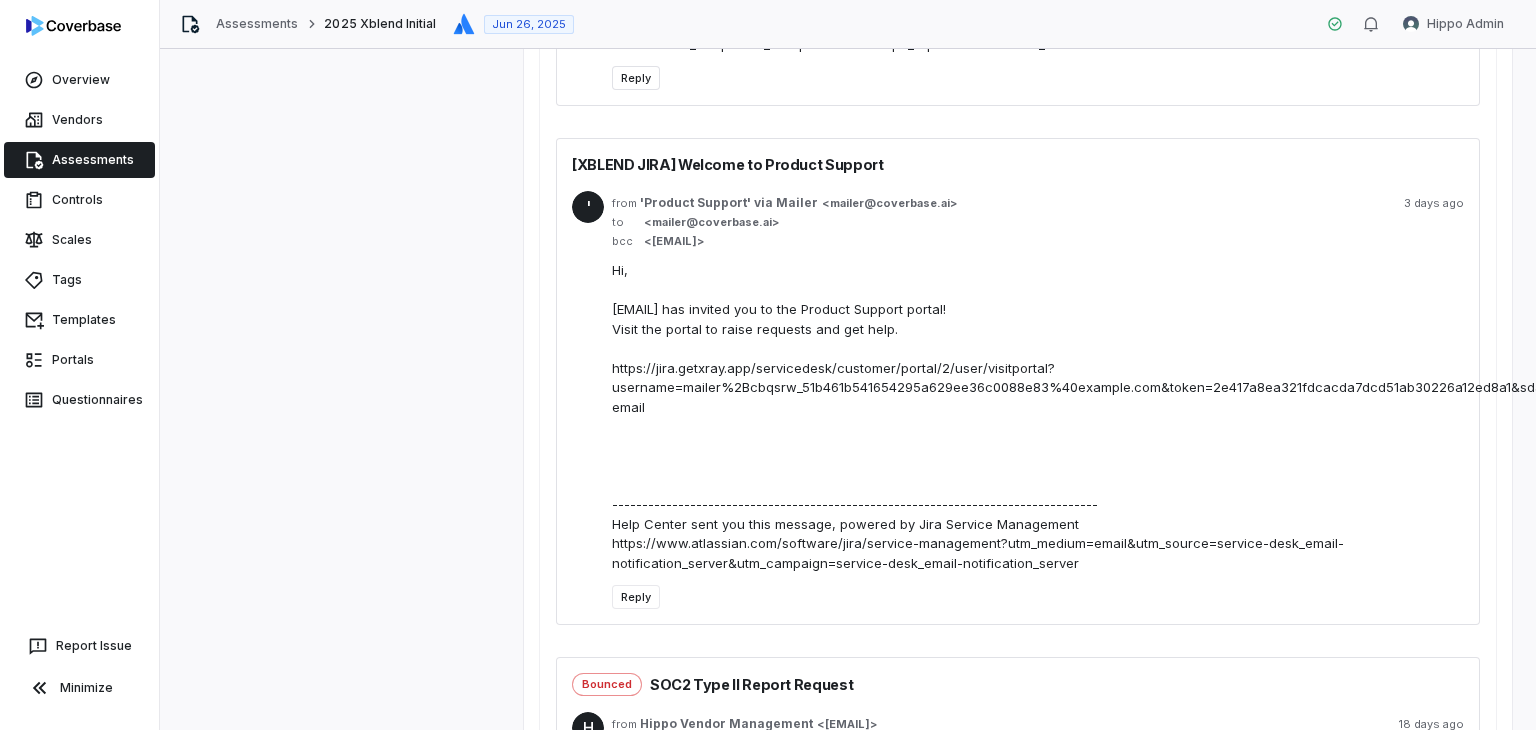 click on "Reply" at bounding box center [636, 78] 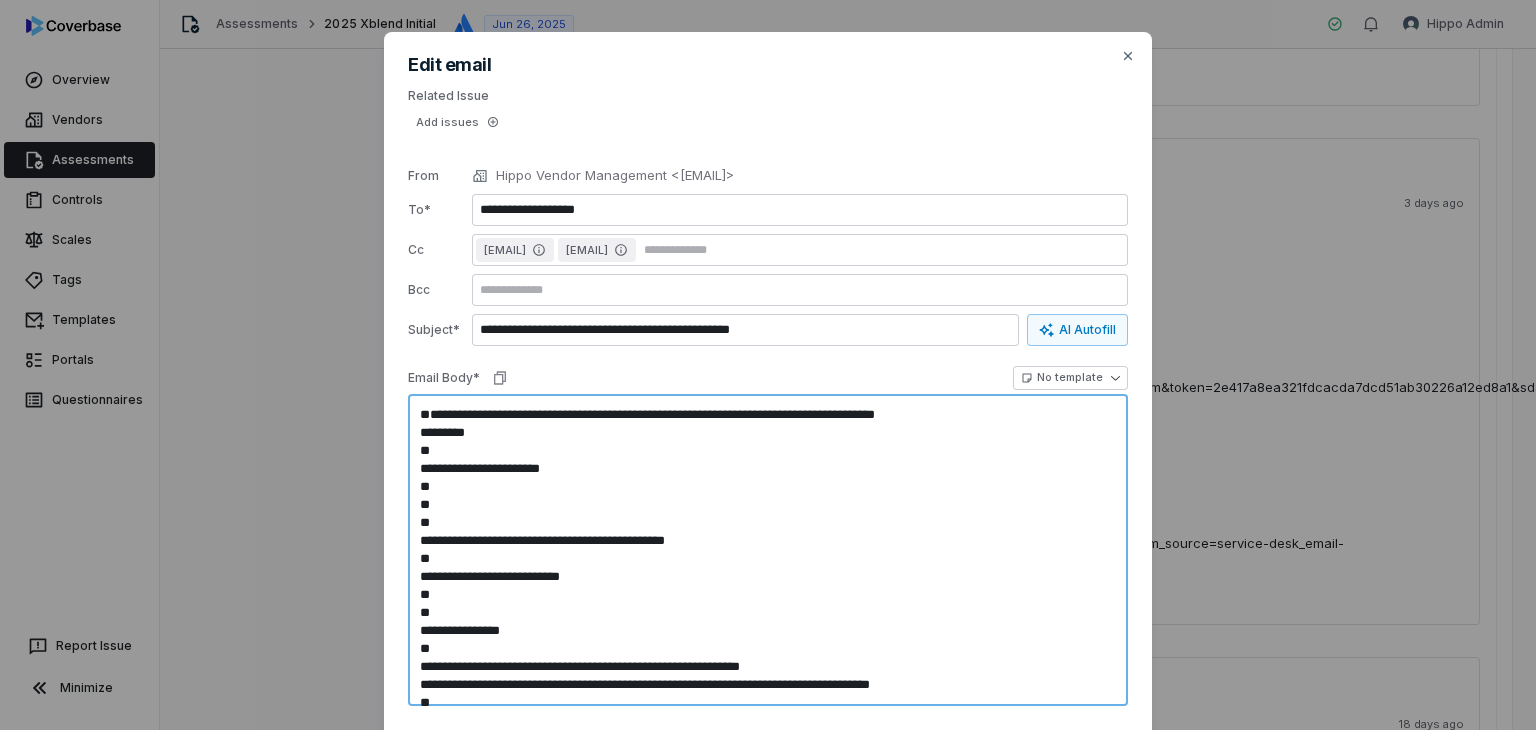 click at bounding box center (768, 550) 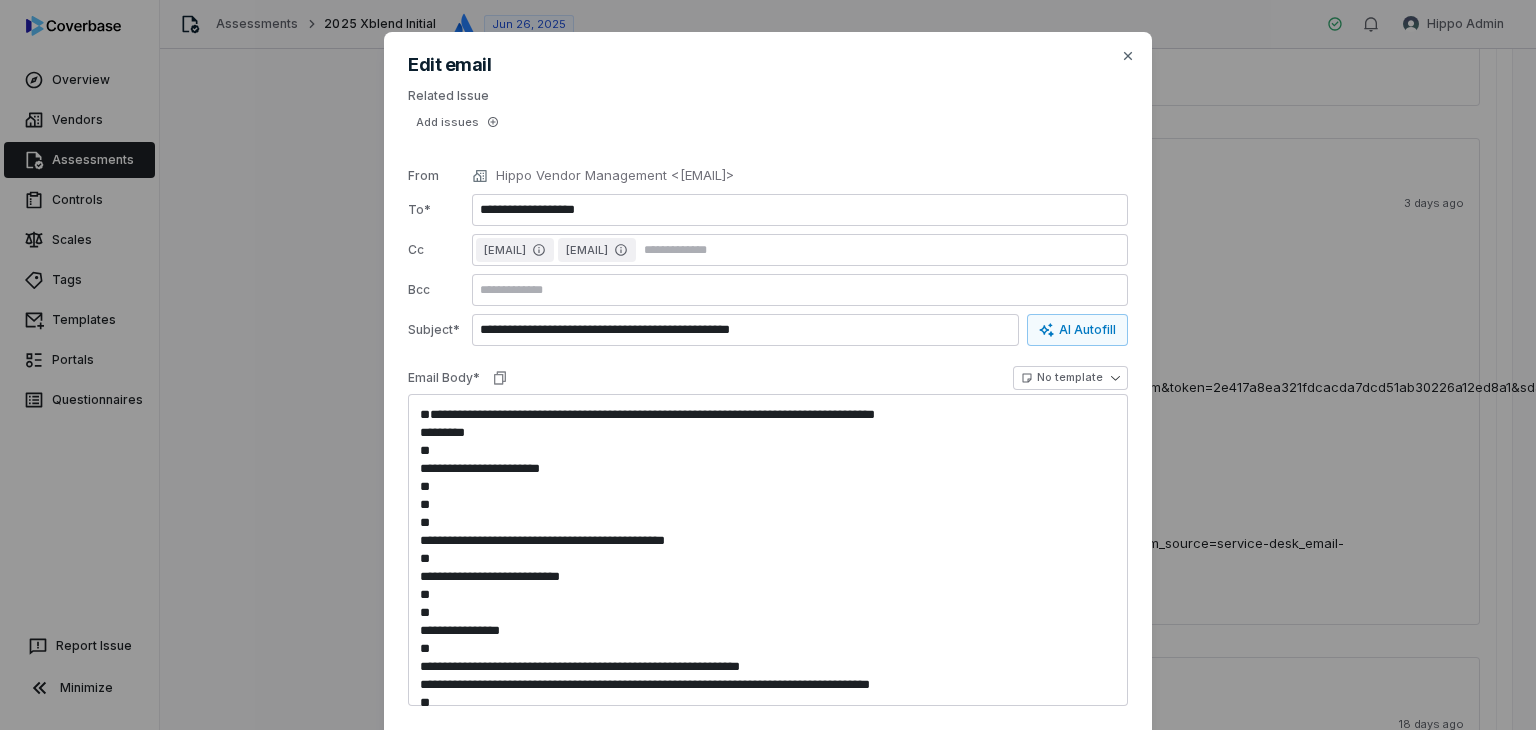 click on "**********" at bounding box center [768, 428] 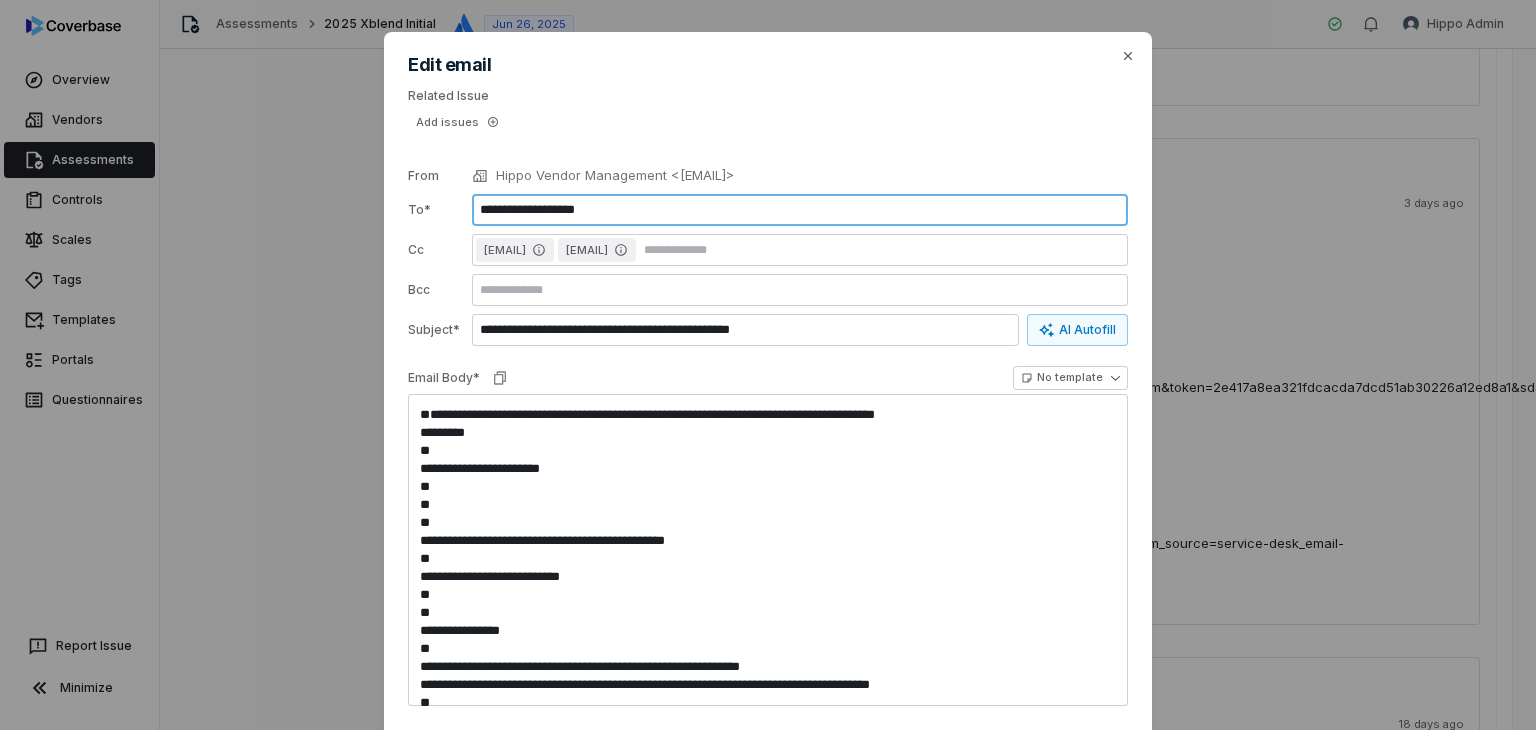click on "**********" at bounding box center [800, 210] 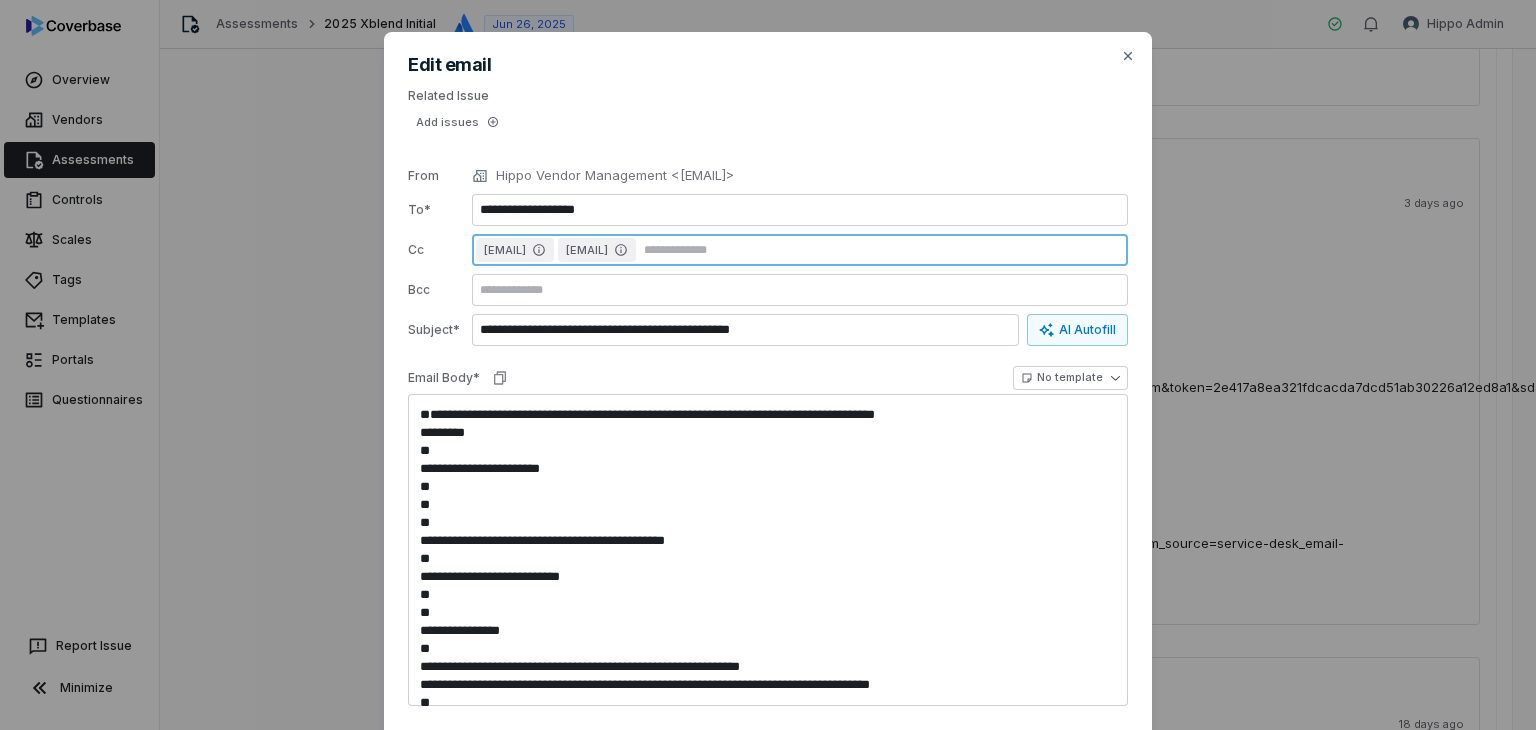 click at bounding box center [882, 250] 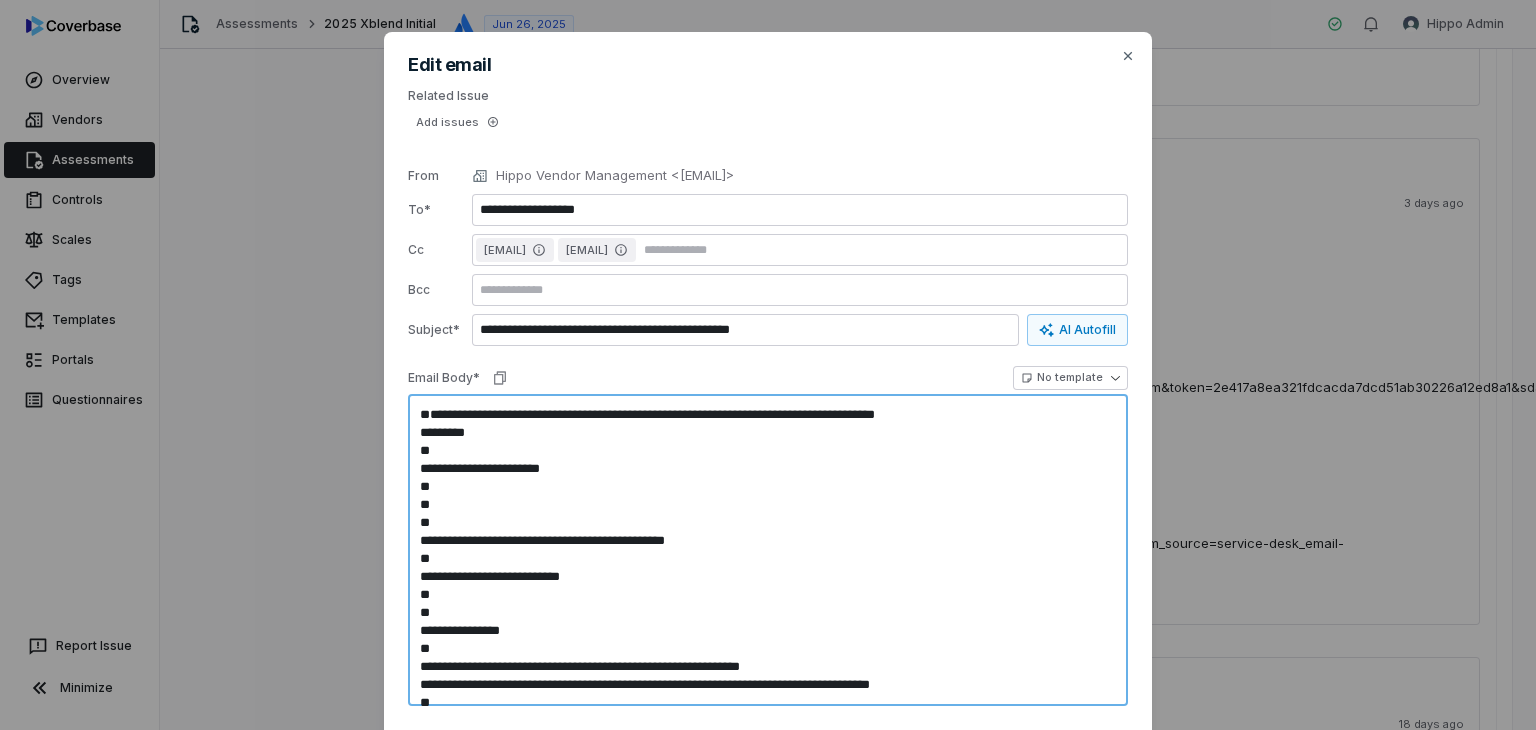 click on "**********" at bounding box center [768, 428] 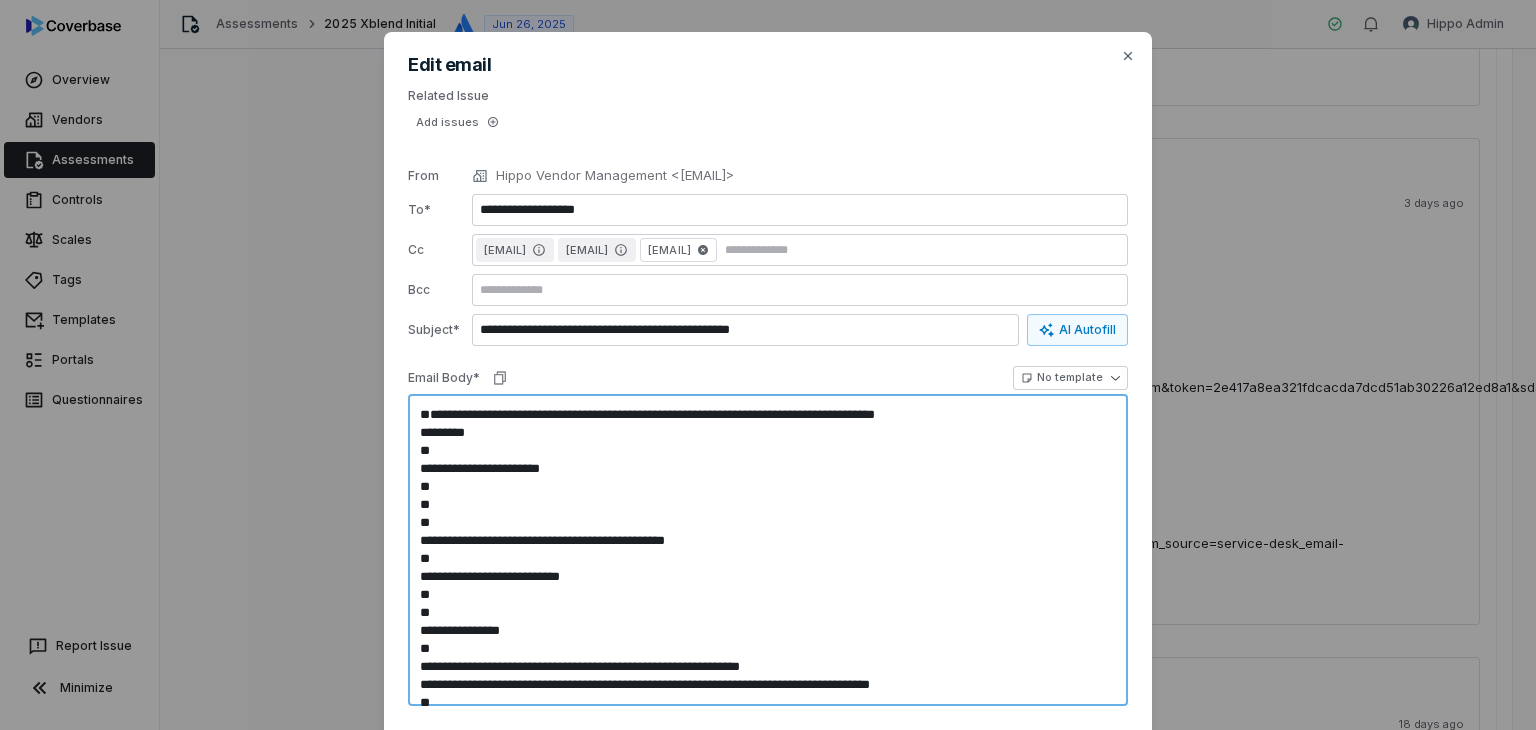 click at bounding box center (768, 550) 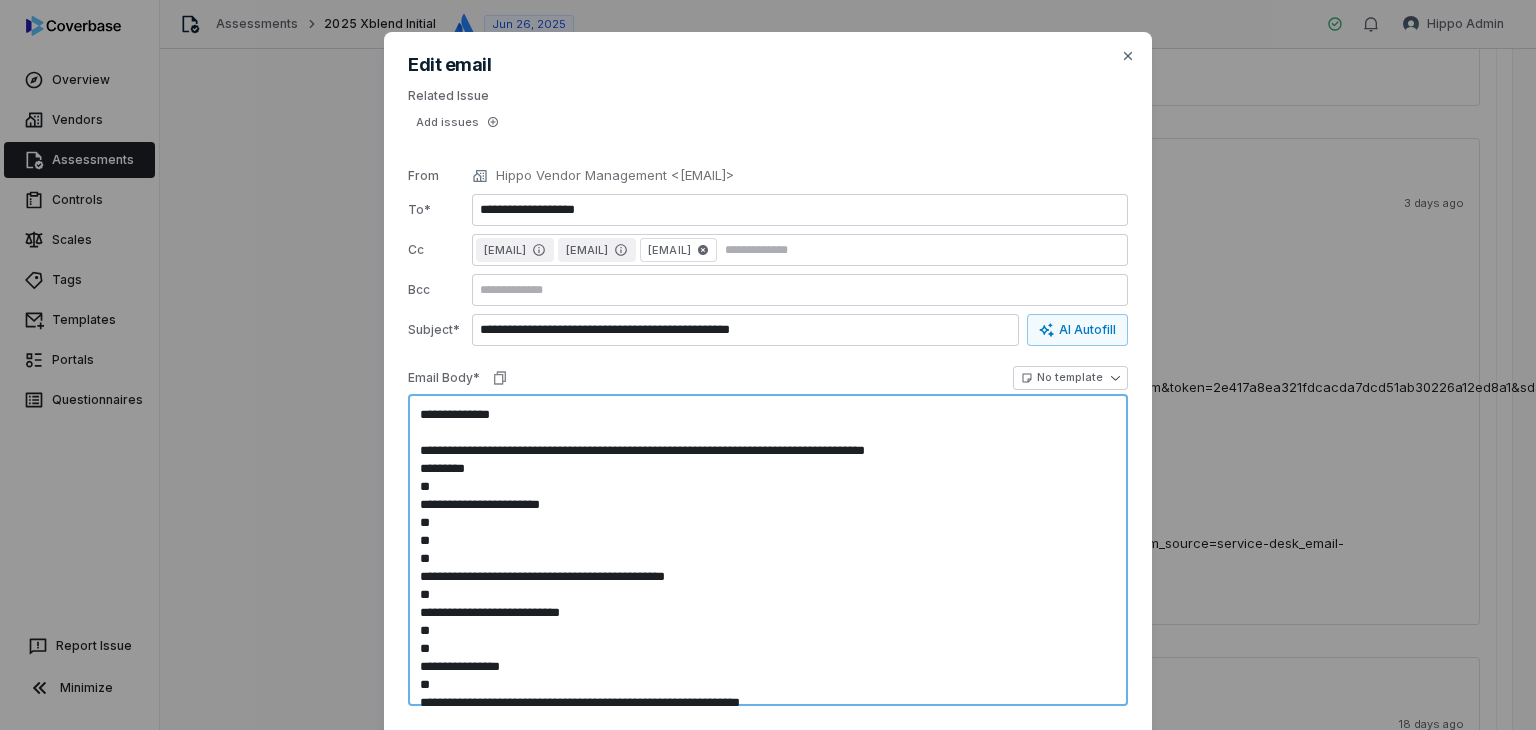 click at bounding box center (768, 550) 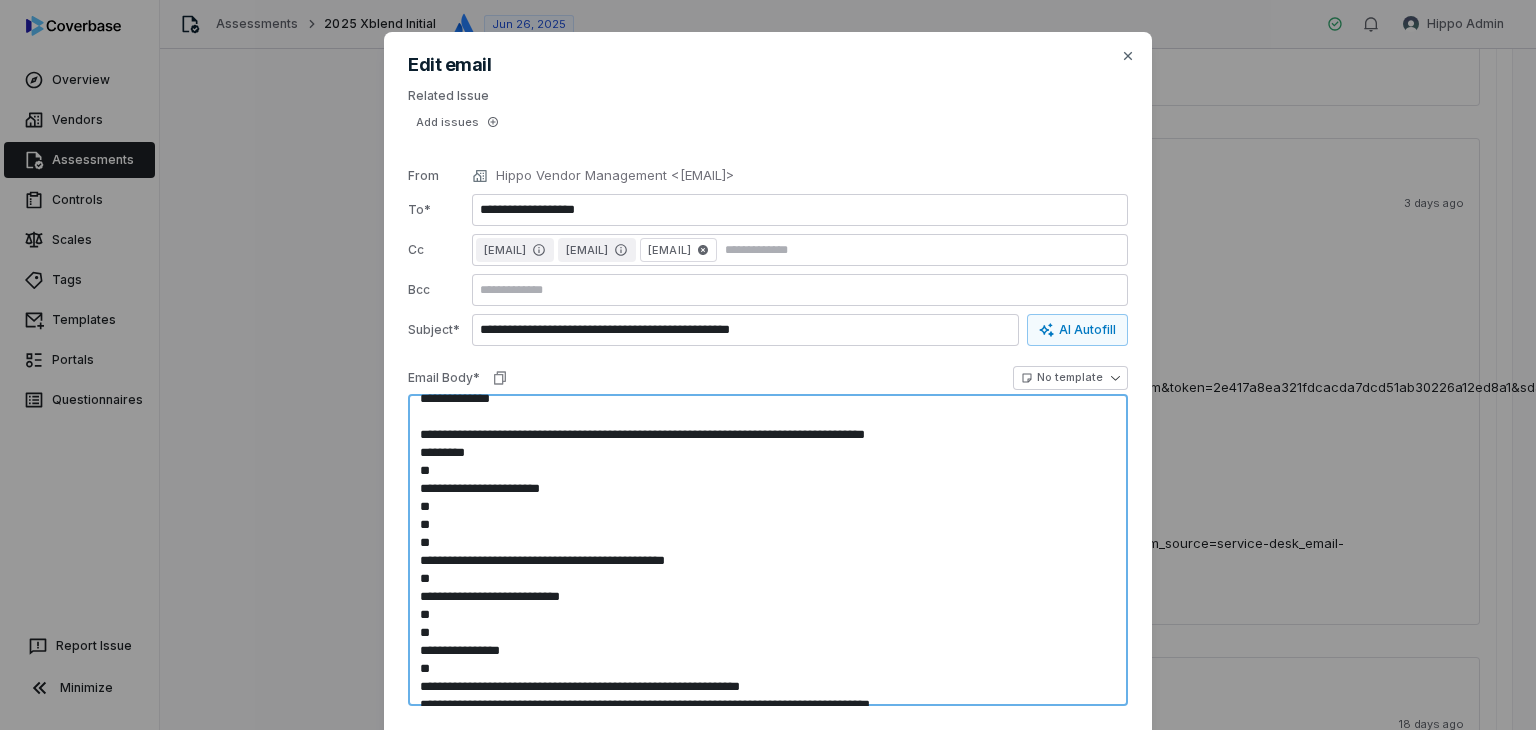 scroll, scrollTop: 0, scrollLeft: 0, axis: both 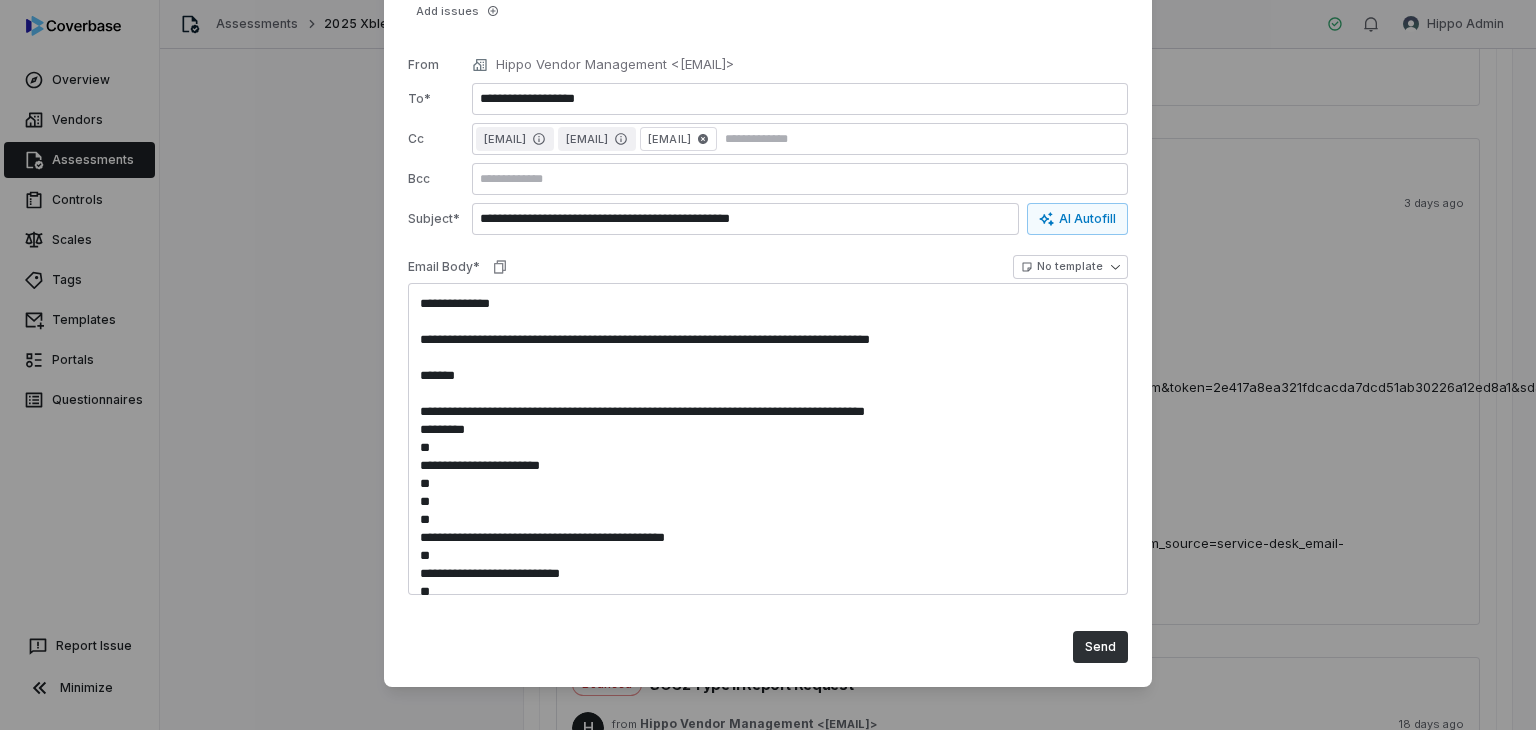 click on "Send" at bounding box center [1100, 647] 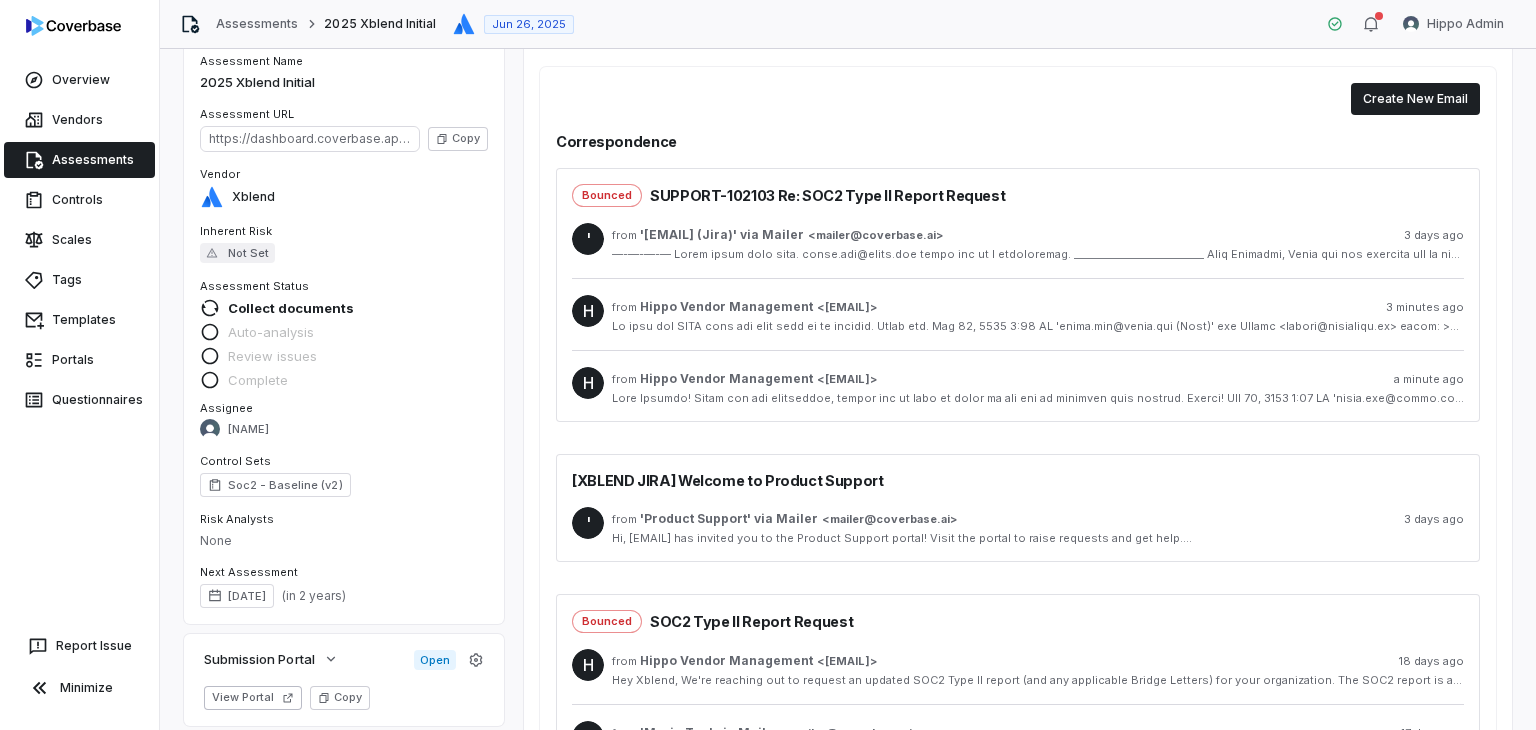 scroll, scrollTop: 100, scrollLeft: 0, axis: vertical 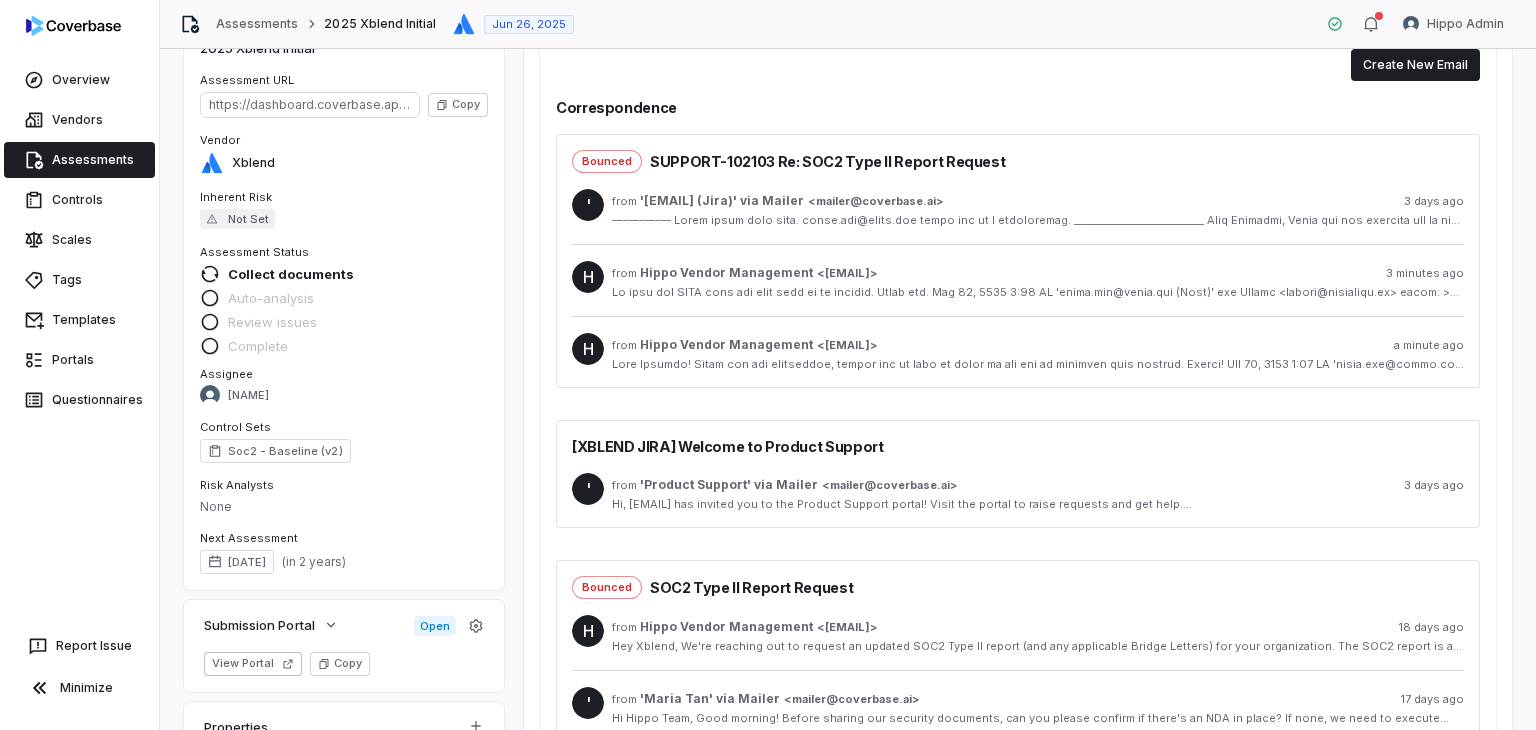 click at bounding box center (1038, 292) 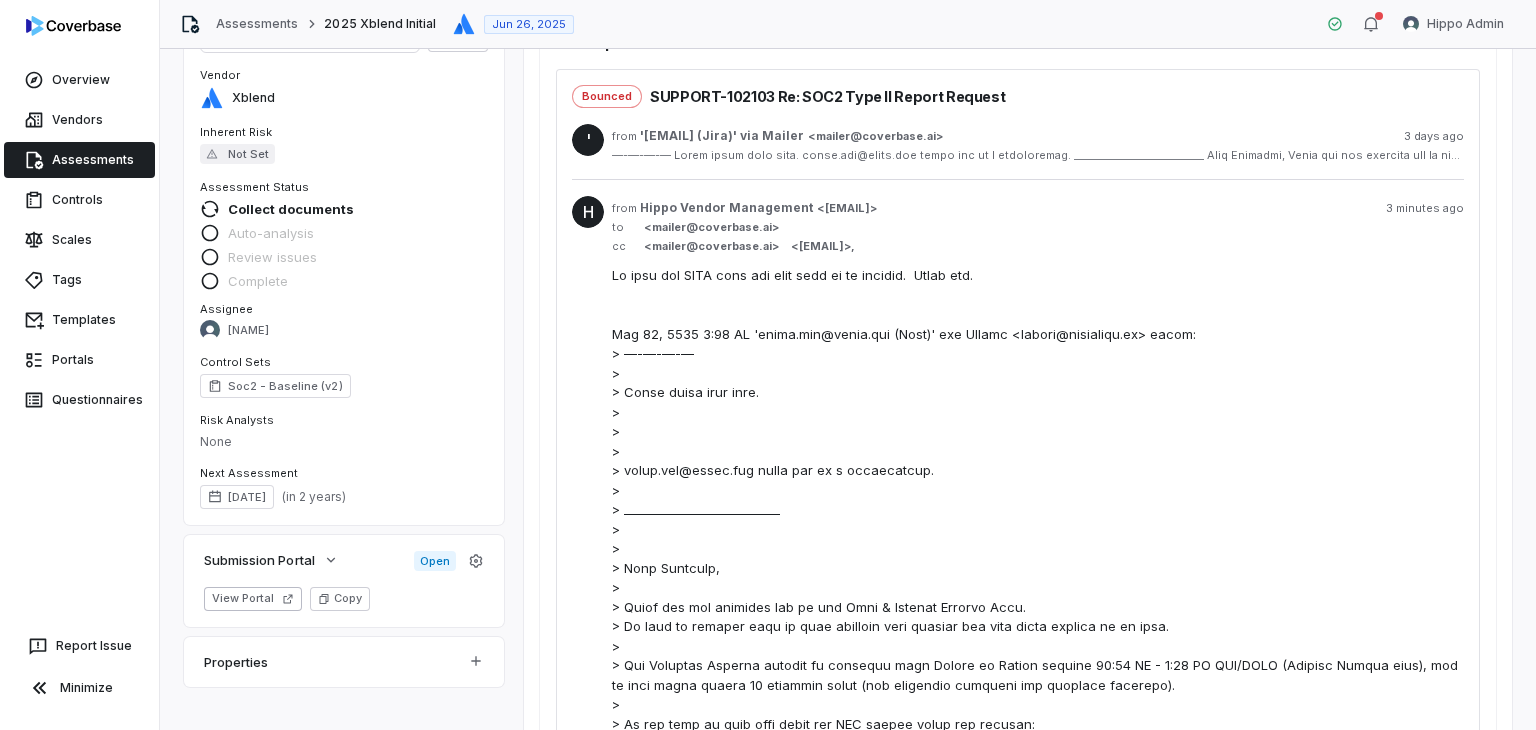 scroll, scrollTop: 200, scrollLeft: 0, axis: vertical 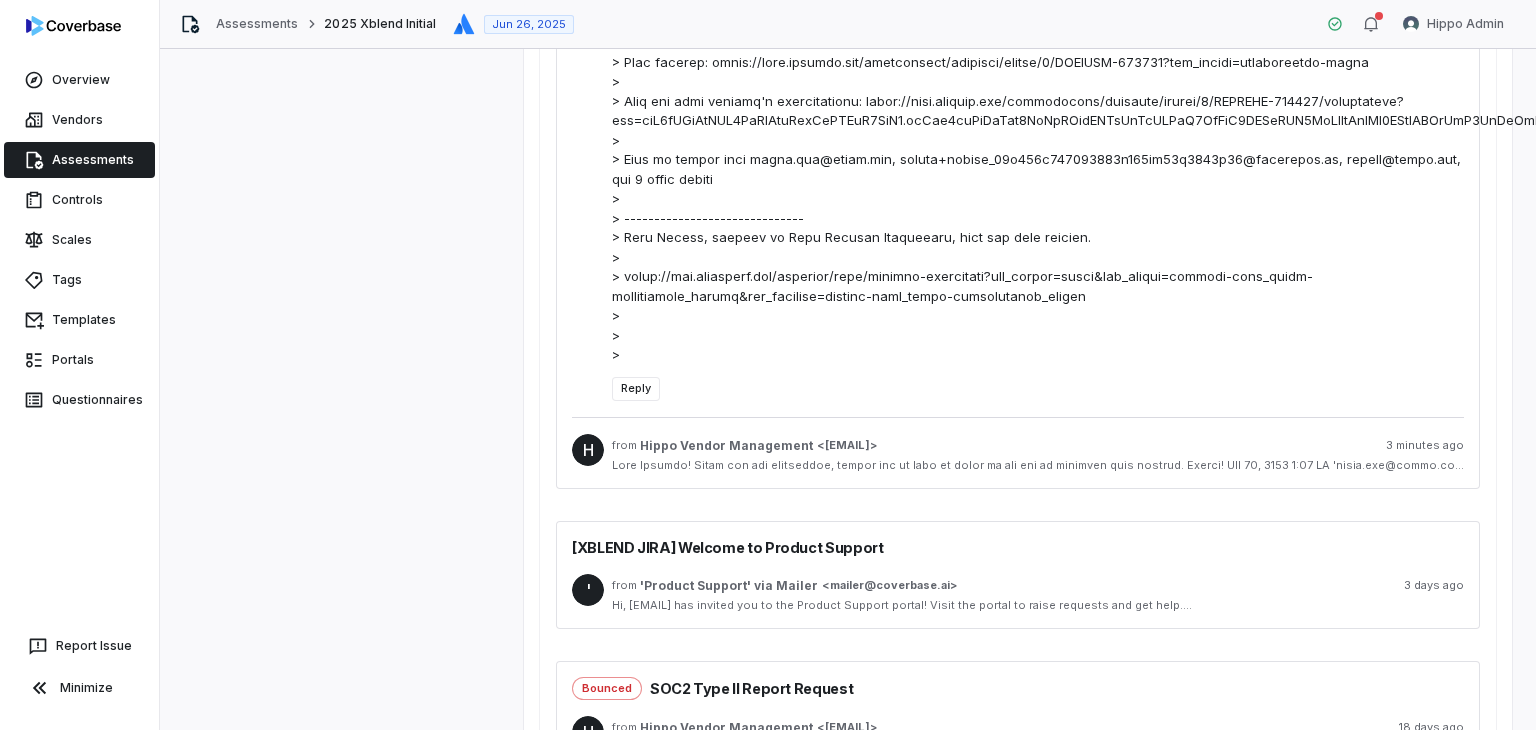 click at bounding box center [1038, 465] 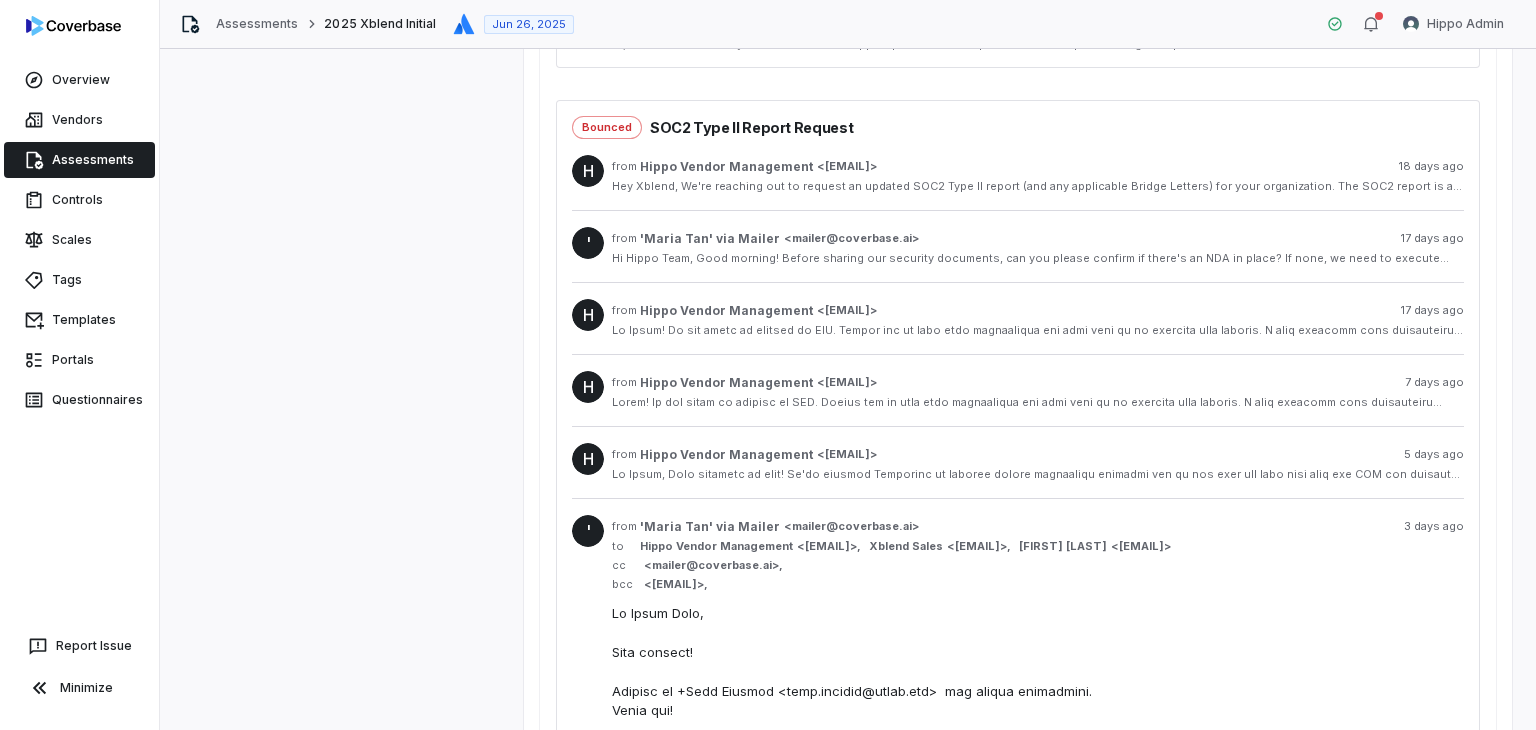 scroll, scrollTop: 3000, scrollLeft: 0, axis: vertical 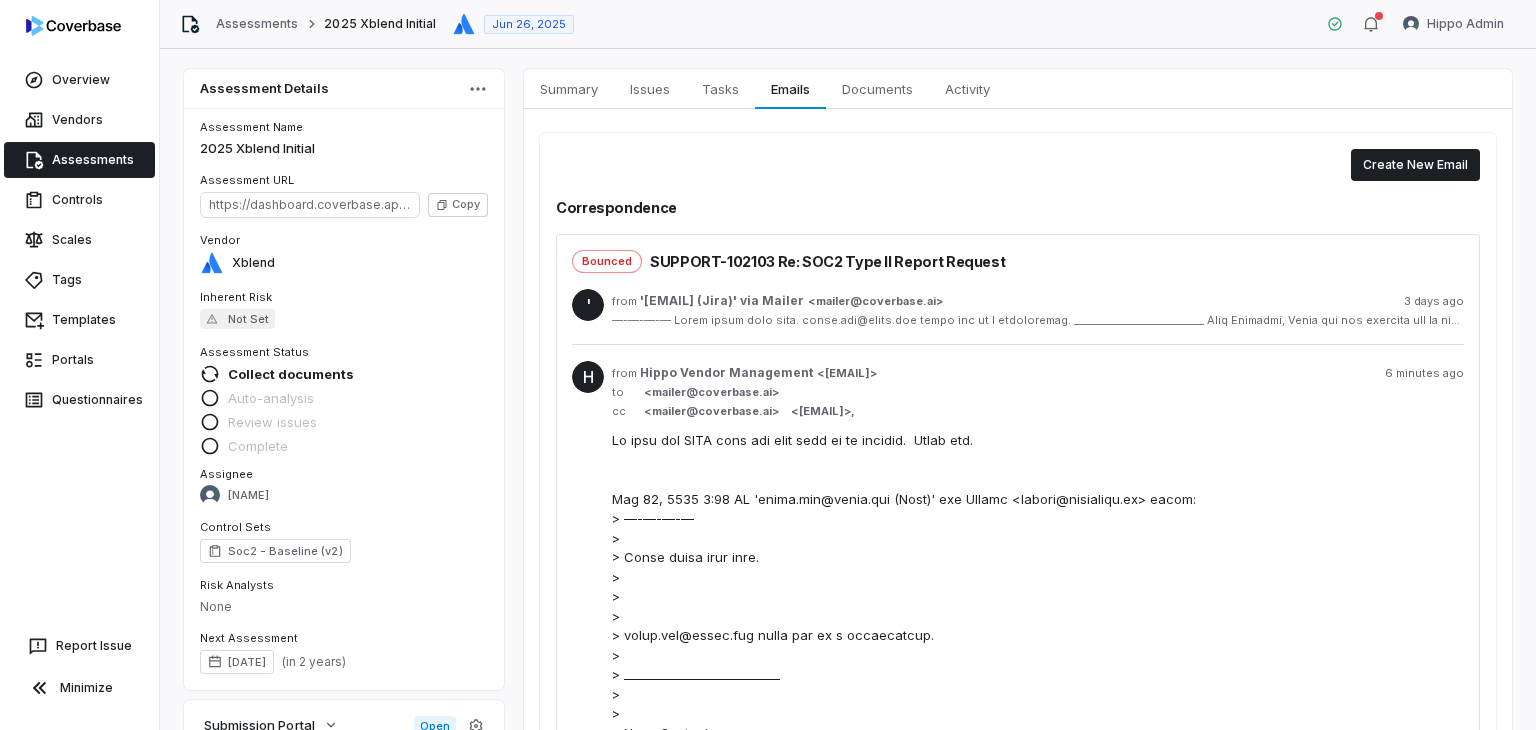 click on "to   <[EMAIL]>" at bounding box center (1038, 392) 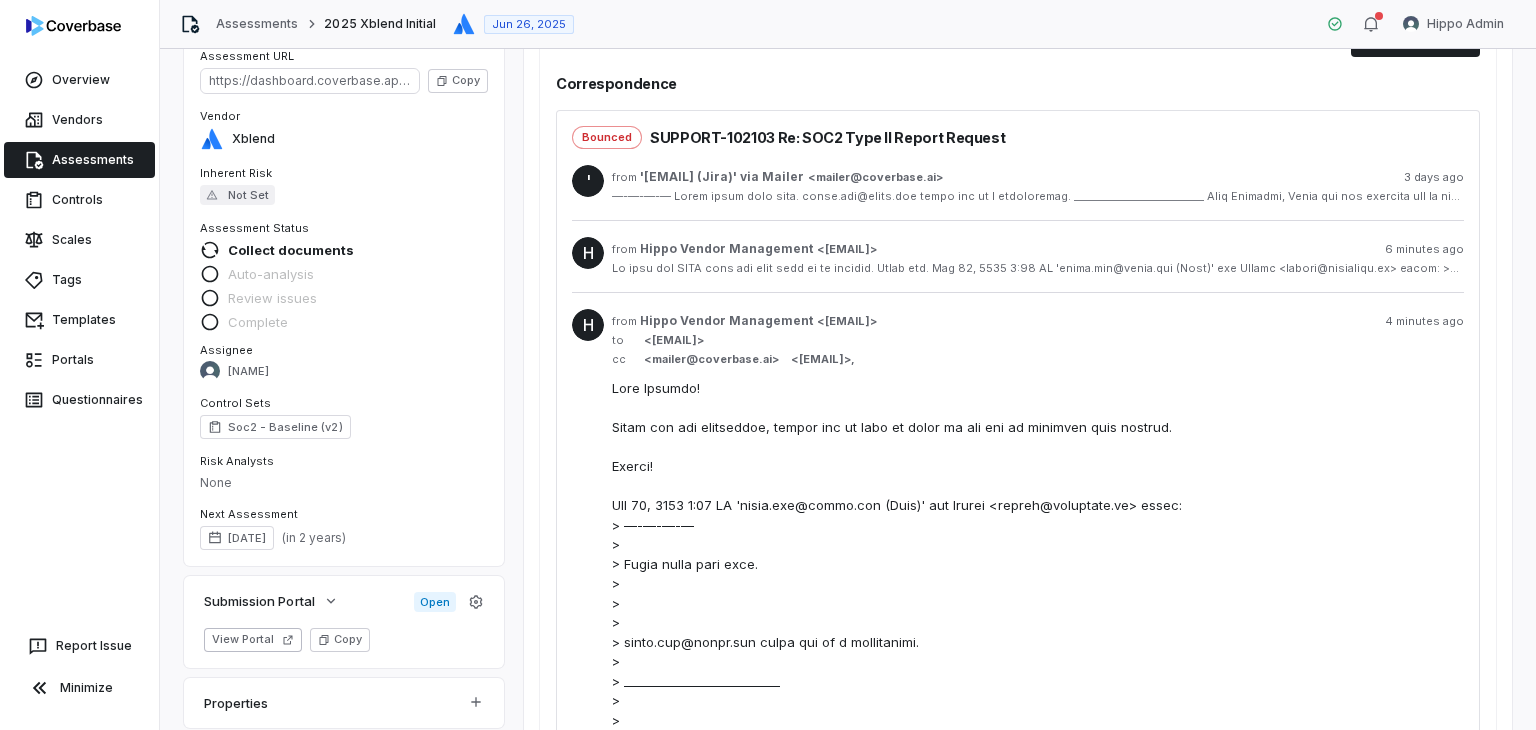 scroll, scrollTop: 200, scrollLeft: 0, axis: vertical 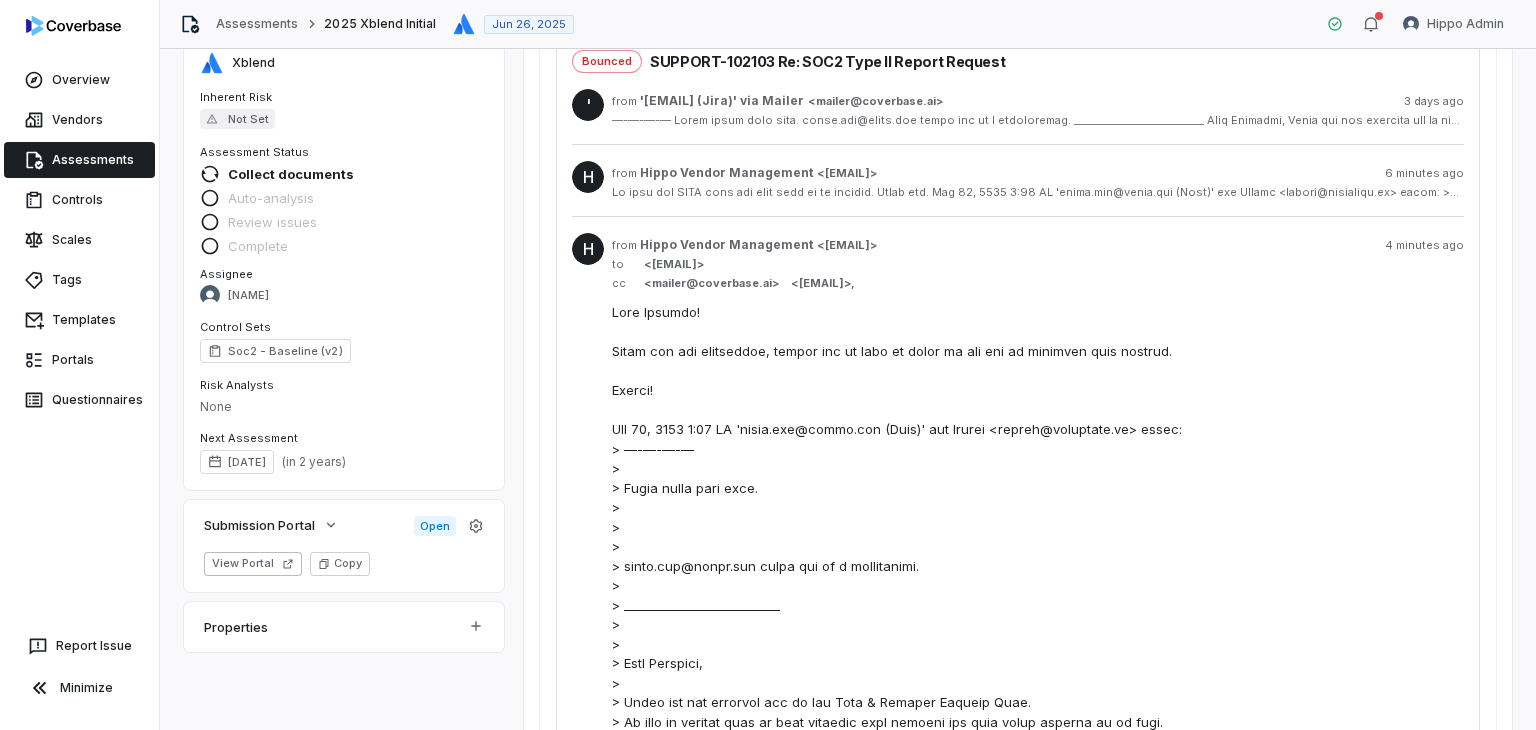 click at bounding box center [1038, 849] 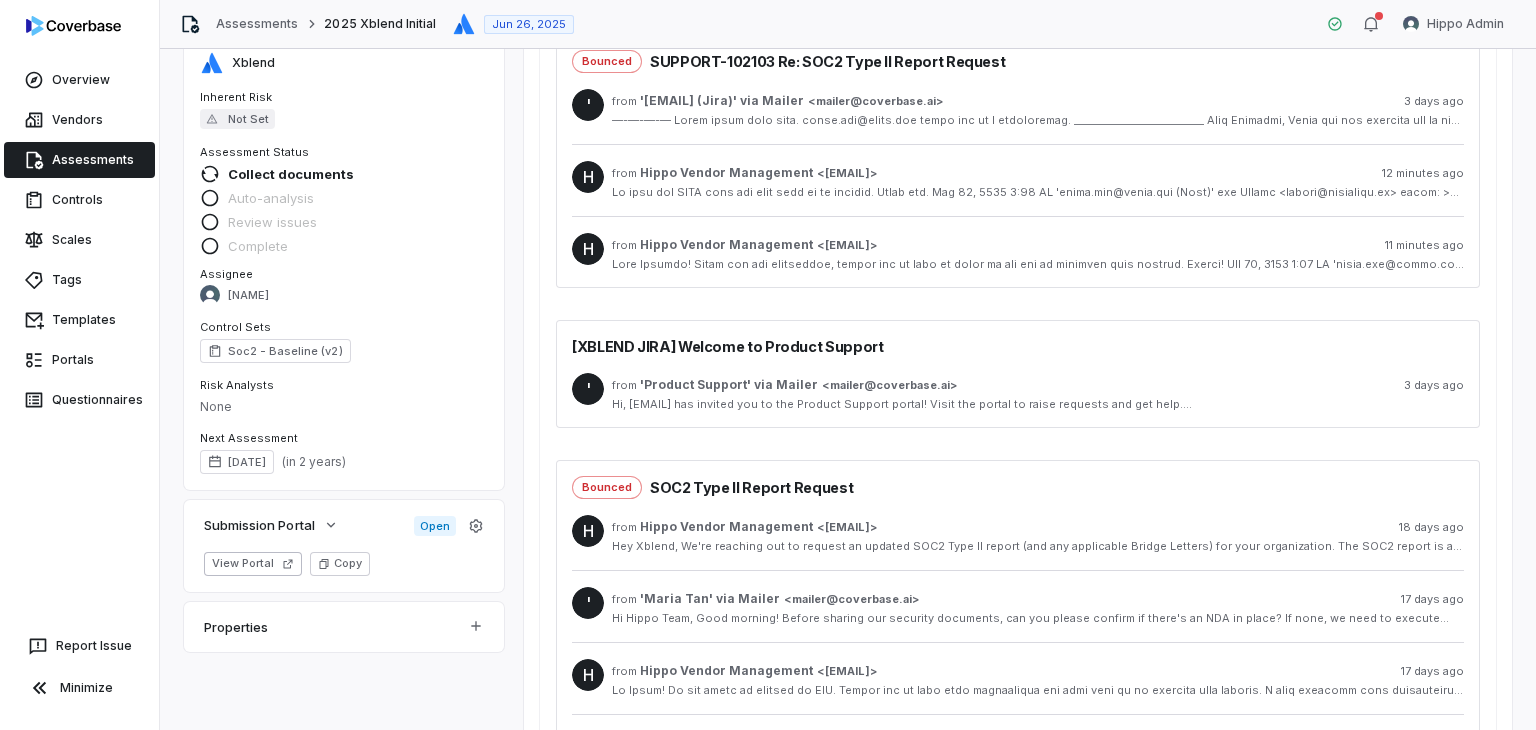 scroll, scrollTop: 0, scrollLeft: 0, axis: both 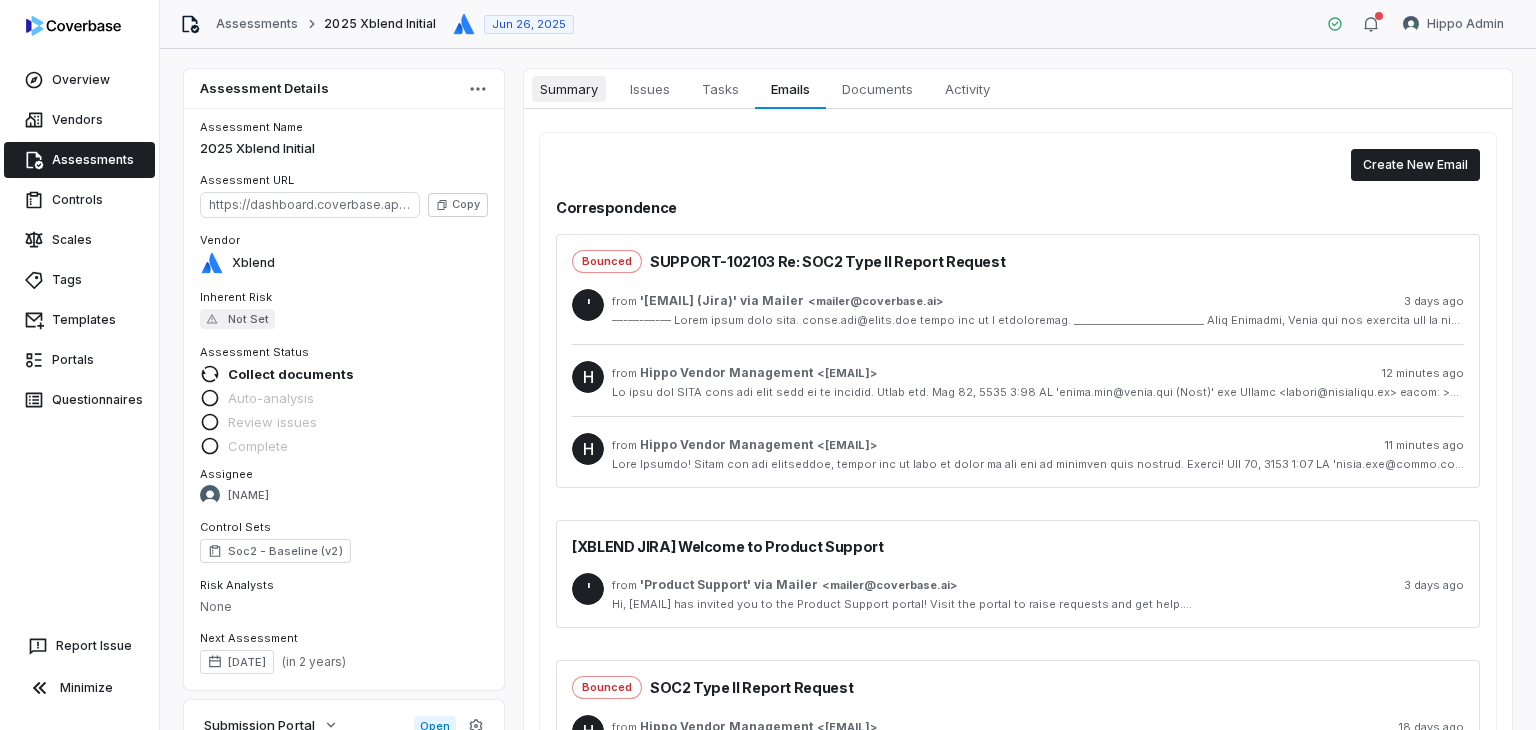 click on "Summary" at bounding box center [569, 89] 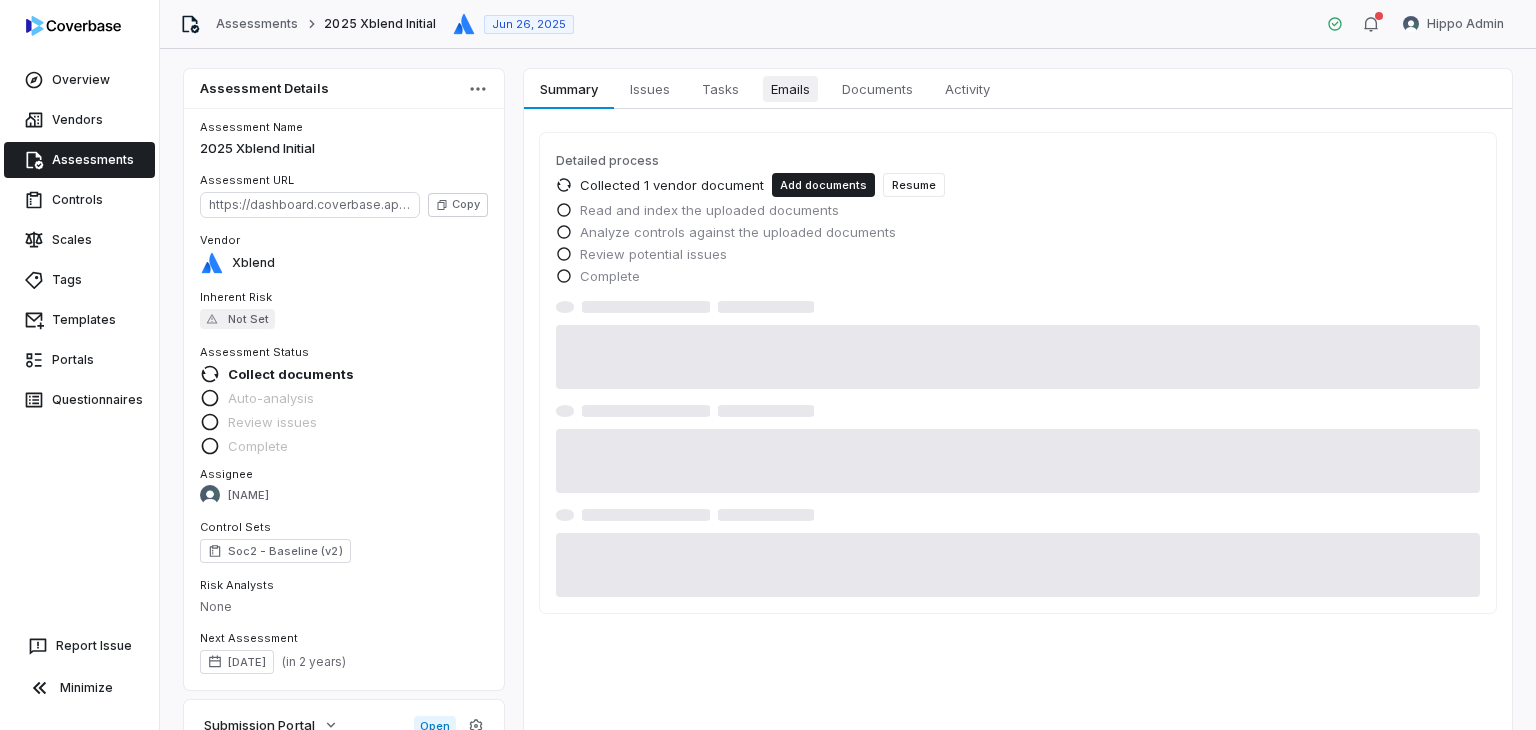 click on "Emails Emails" at bounding box center (790, 89) 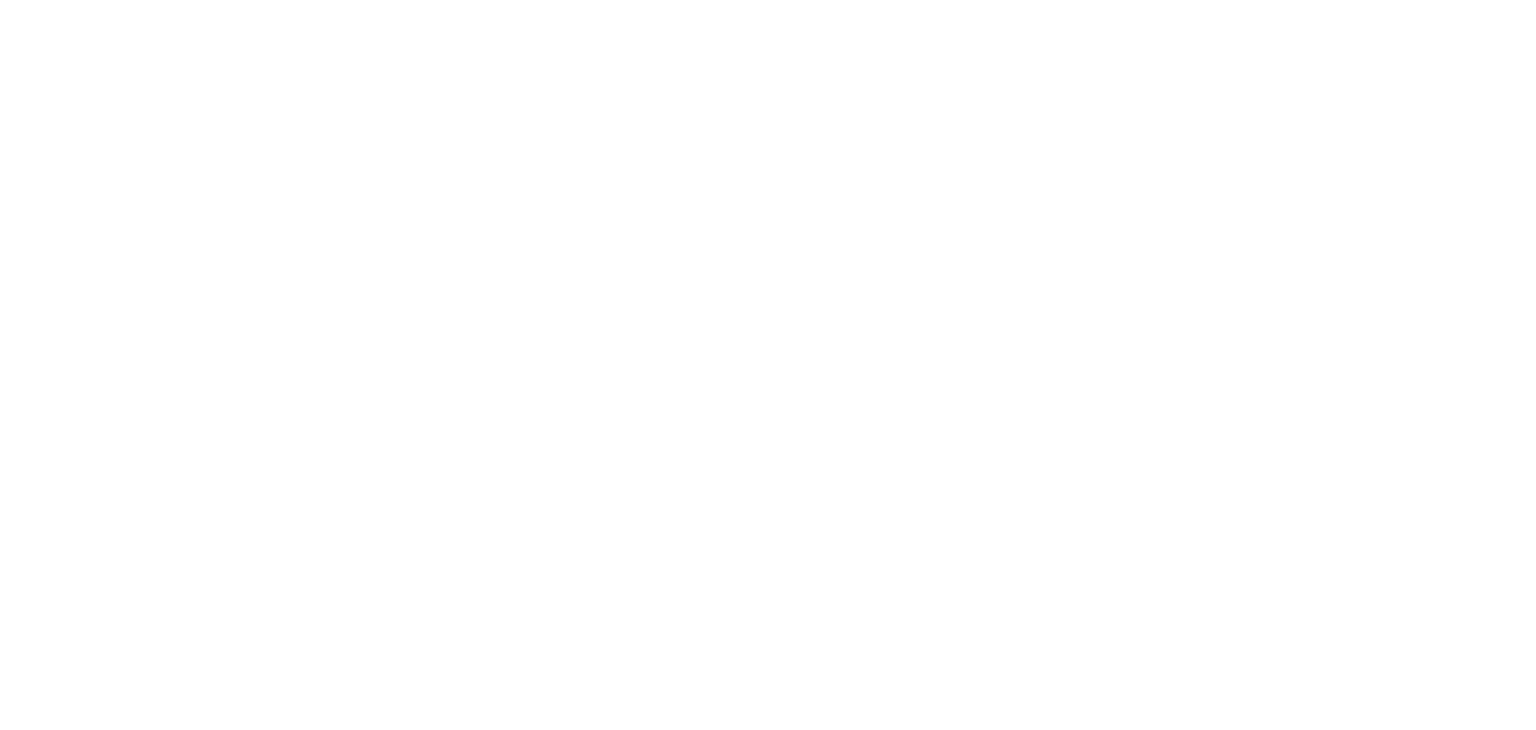 scroll, scrollTop: 0, scrollLeft: 0, axis: both 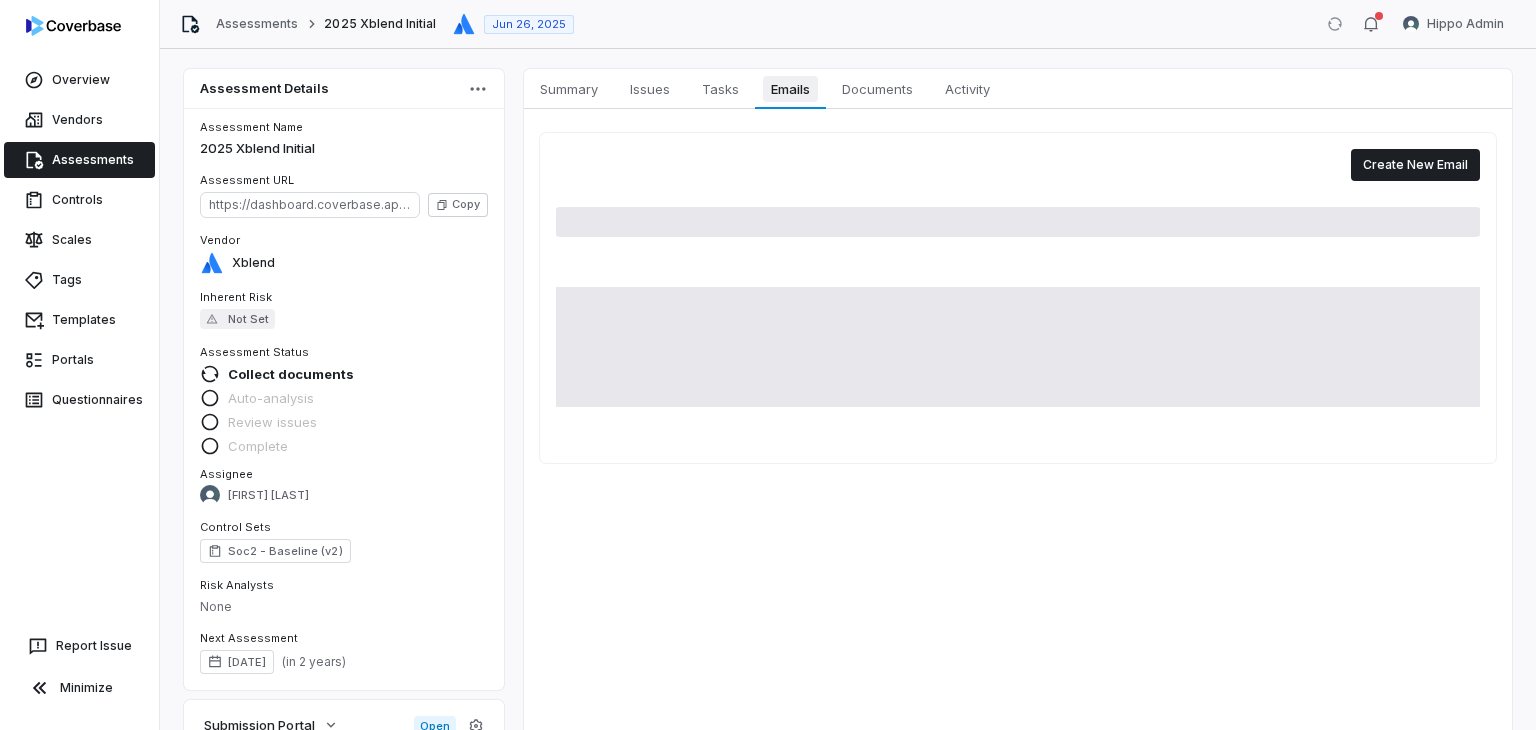 click on "Emails" at bounding box center [790, 89] 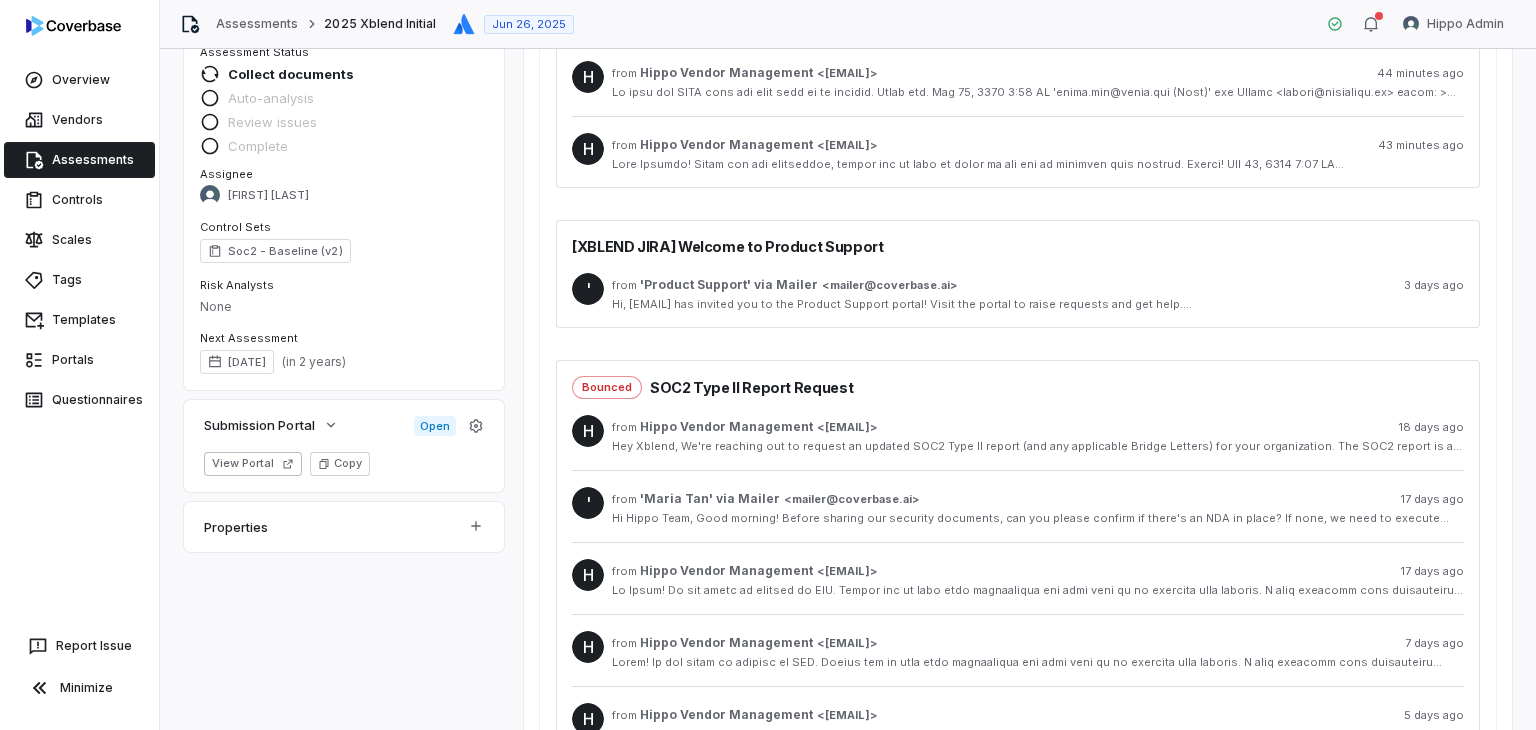 scroll, scrollTop: 459, scrollLeft: 0, axis: vertical 